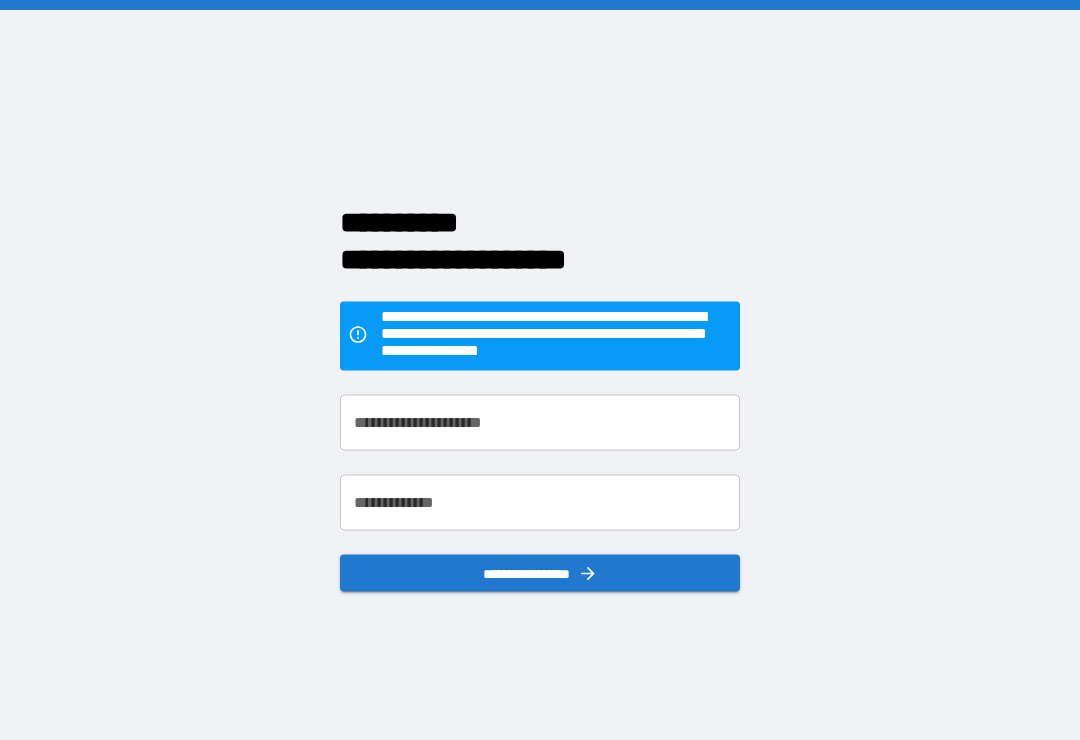 scroll, scrollTop: 0, scrollLeft: 0, axis: both 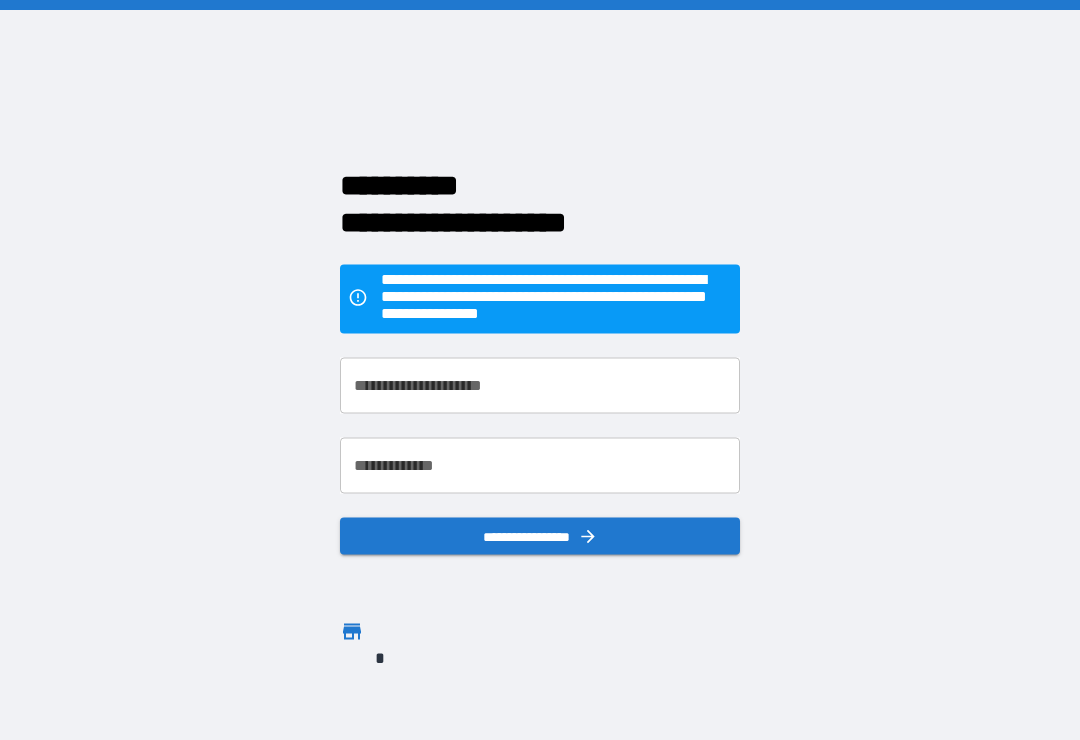 click on "**********" at bounding box center (540, 386) 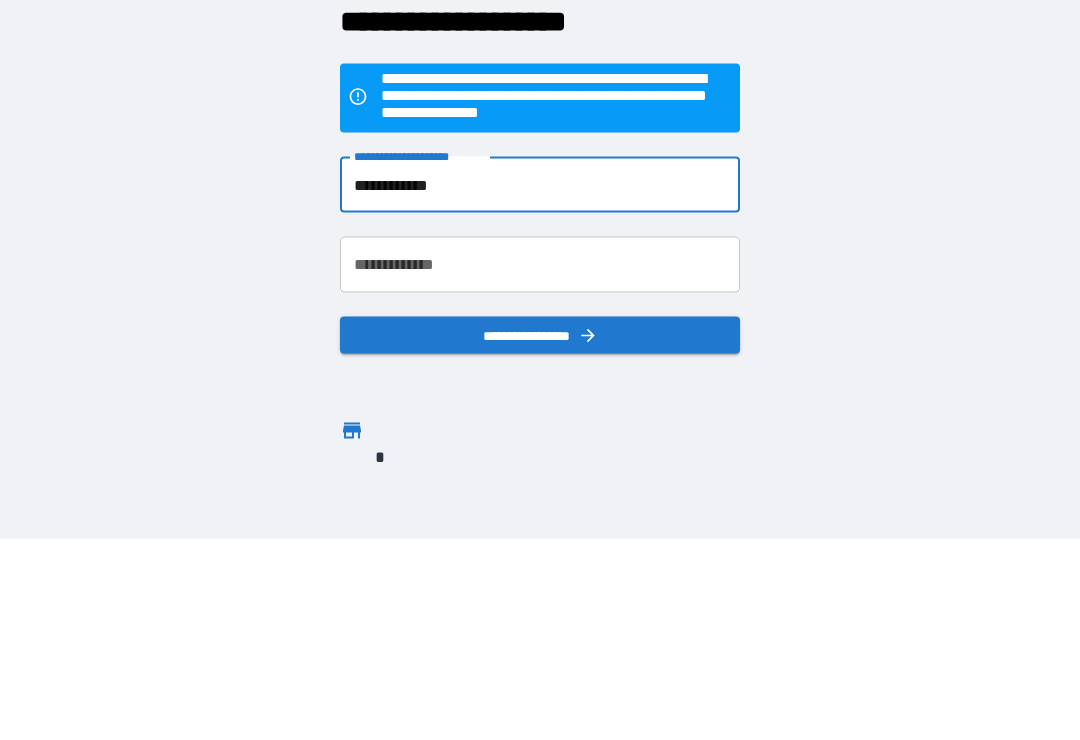 type on "**********" 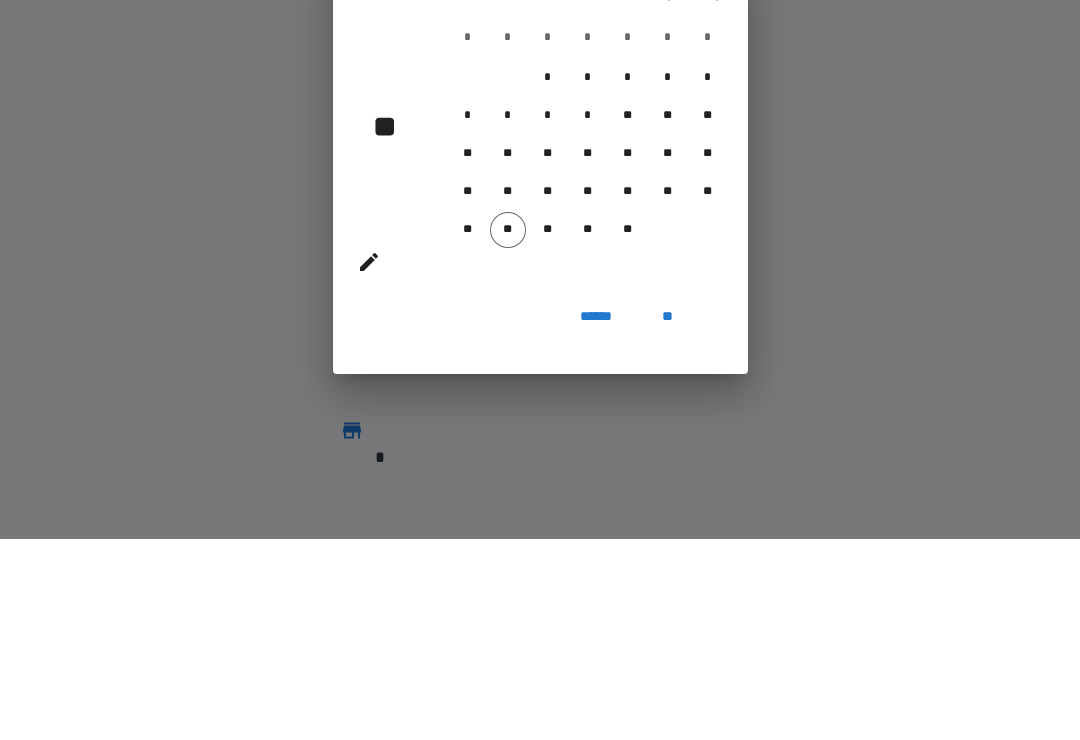 scroll, scrollTop: 31, scrollLeft: 0, axis: vertical 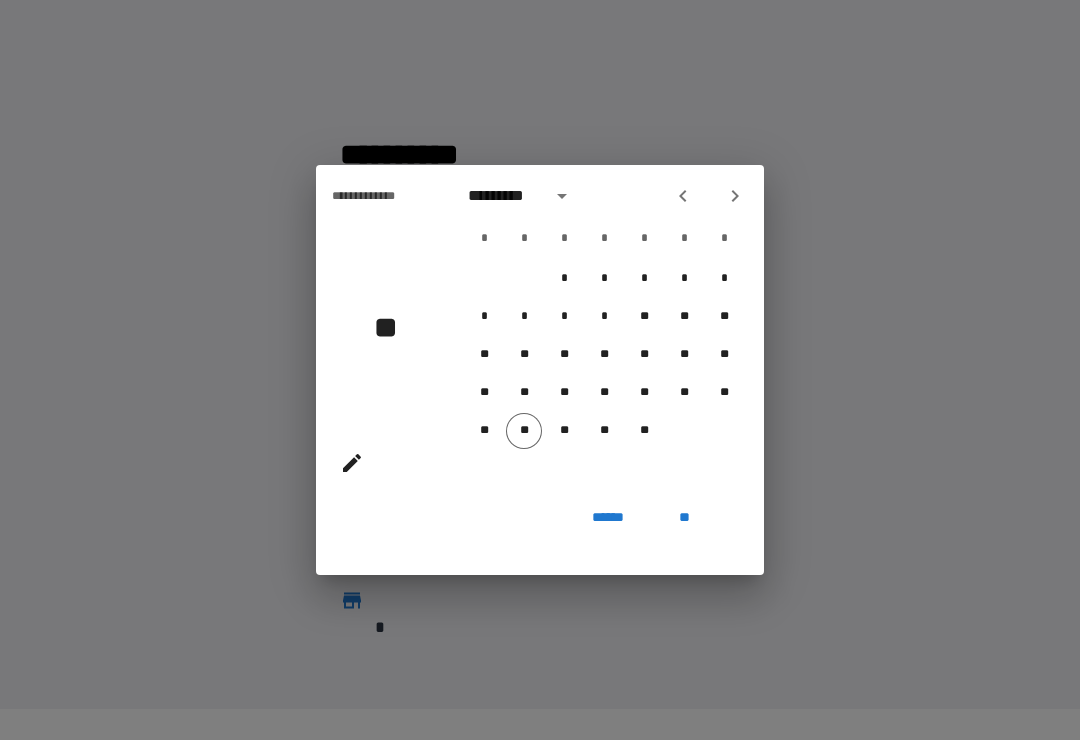 click at bounding box center (562, 196) 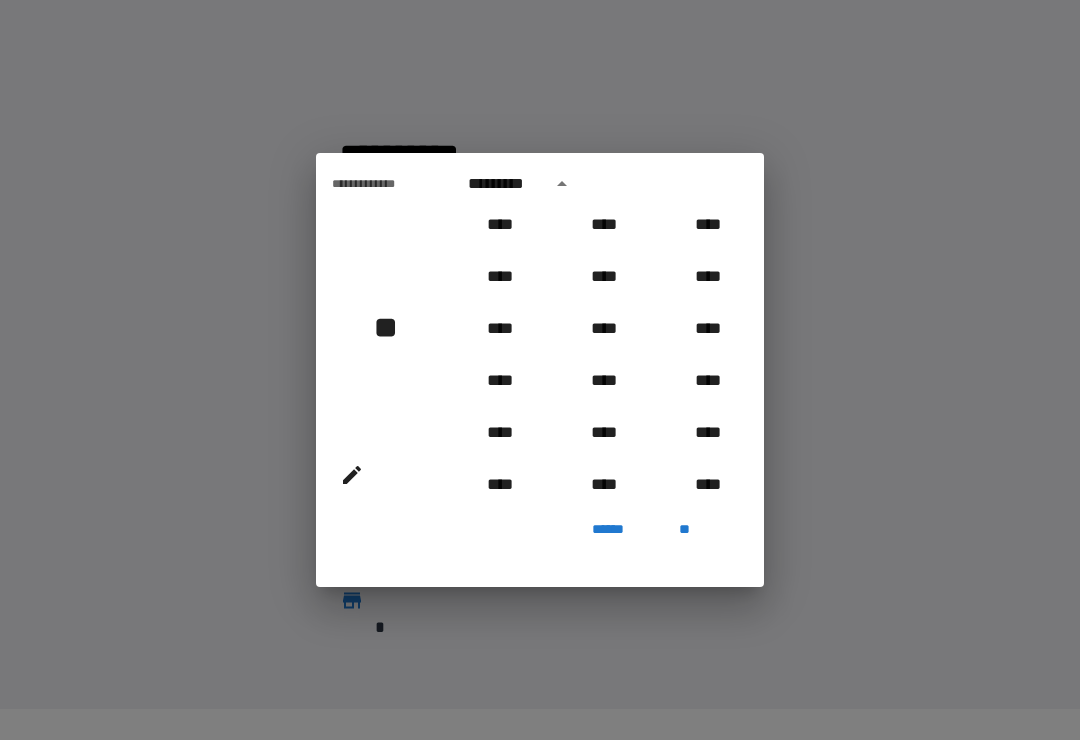 scroll, scrollTop: 1030, scrollLeft: 0, axis: vertical 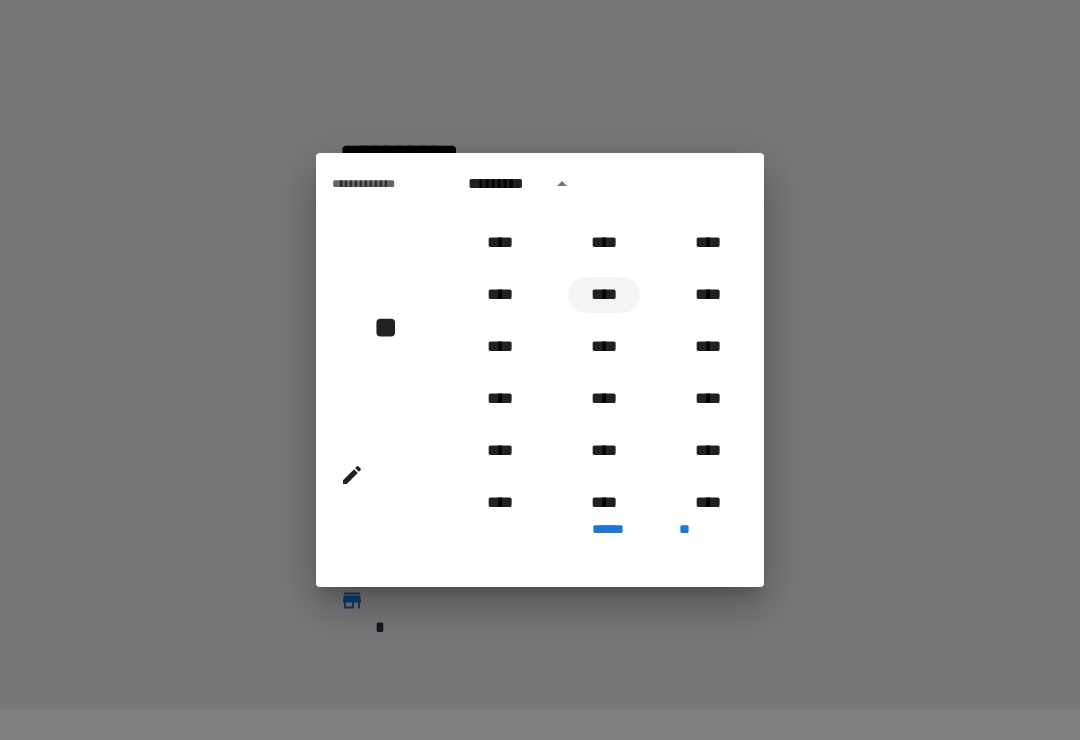 click on "****" at bounding box center [604, 295] 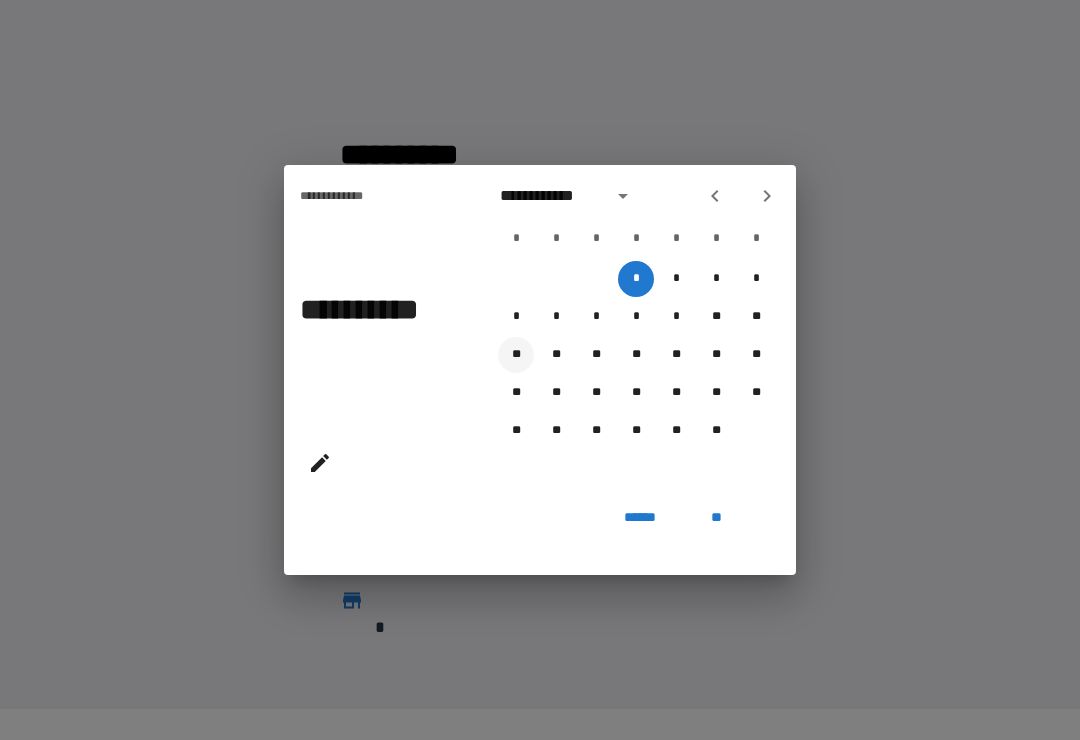 click on "**" at bounding box center (516, 355) 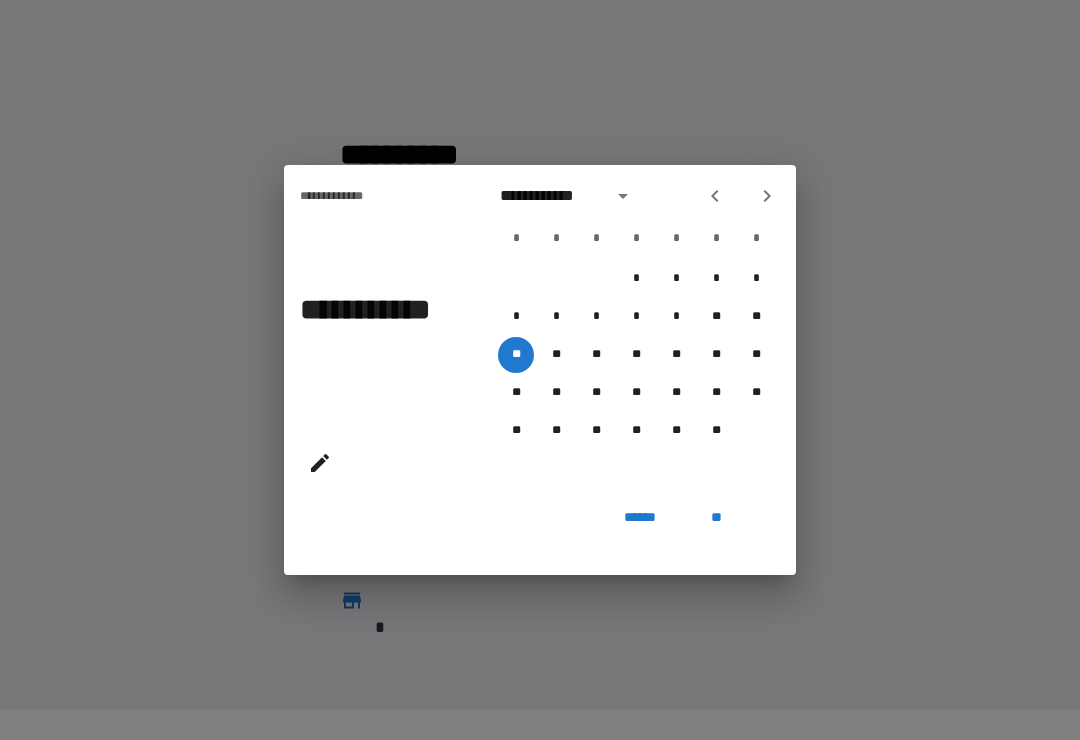 click on "**" at bounding box center [716, 517] 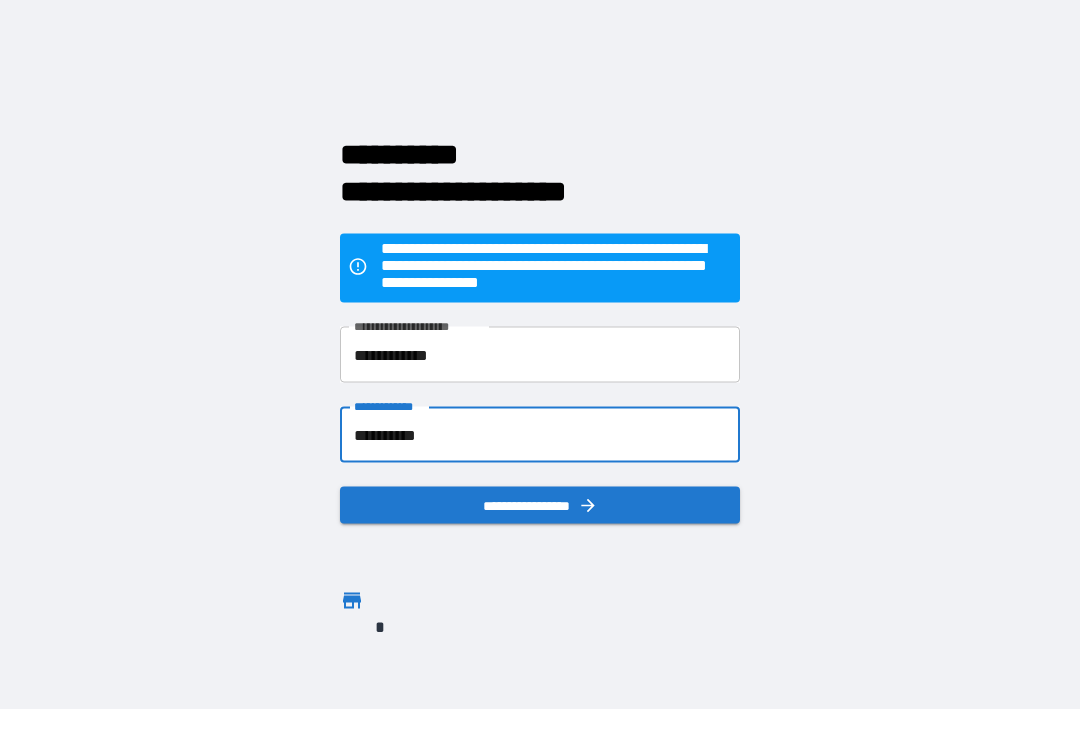 click on "**********" at bounding box center (540, 505) 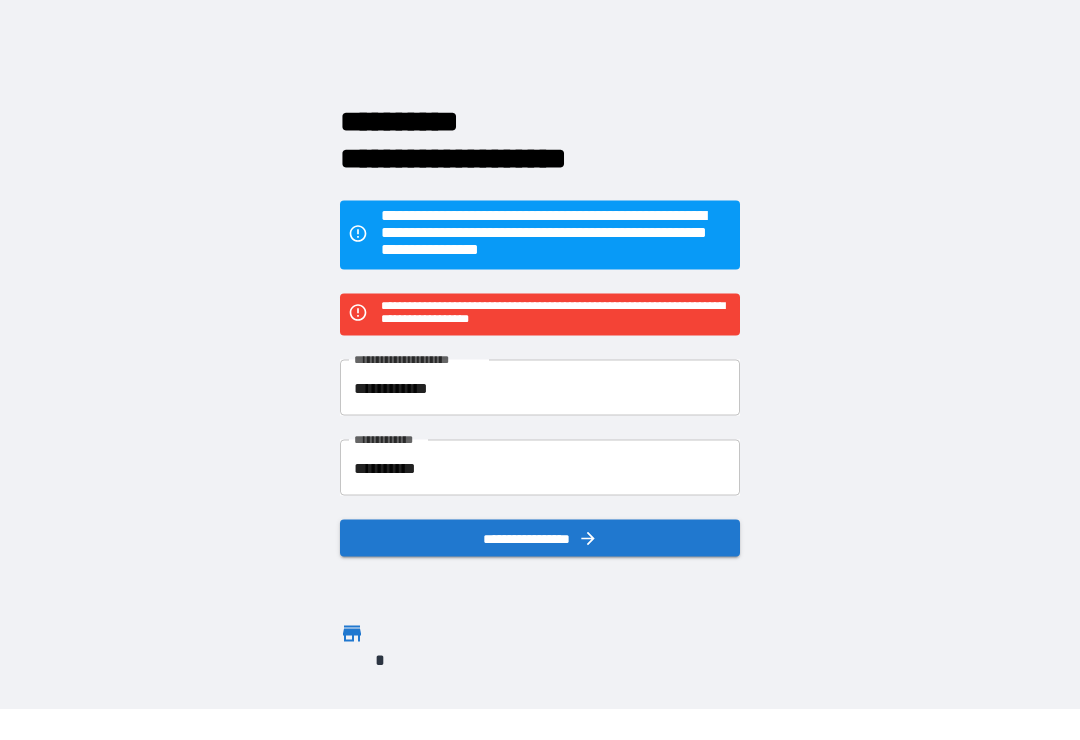 click on "*" at bounding box center [510, 635] 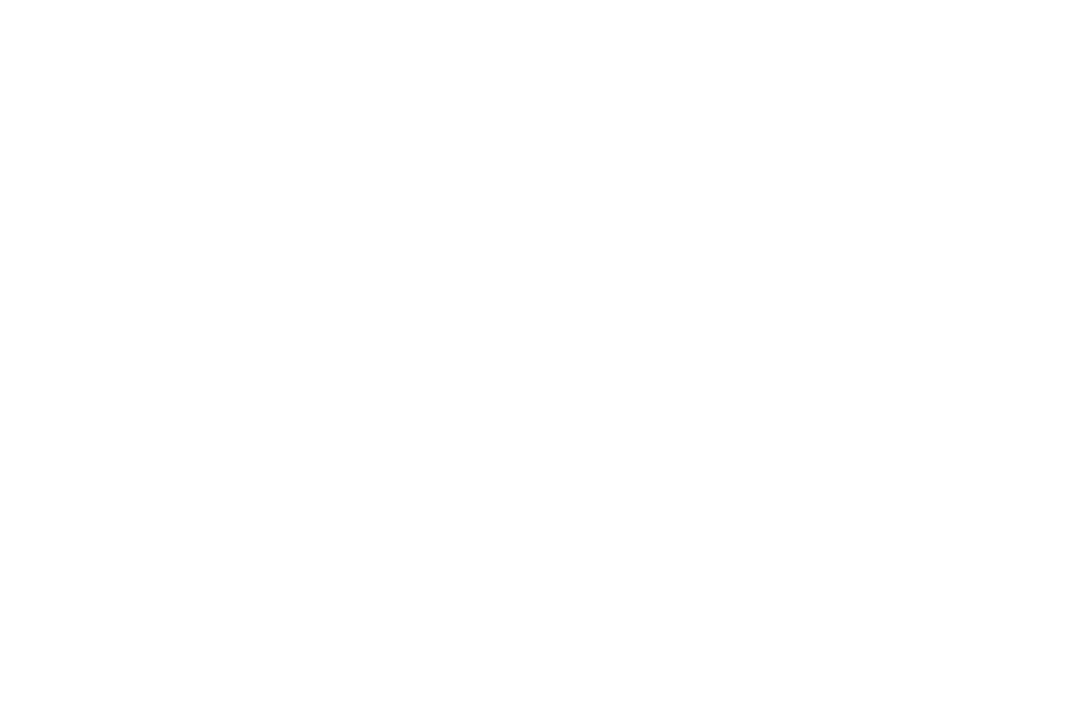 scroll, scrollTop: 0, scrollLeft: 0, axis: both 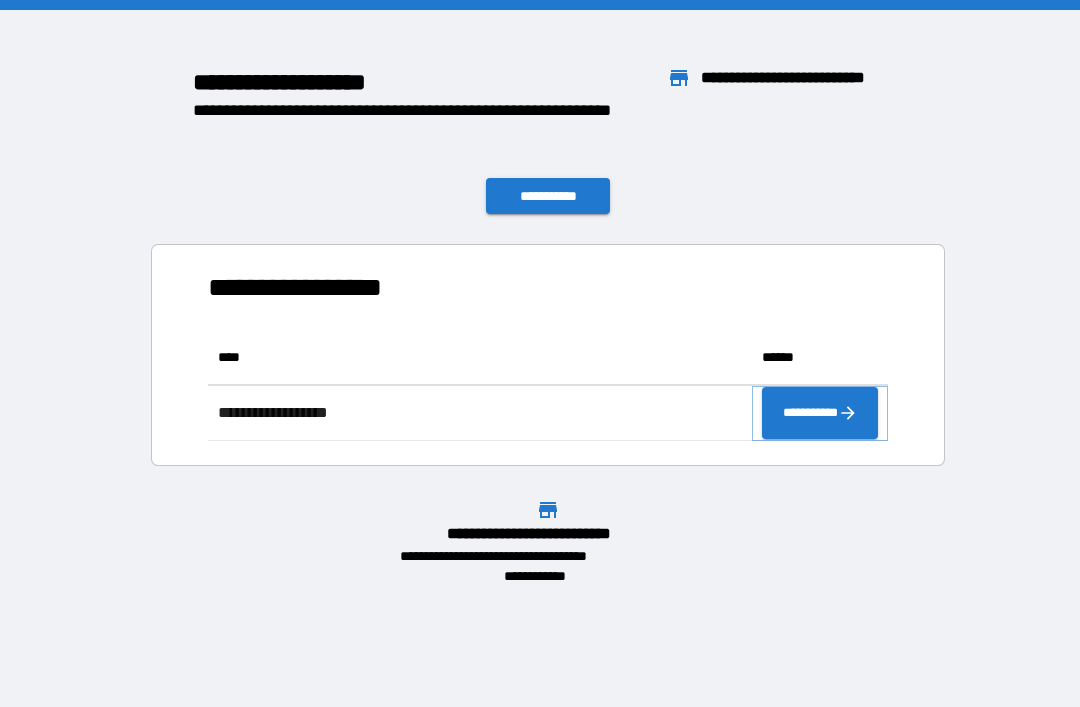 click on "**********" at bounding box center (820, 413) 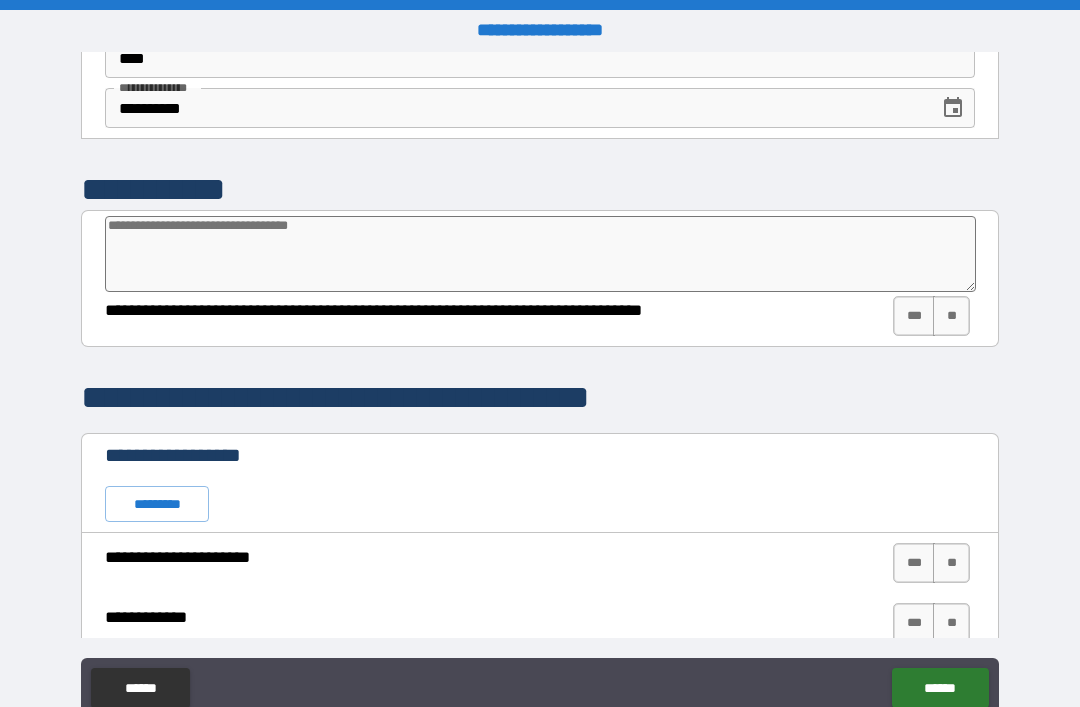 scroll, scrollTop: 70, scrollLeft: 0, axis: vertical 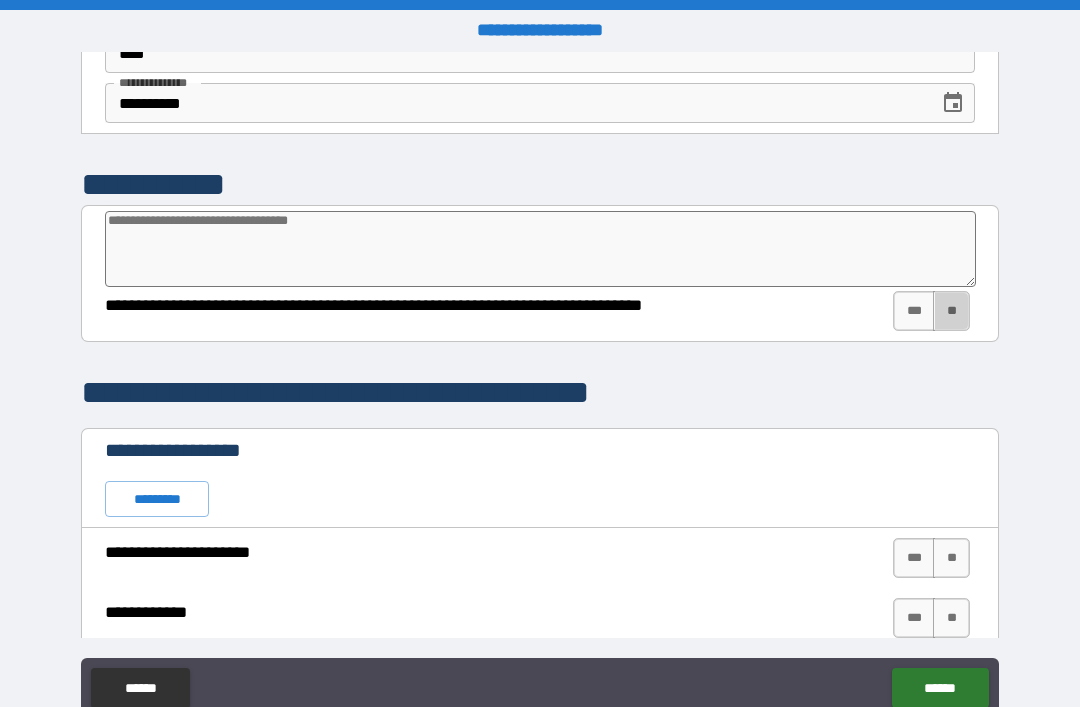 click on "**" at bounding box center (951, 311) 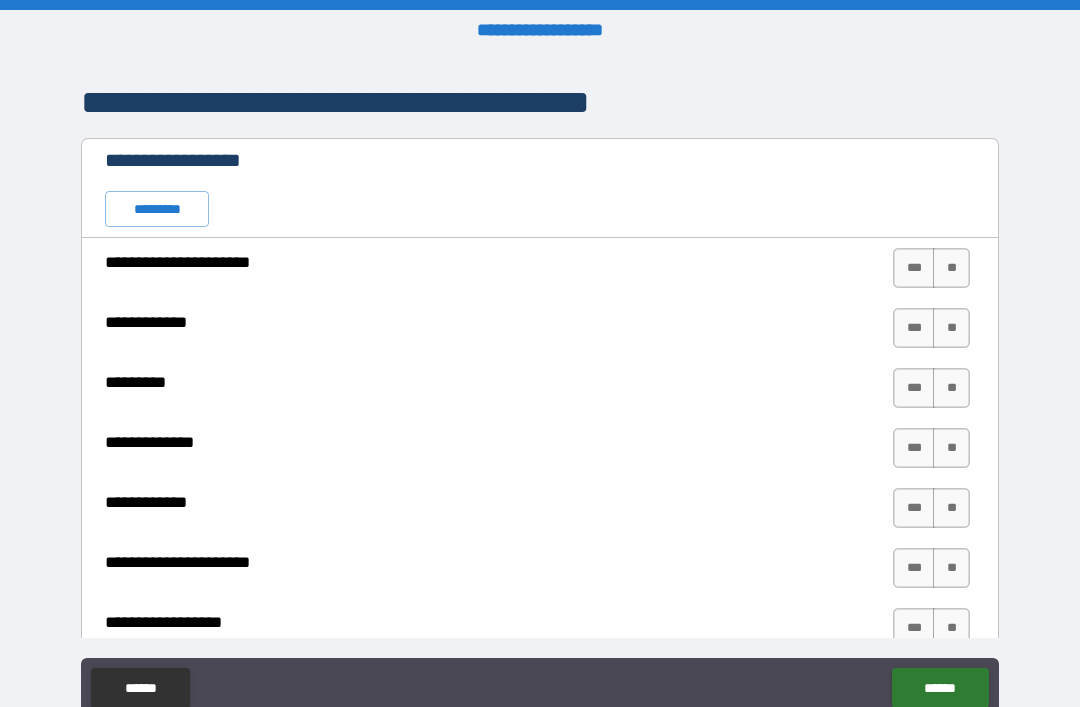 scroll, scrollTop: 365, scrollLeft: 0, axis: vertical 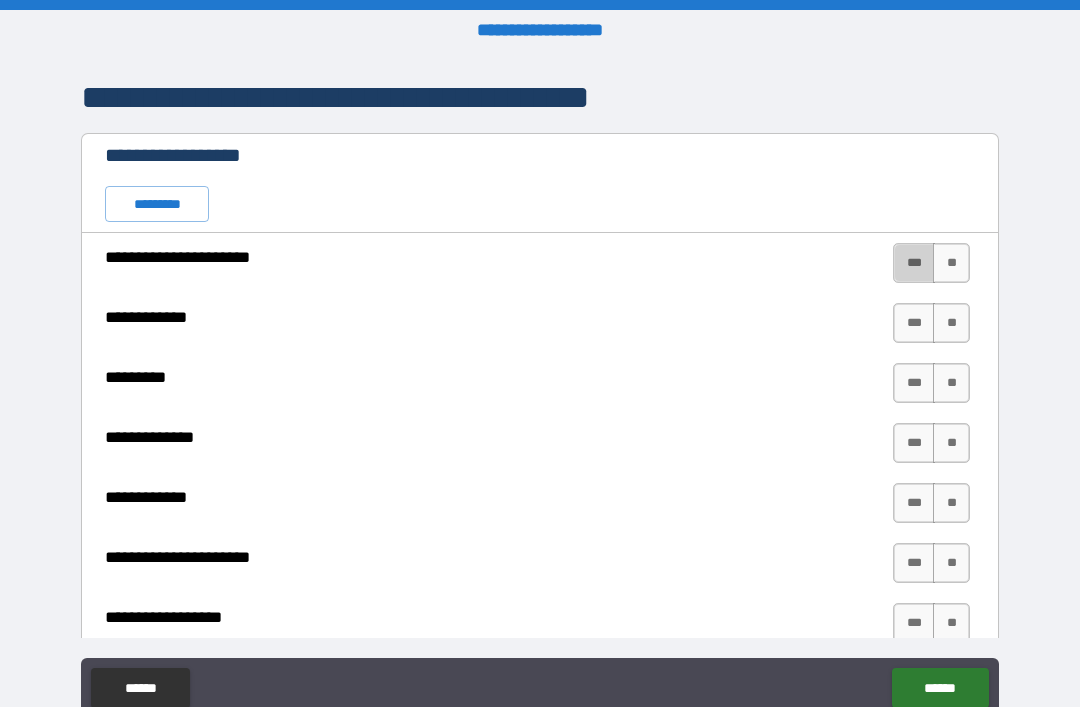 click on "***" at bounding box center [914, 263] 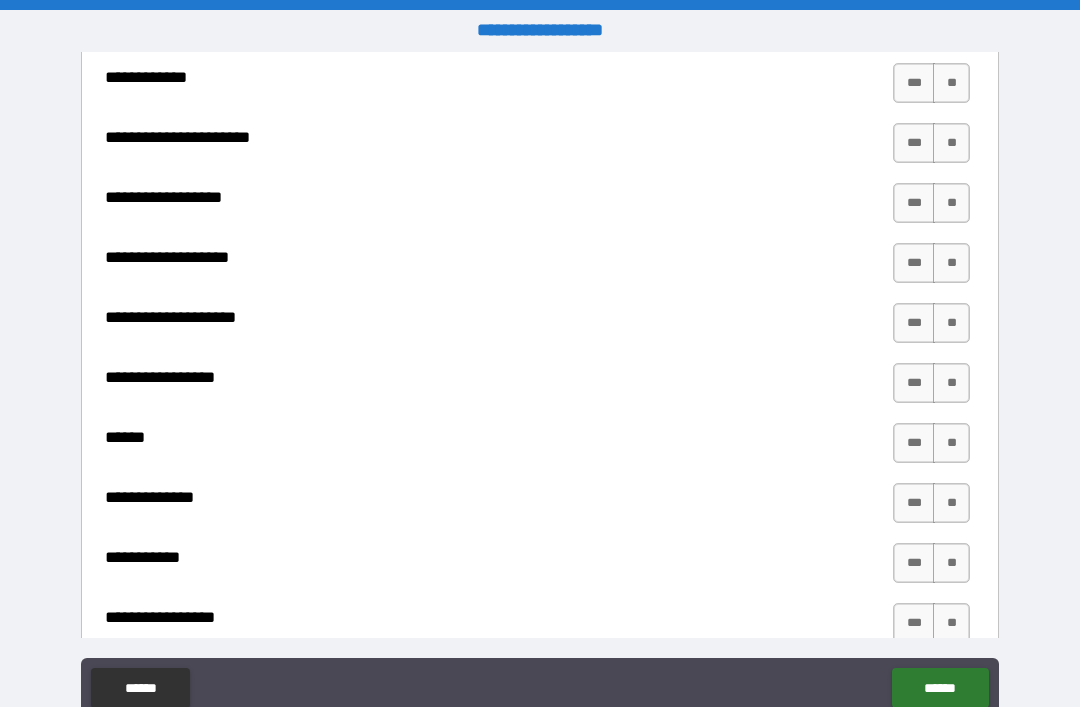 scroll, scrollTop: 817, scrollLeft: 0, axis: vertical 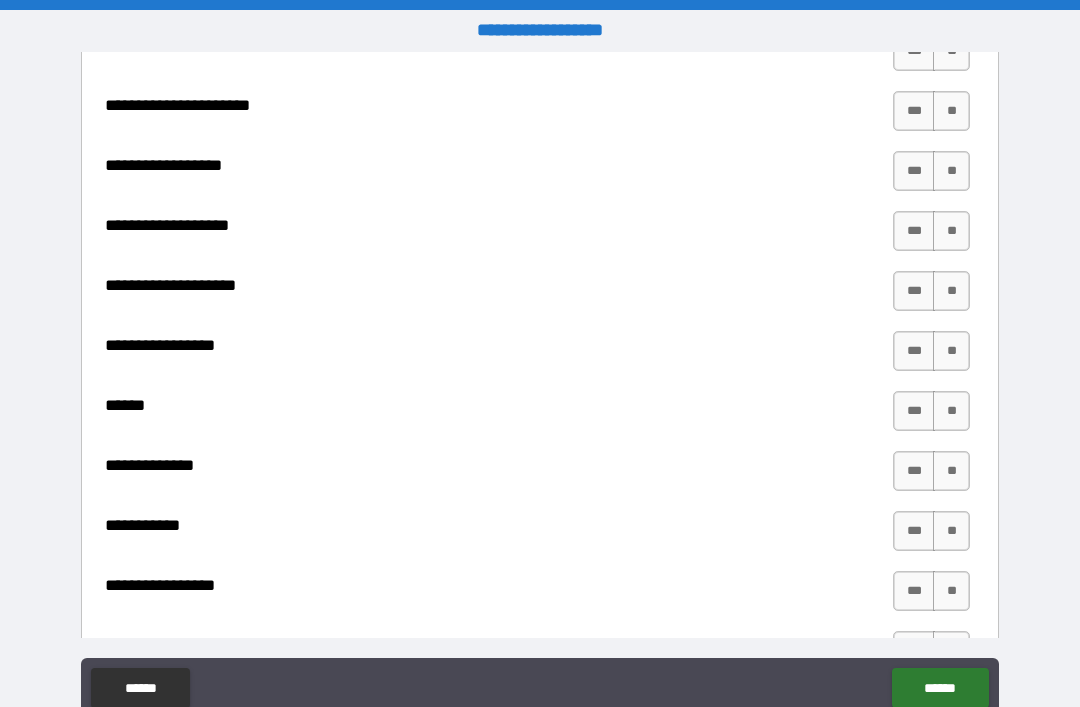 click on "***" at bounding box center (914, 291) 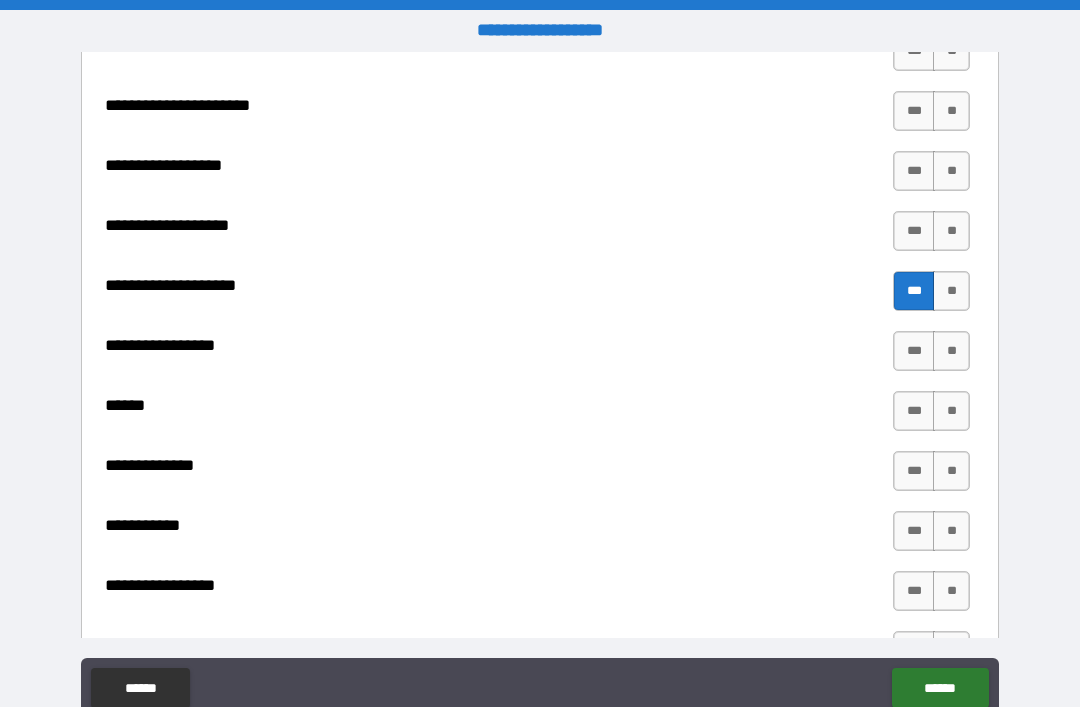 click on "***" at bounding box center (914, 411) 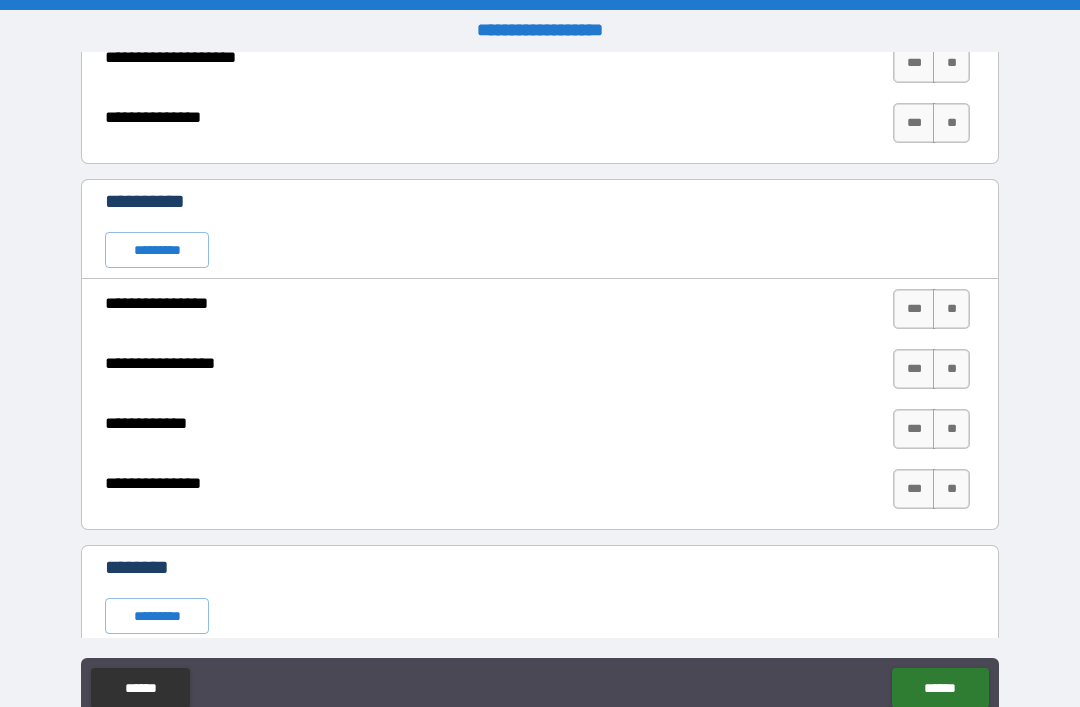 scroll, scrollTop: 1535, scrollLeft: 0, axis: vertical 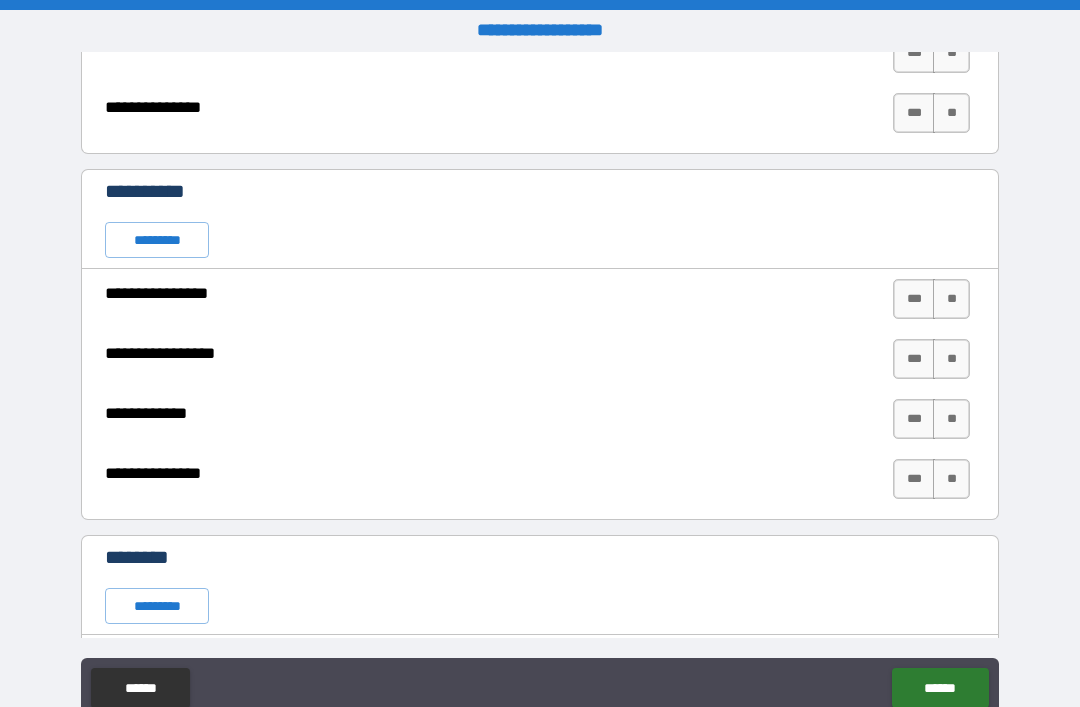 click on "*********" at bounding box center (157, 240) 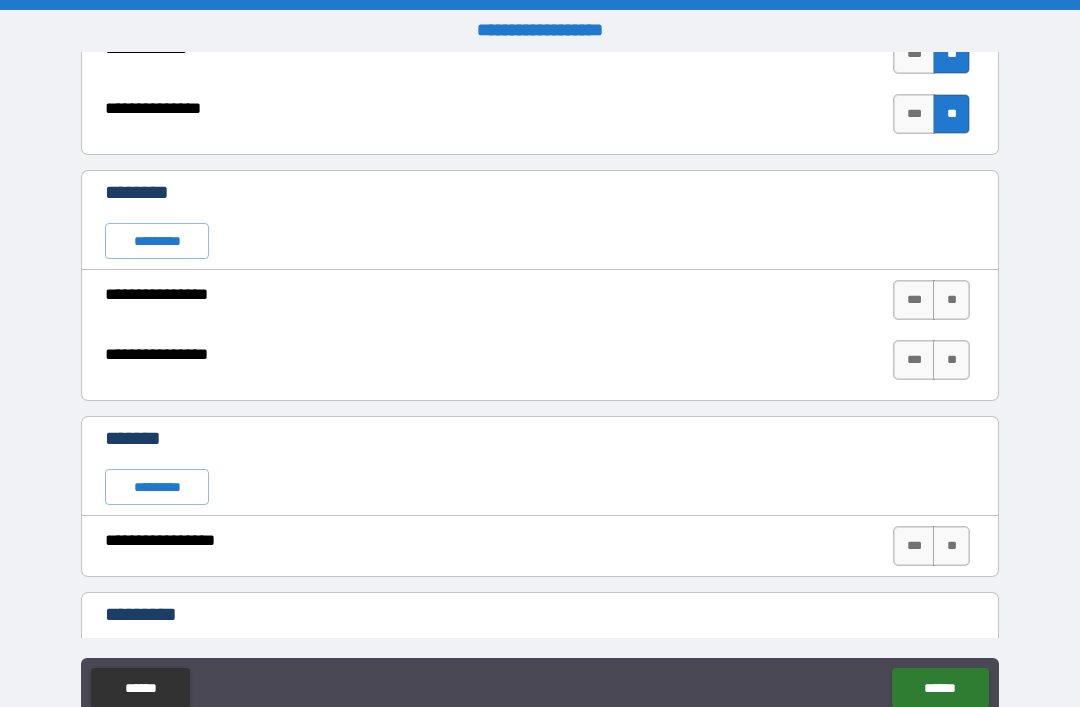 scroll, scrollTop: 1913, scrollLeft: 0, axis: vertical 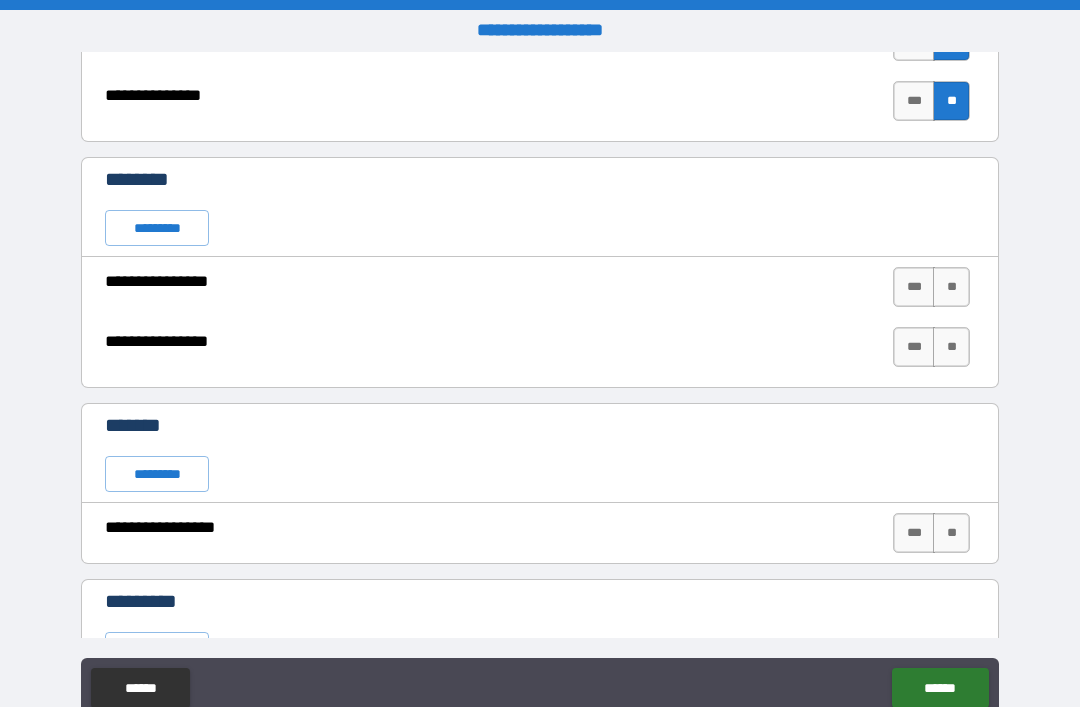 click on "*********" at bounding box center [157, 228] 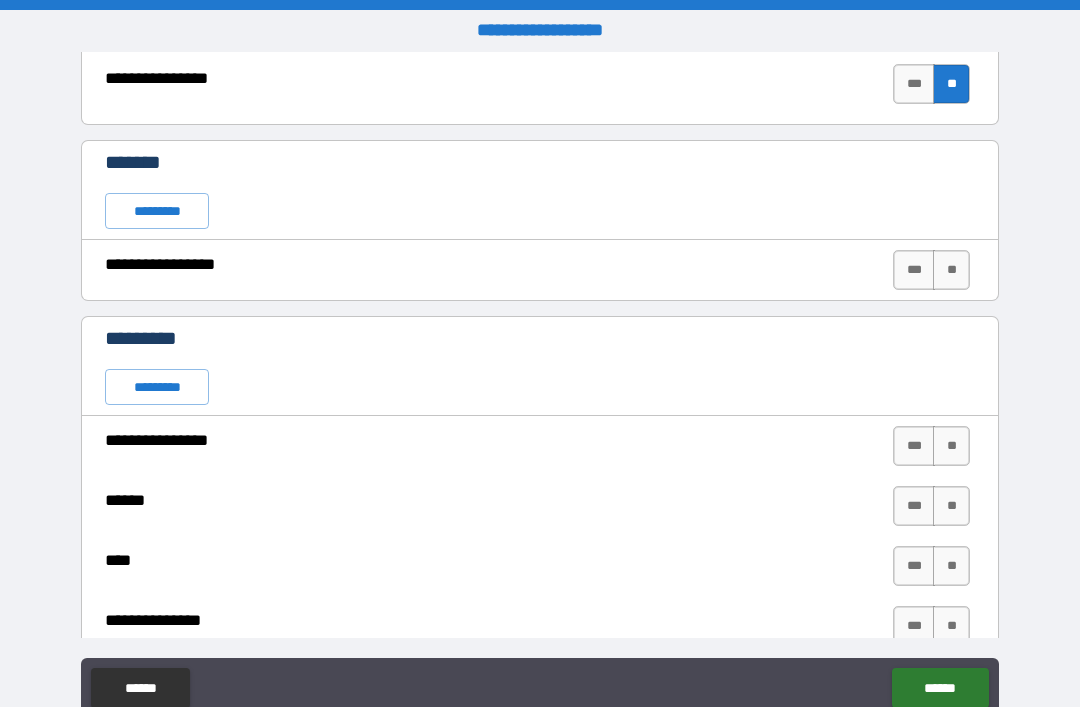 scroll, scrollTop: 2207, scrollLeft: 0, axis: vertical 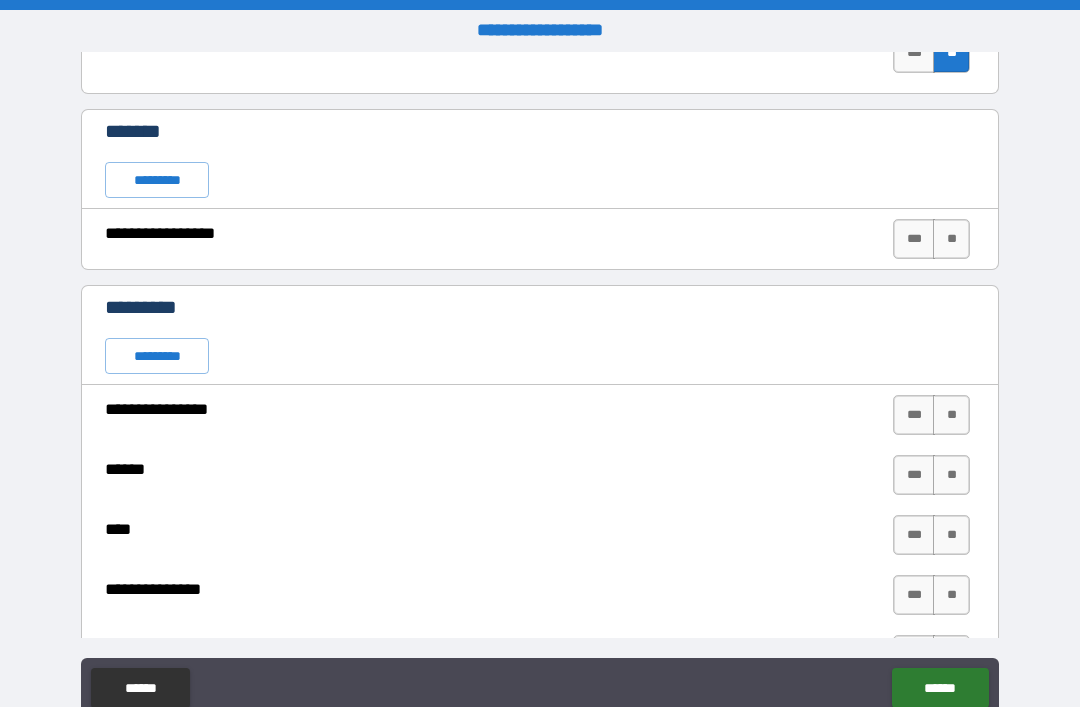 click on "*********" at bounding box center [157, 180] 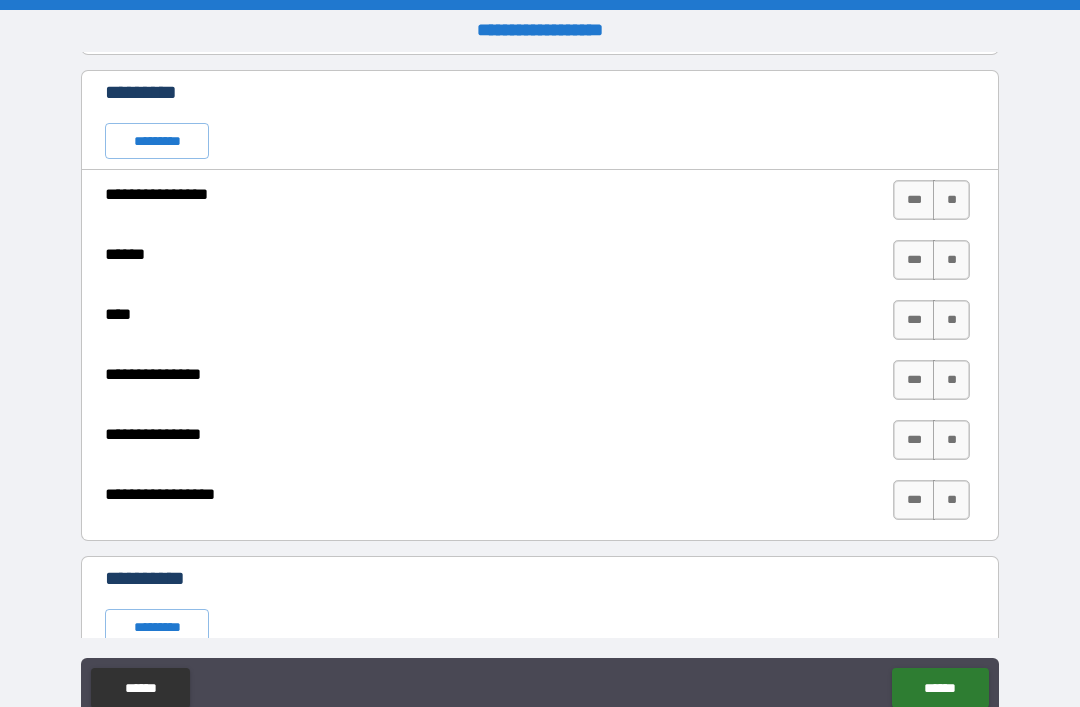 scroll, scrollTop: 2425, scrollLeft: 0, axis: vertical 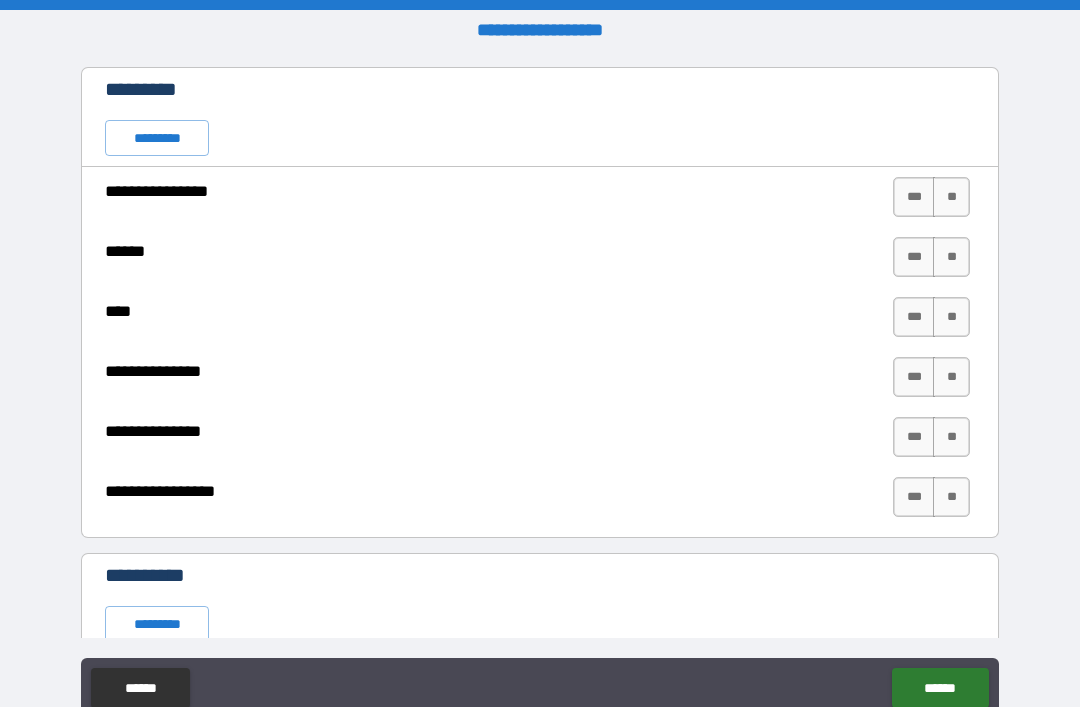 click on "*********" at bounding box center [157, 138] 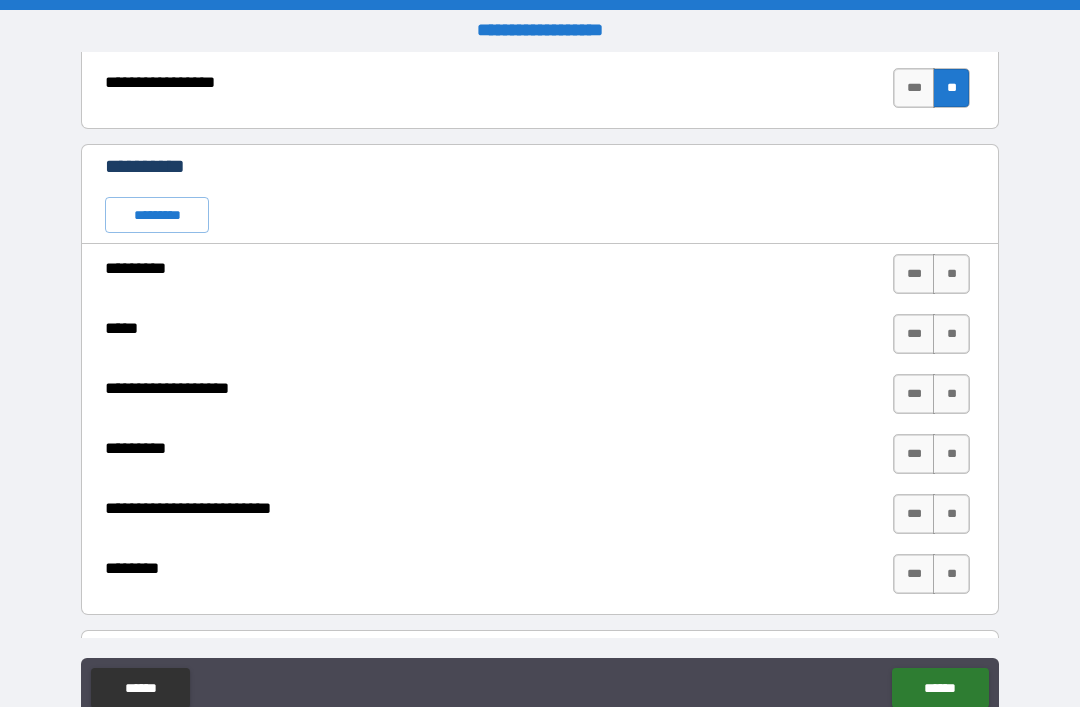 scroll, scrollTop: 2856, scrollLeft: 0, axis: vertical 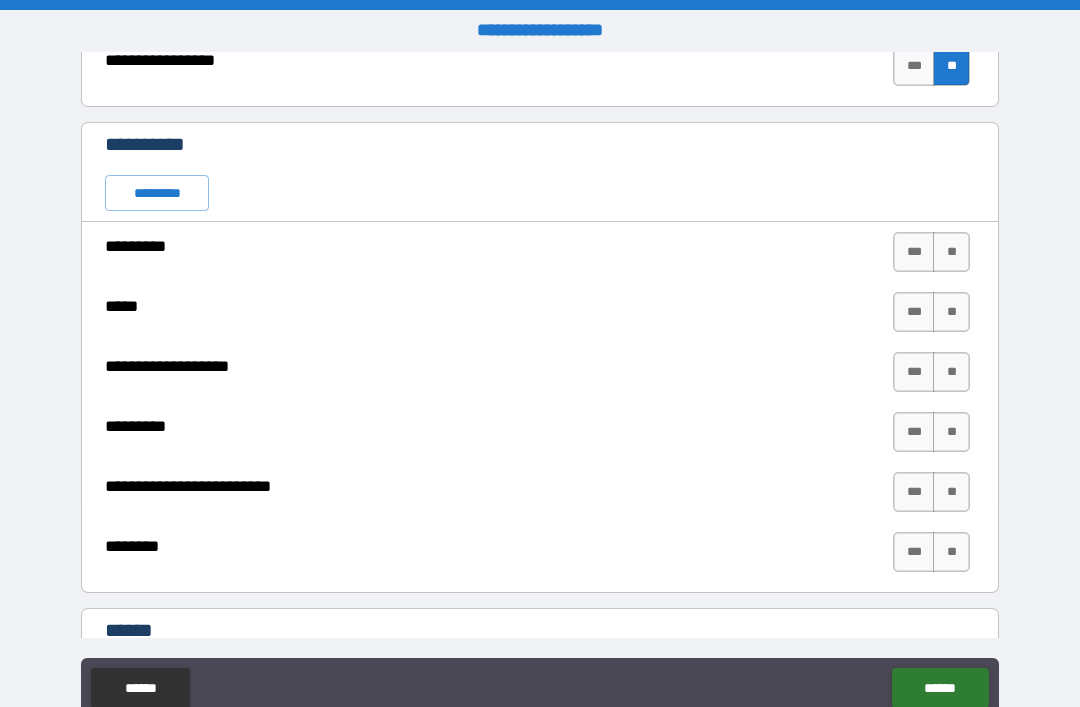 click on "*********" at bounding box center [157, 193] 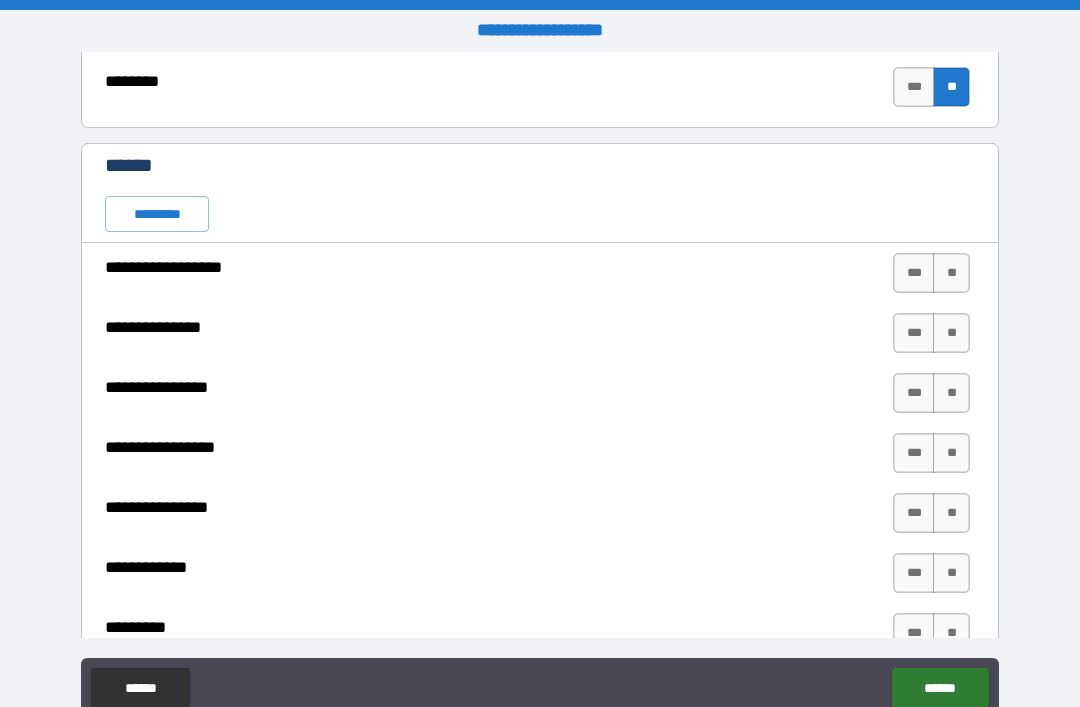 scroll, scrollTop: 3341, scrollLeft: 0, axis: vertical 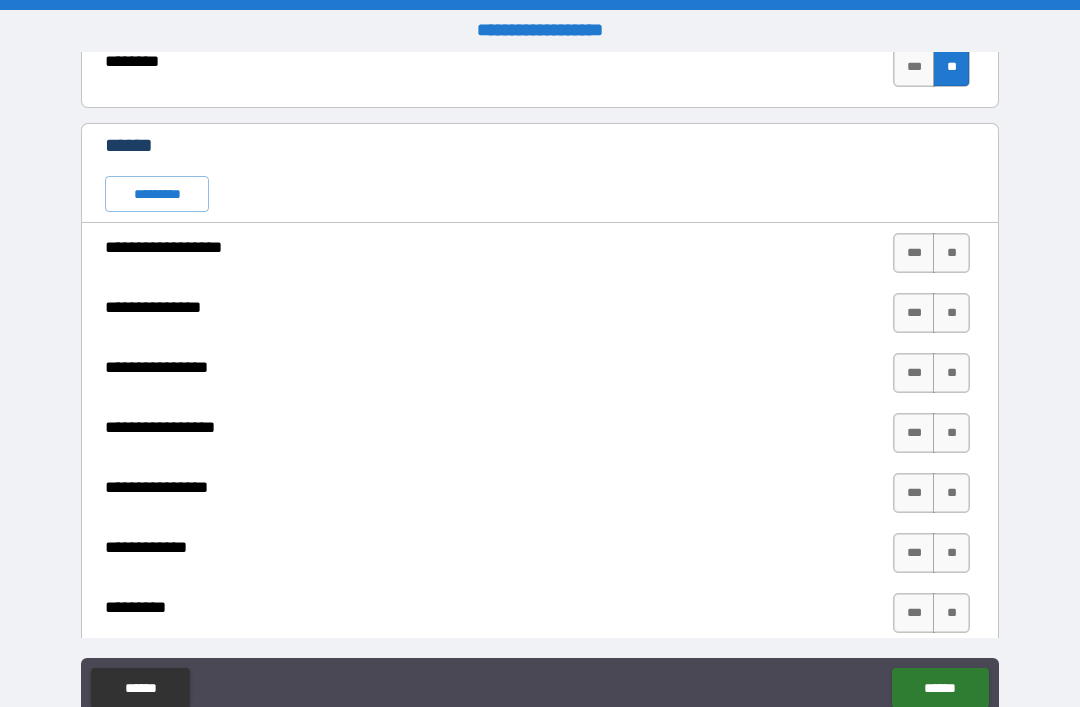 click on "*********" at bounding box center (157, 194) 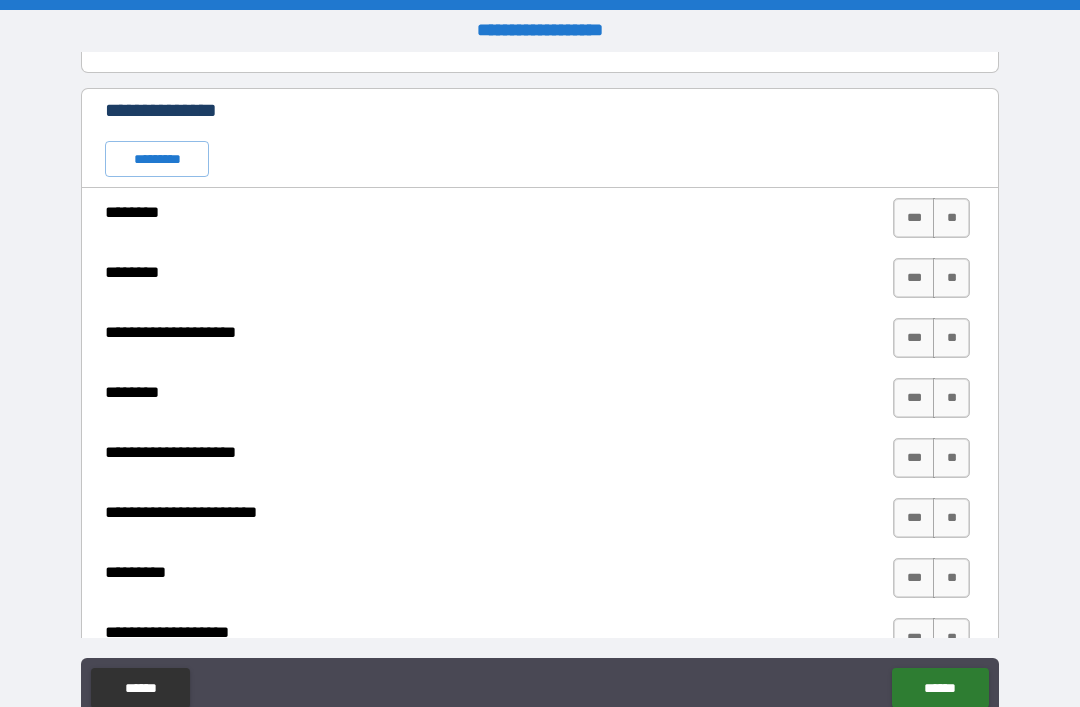 scroll, scrollTop: 3983, scrollLeft: 0, axis: vertical 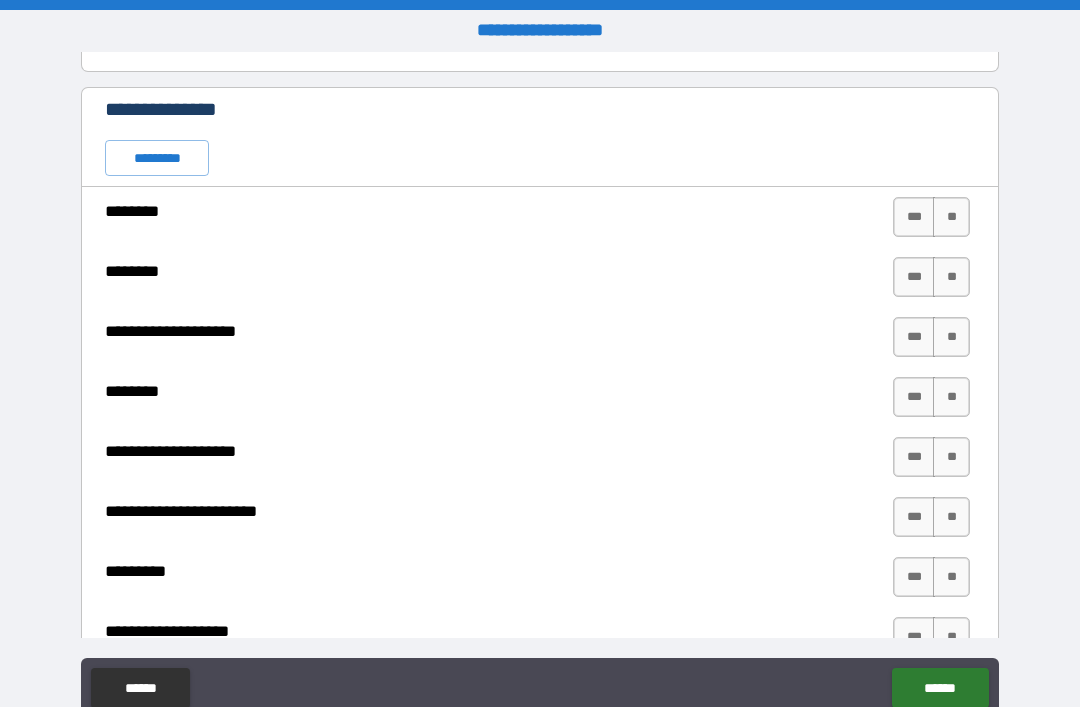 click on "*********" at bounding box center (157, 158) 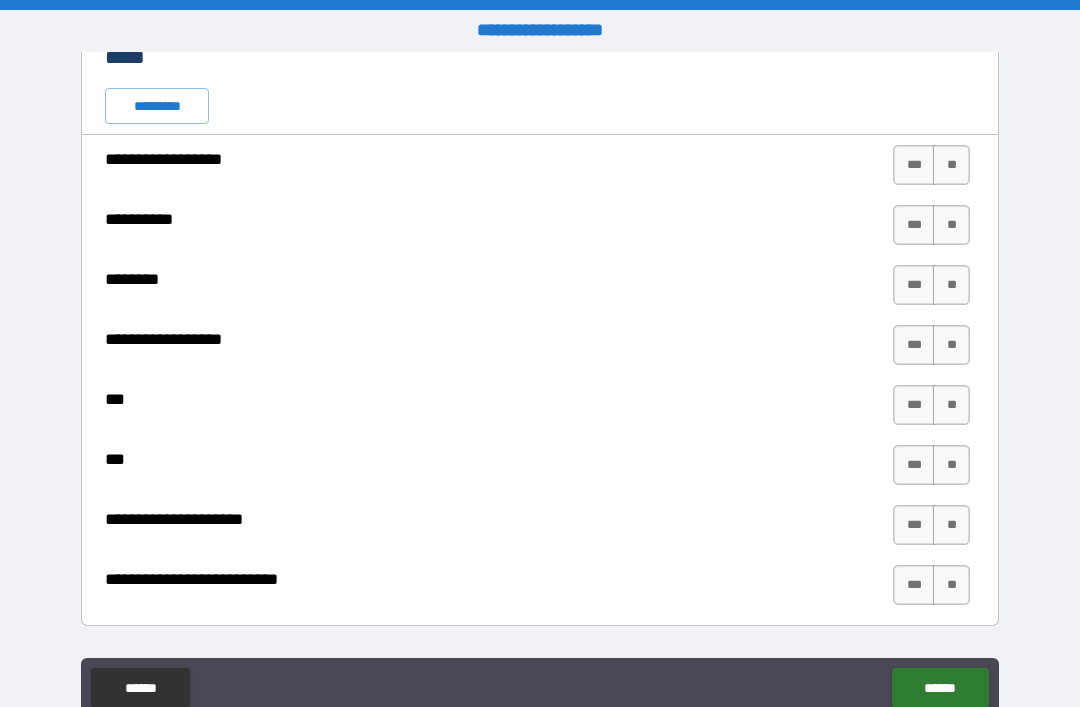 scroll, scrollTop: 5052, scrollLeft: 0, axis: vertical 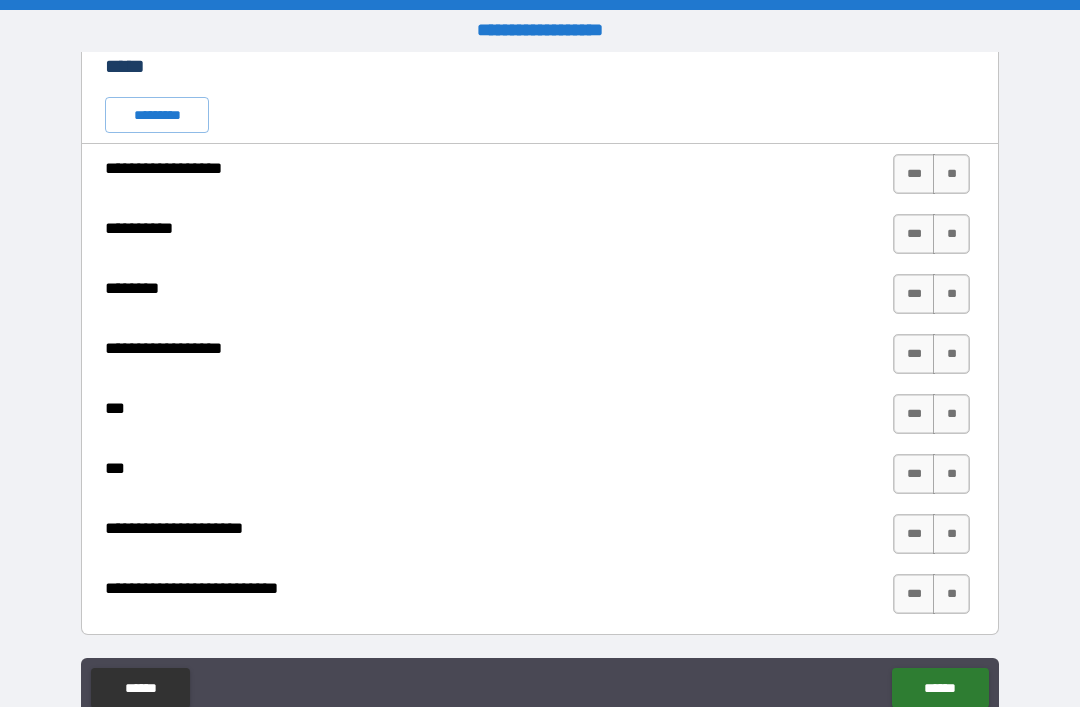 click on "*********" at bounding box center [157, 115] 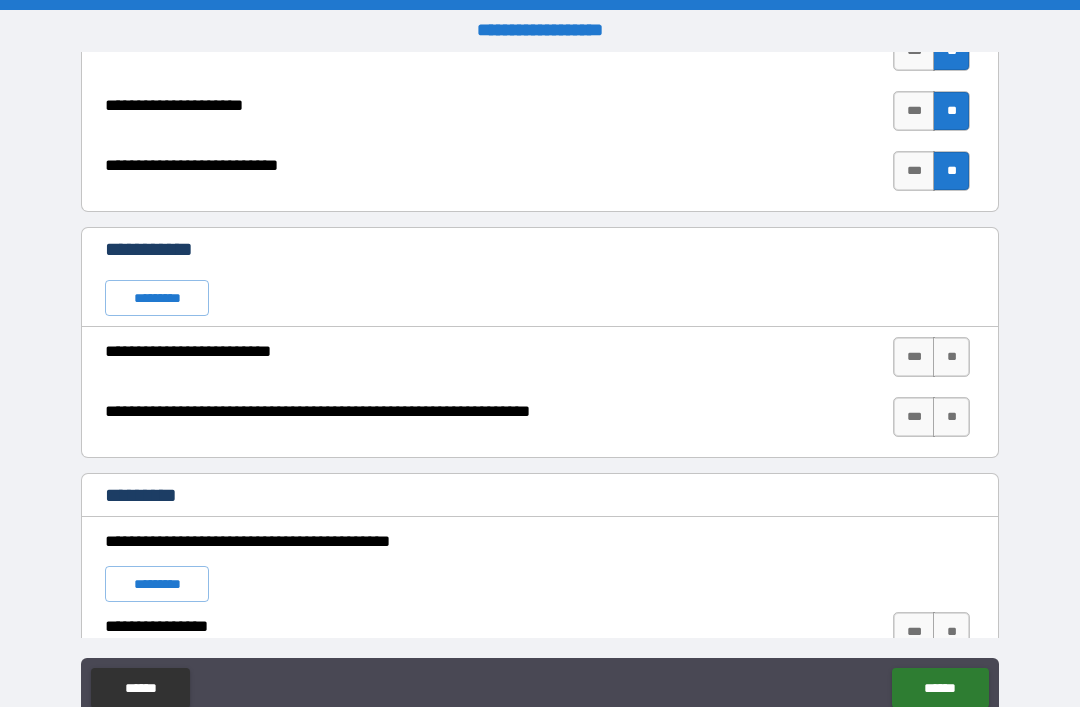 scroll, scrollTop: 5491, scrollLeft: 0, axis: vertical 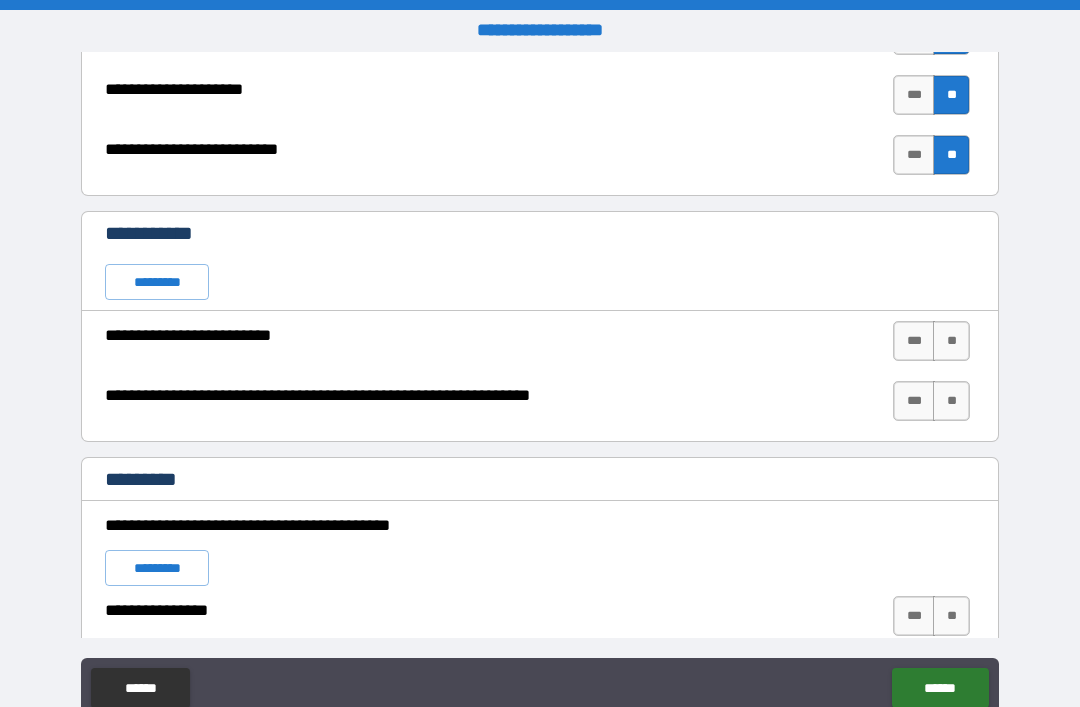click on "*********" at bounding box center (157, 282) 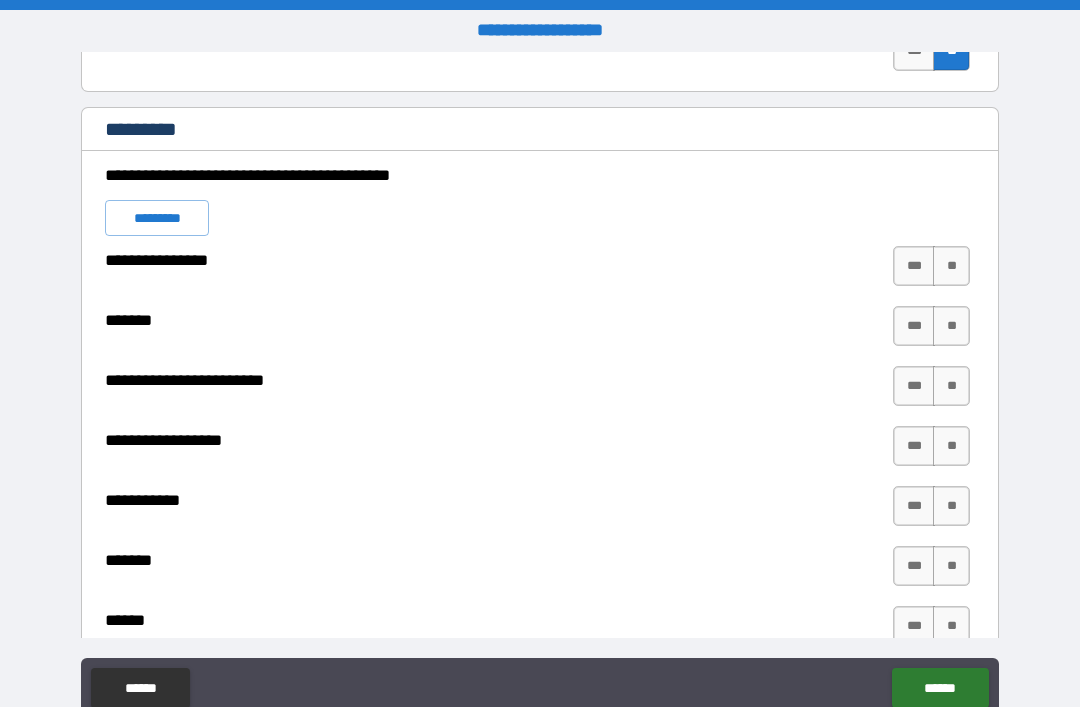 scroll, scrollTop: 5845, scrollLeft: 0, axis: vertical 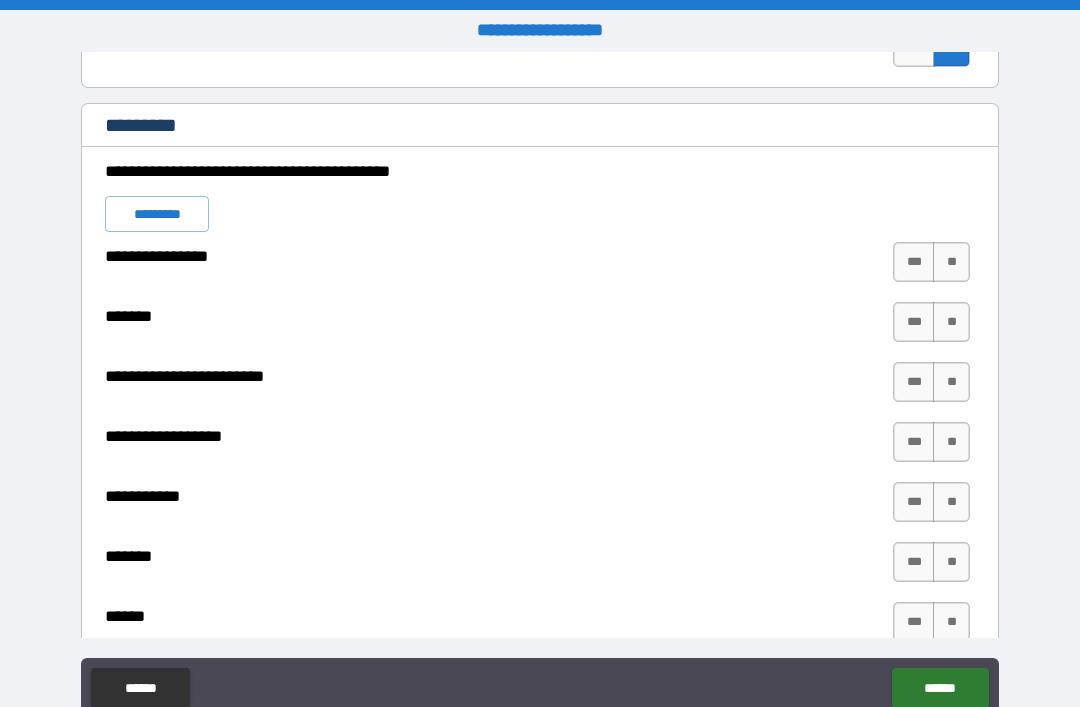 click on "*********" at bounding box center [157, 214] 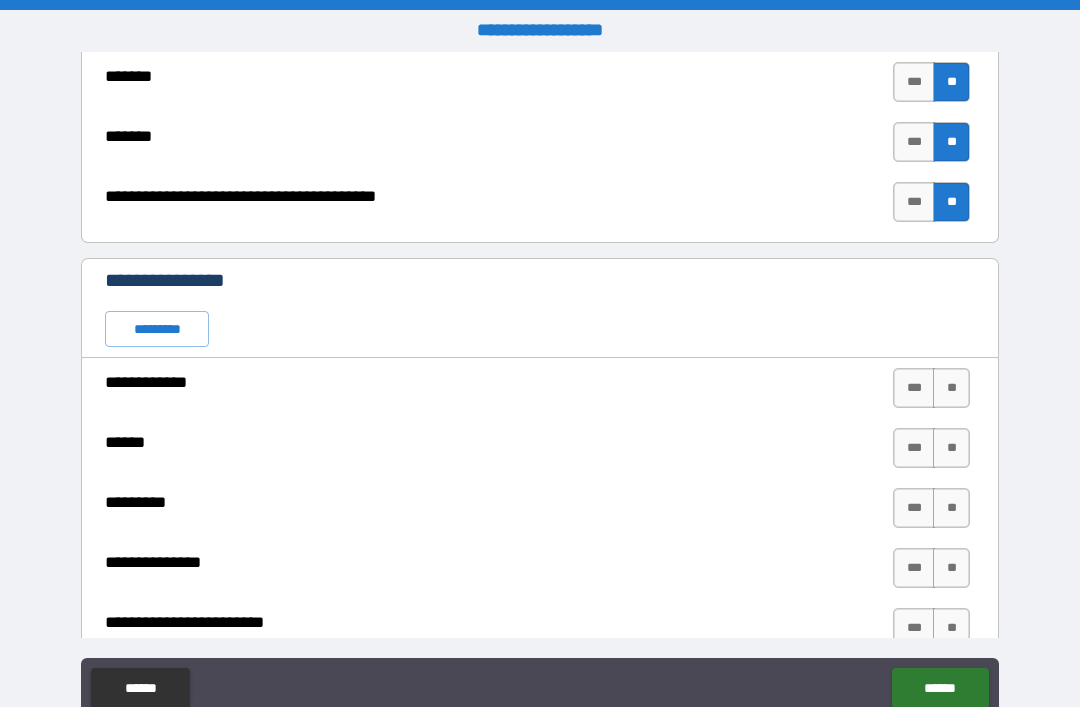 scroll, scrollTop: 6506, scrollLeft: 0, axis: vertical 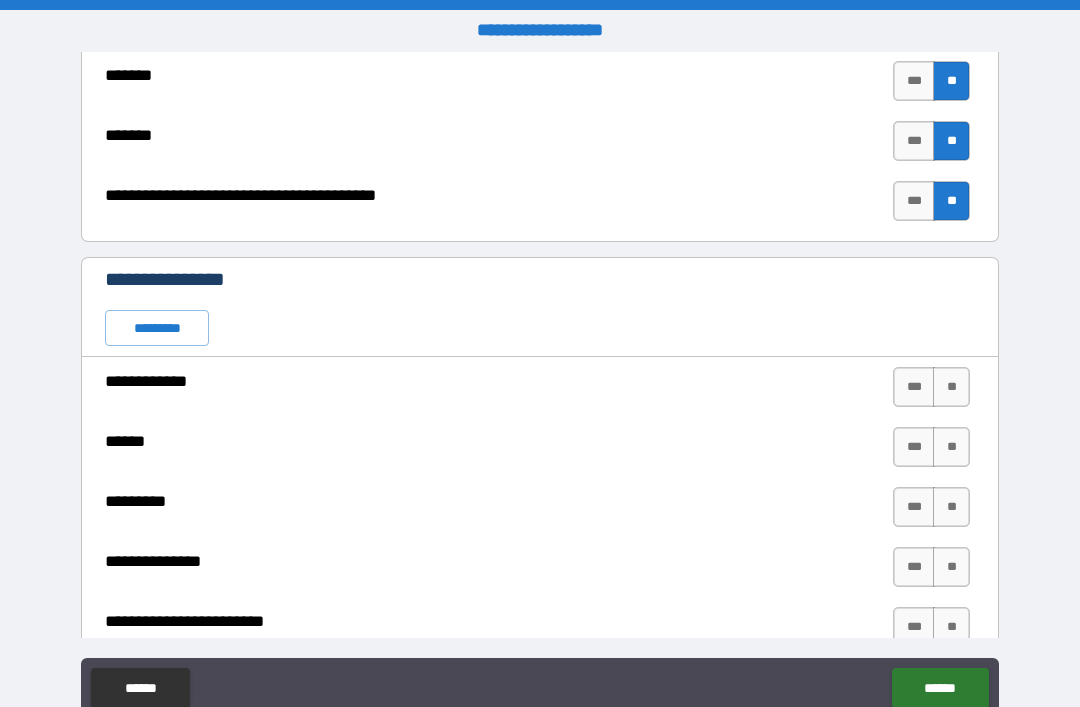 click on "***" at bounding box center [914, 507] 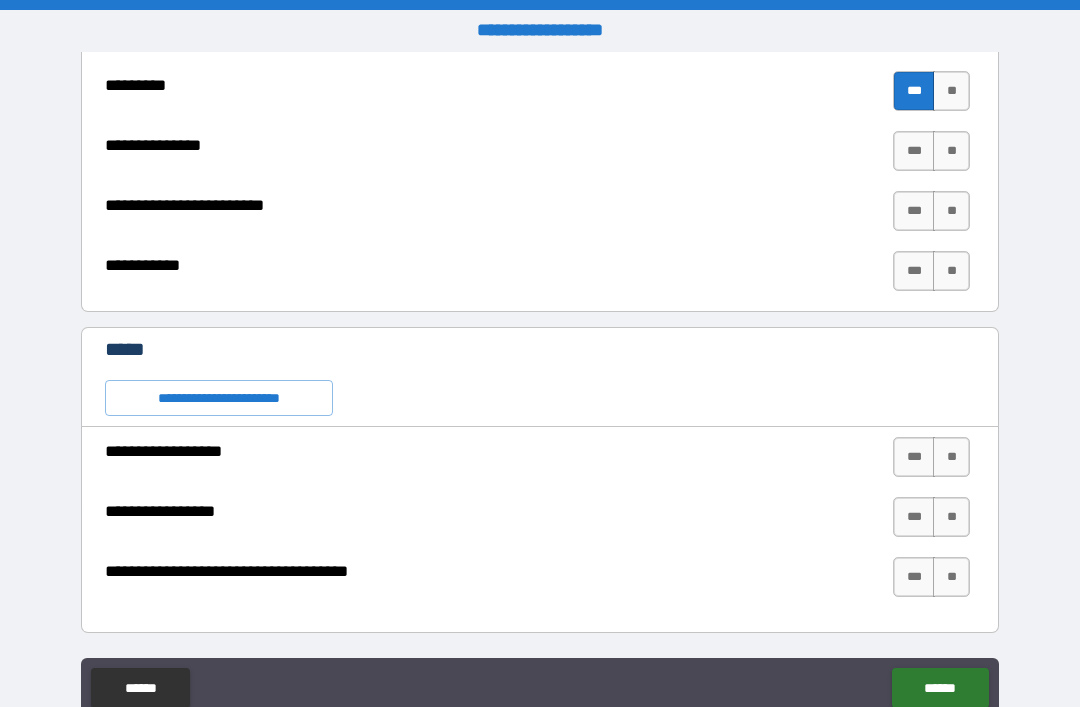 scroll, scrollTop: 6922, scrollLeft: 0, axis: vertical 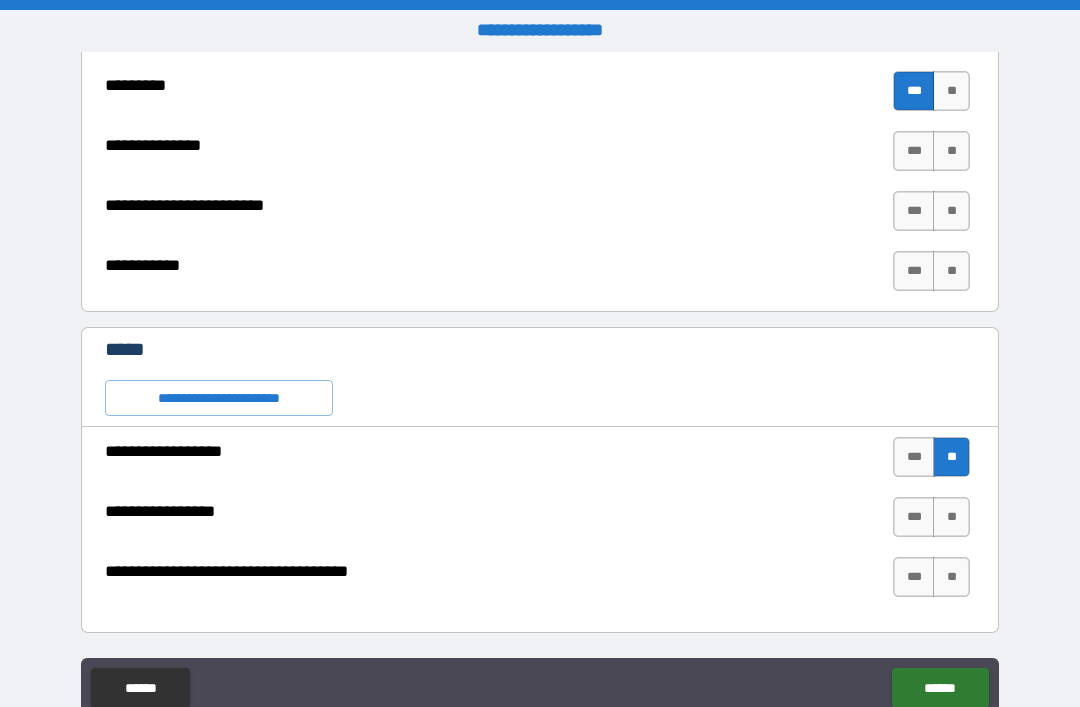click on "**" at bounding box center [951, 517] 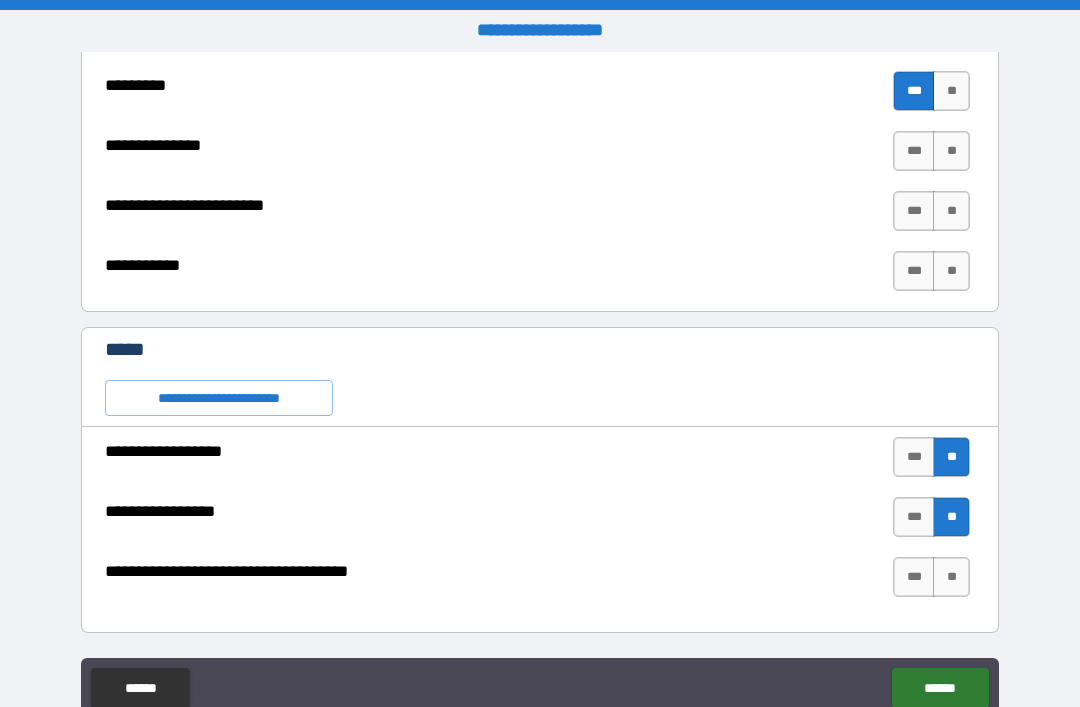 click on "**" at bounding box center (951, 577) 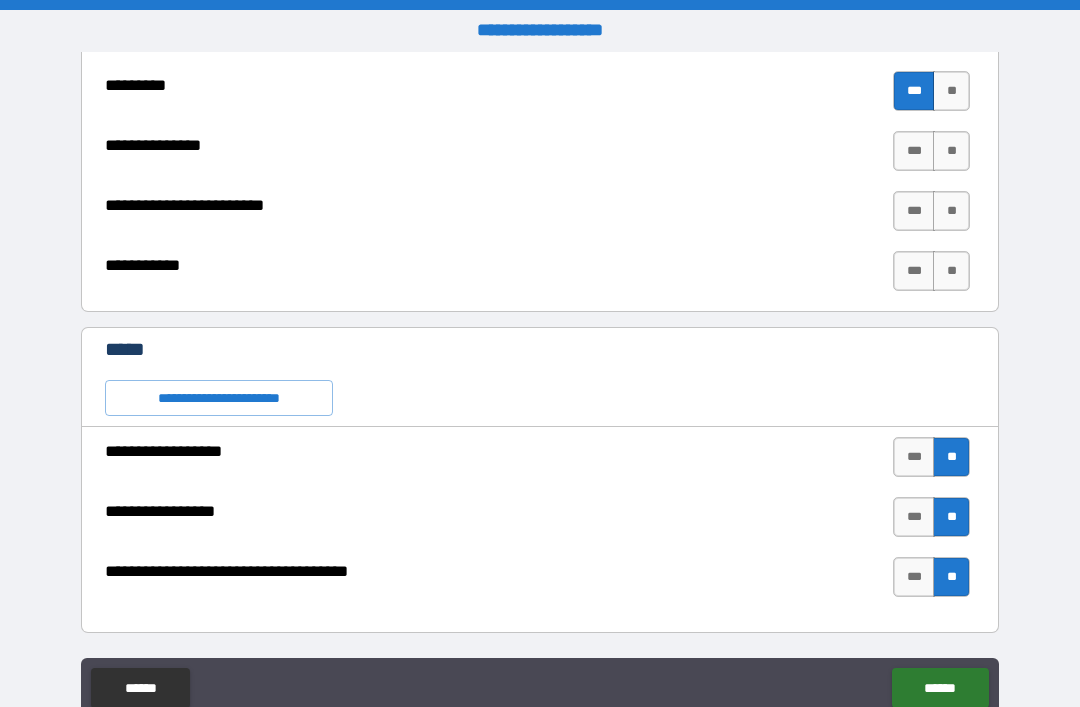 scroll, scrollTop: 6922, scrollLeft: 0, axis: vertical 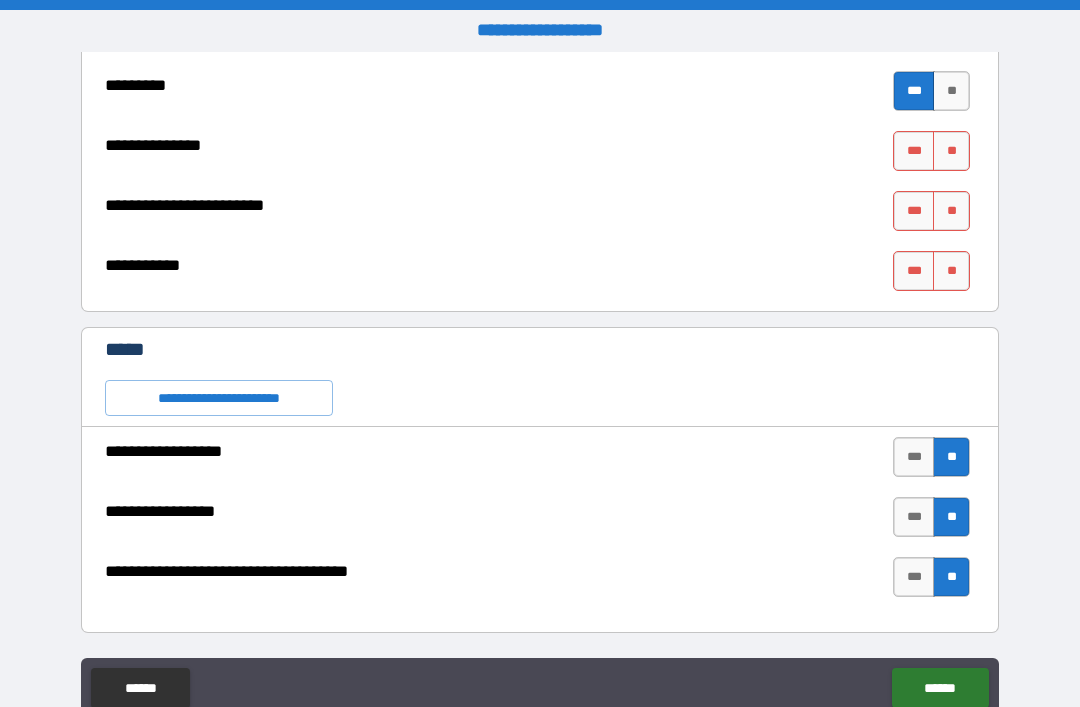 click on "**" at bounding box center [951, 151] 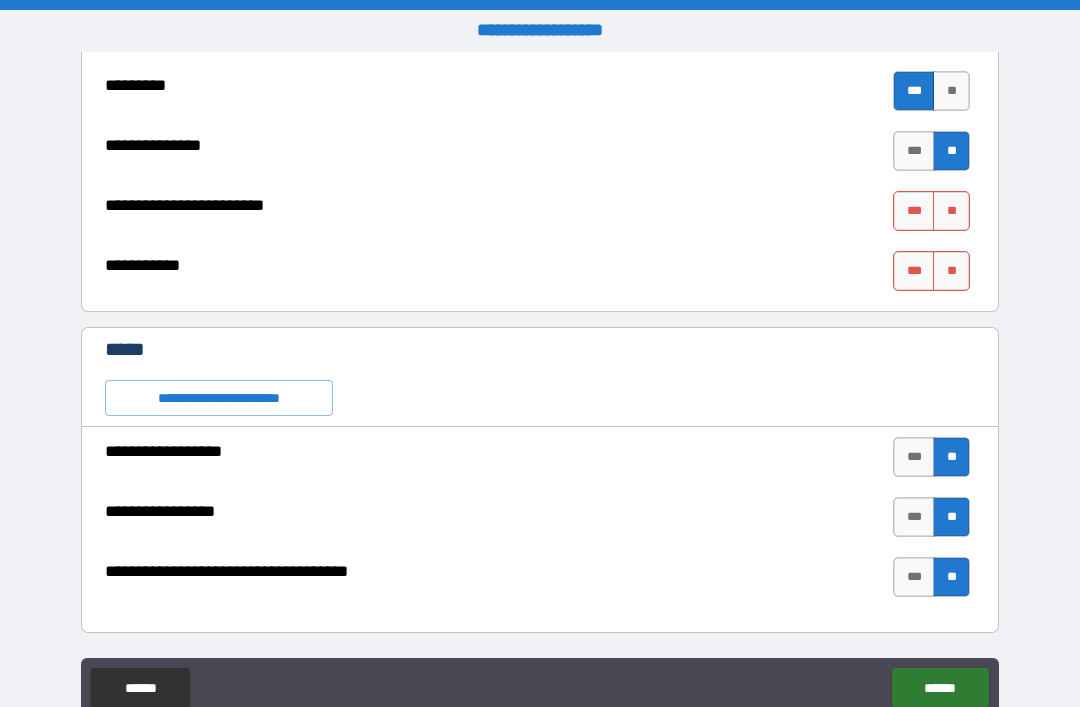 click on "**" at bounding box center (951, 211) 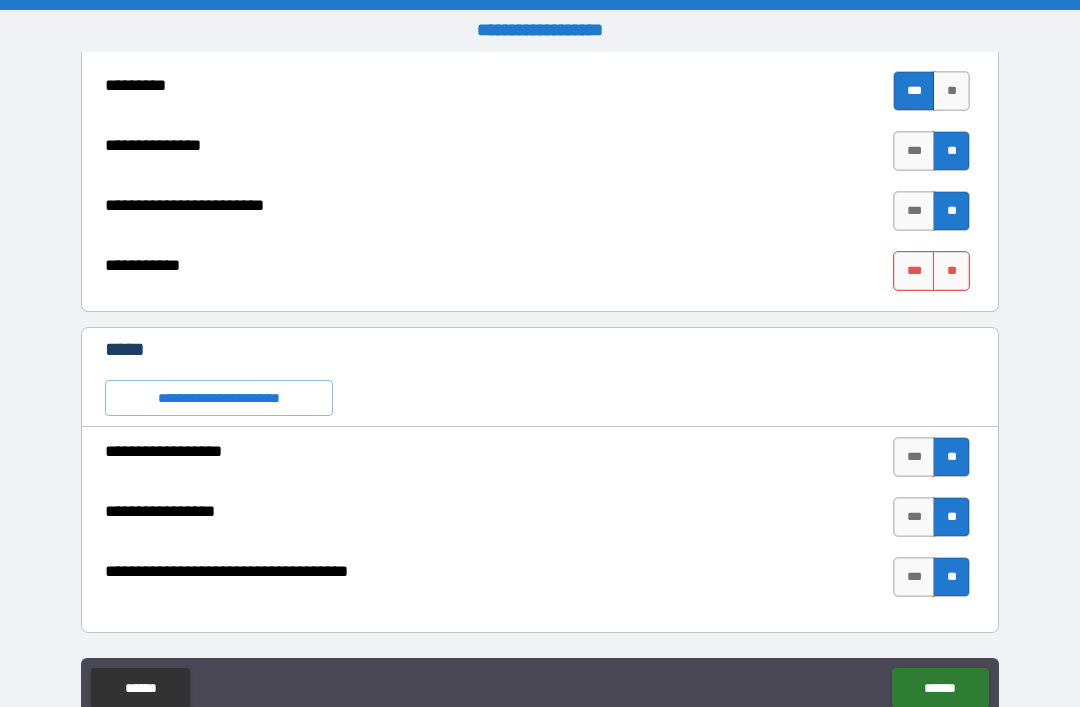 click on "**" at bounding box center (951, 271) 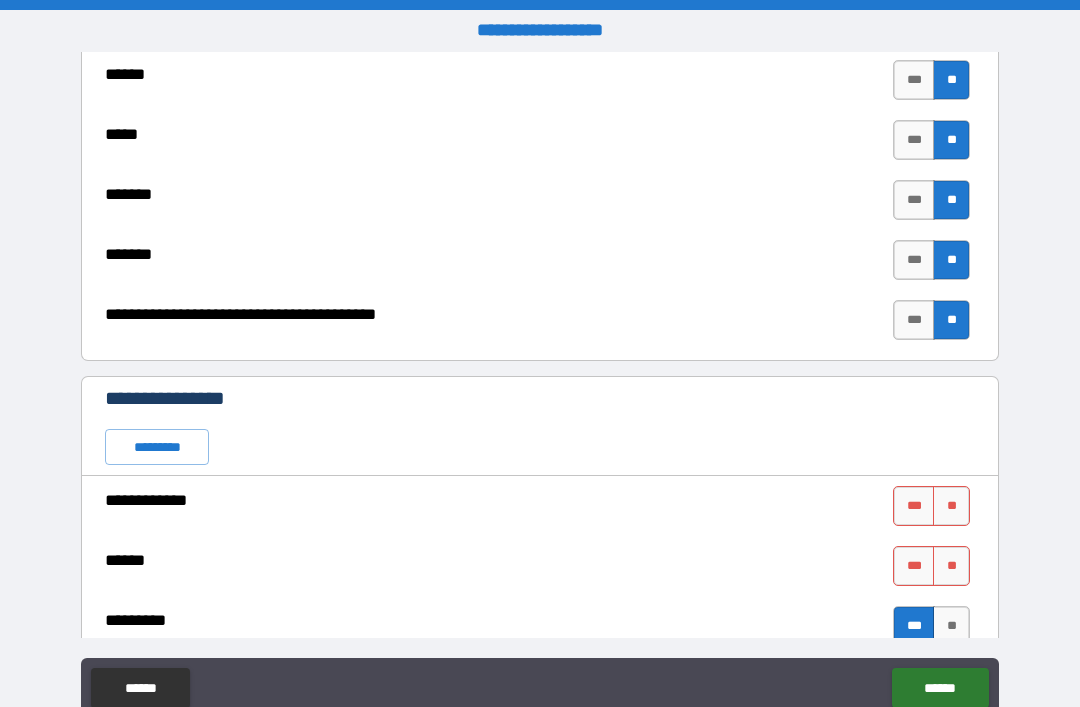 scroll, scrollTop: 6416, scrollLeft: 0, axis: vertical 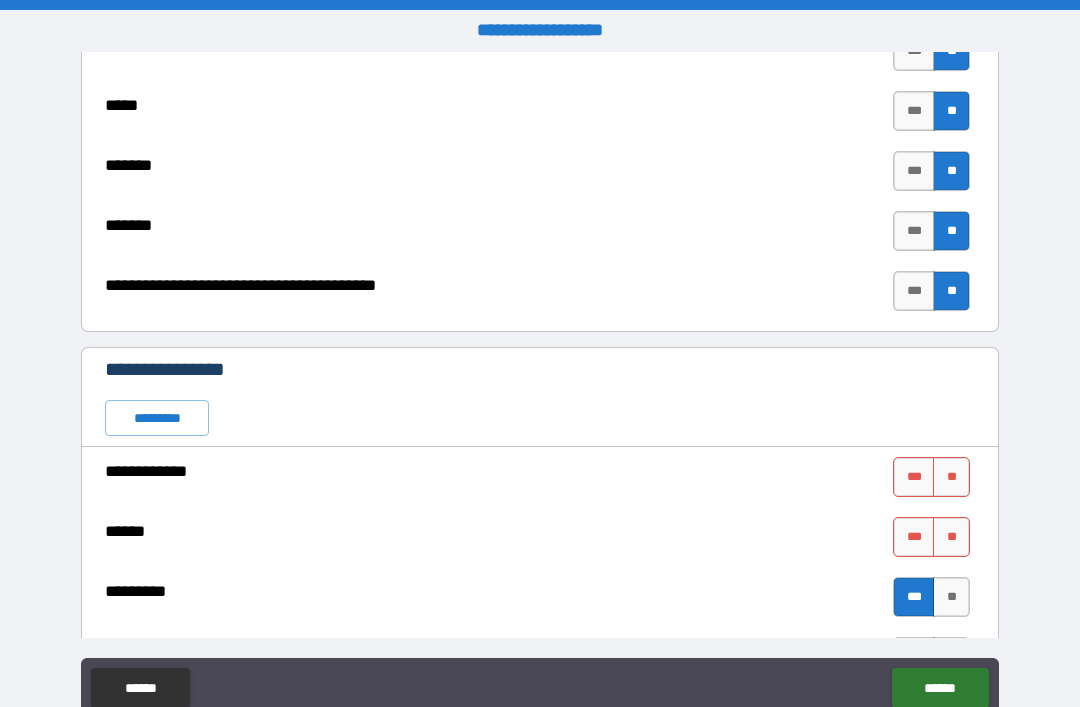 click on "**" at bounding box center [951, 477] 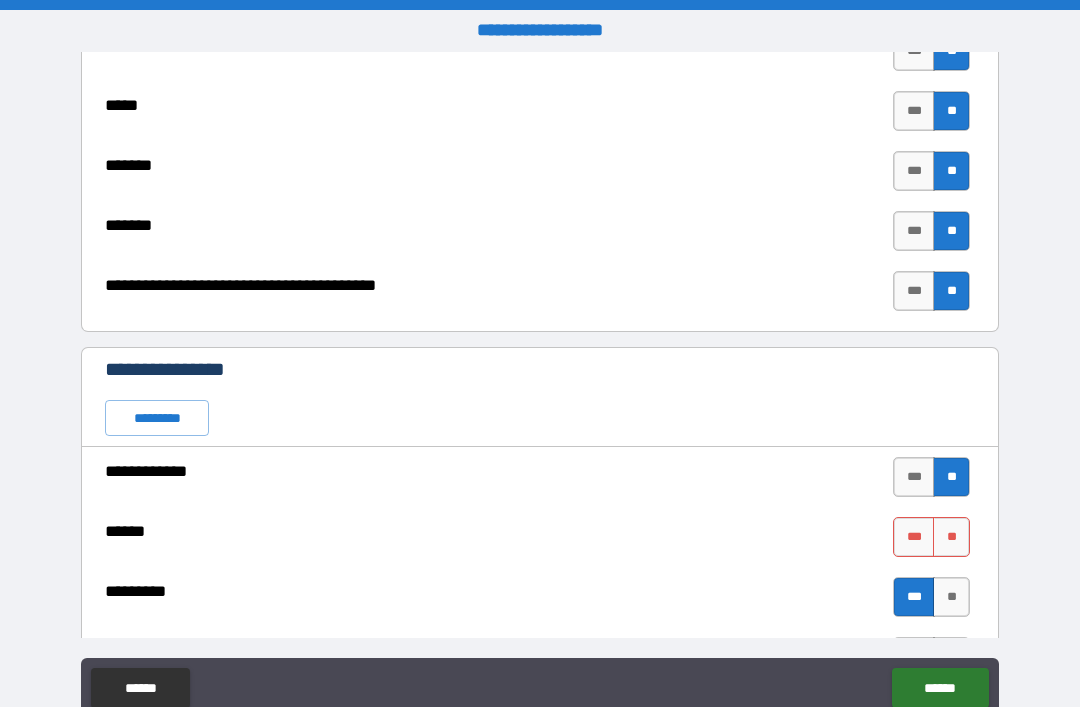 click on "**" at bounding box center [951, 537] 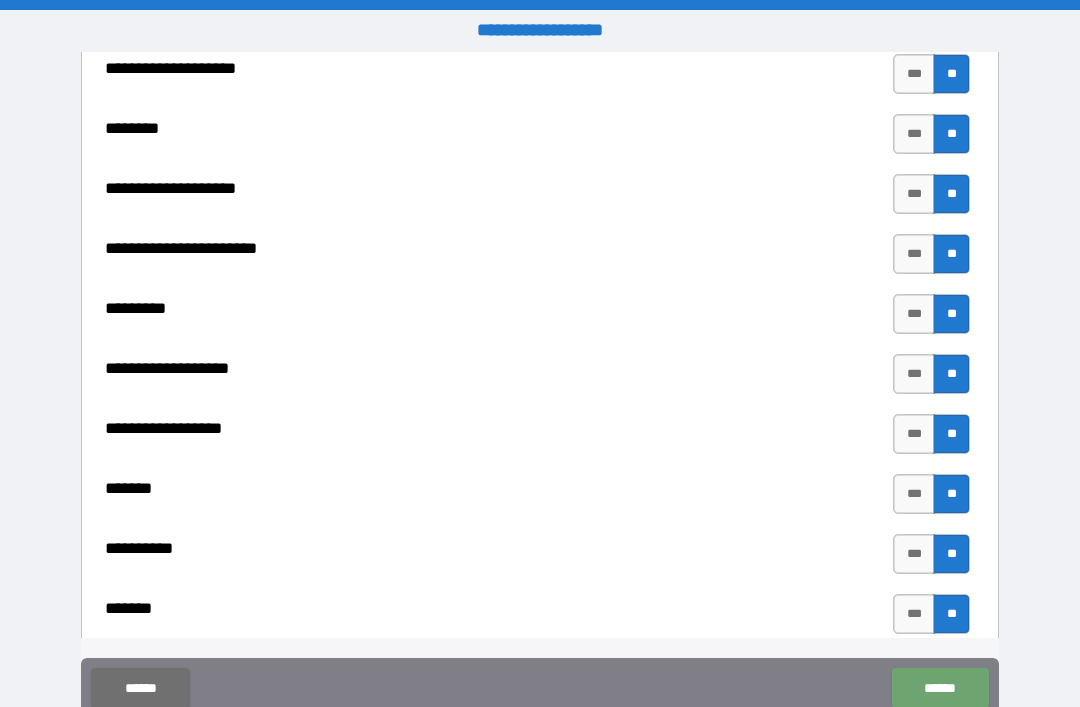 click on "******" at bounding box center (940, 688) 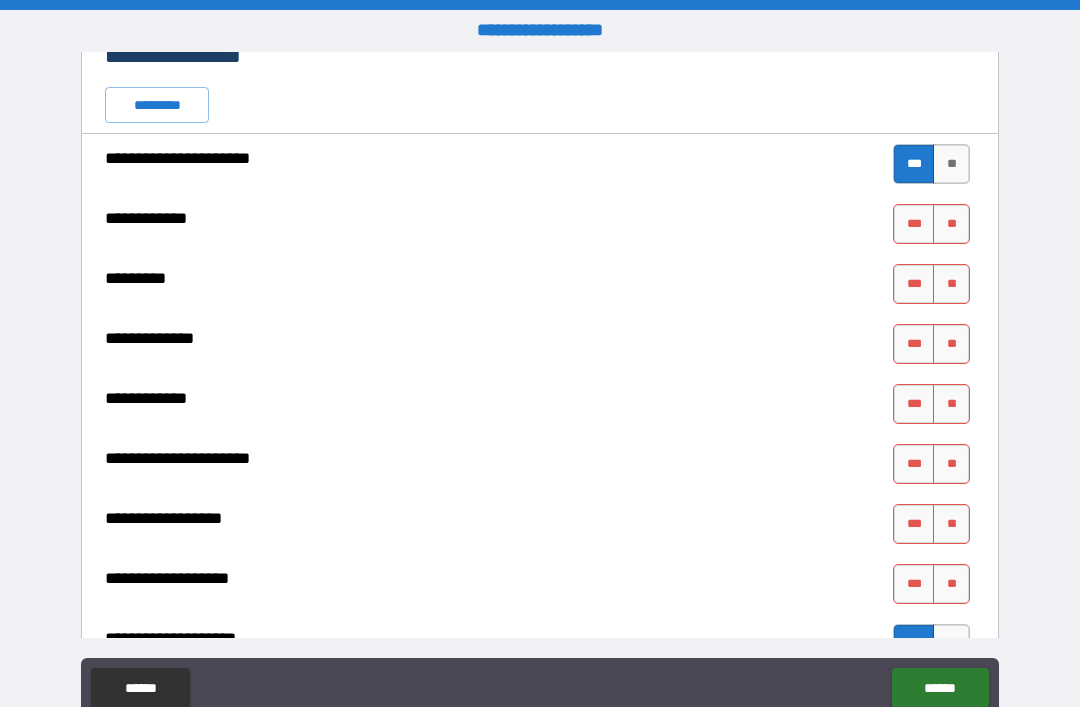 scroll, scrollTop: 441, scrollLeft: 0, axis: vertical 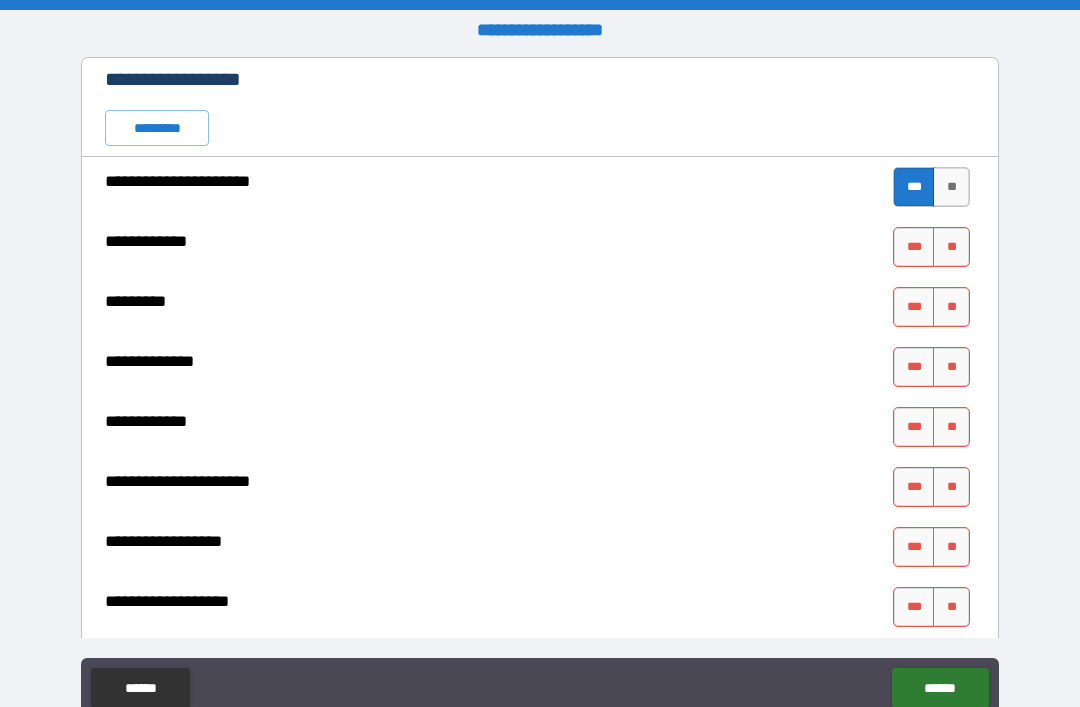 click on "**" at bounding box center [951, 247] 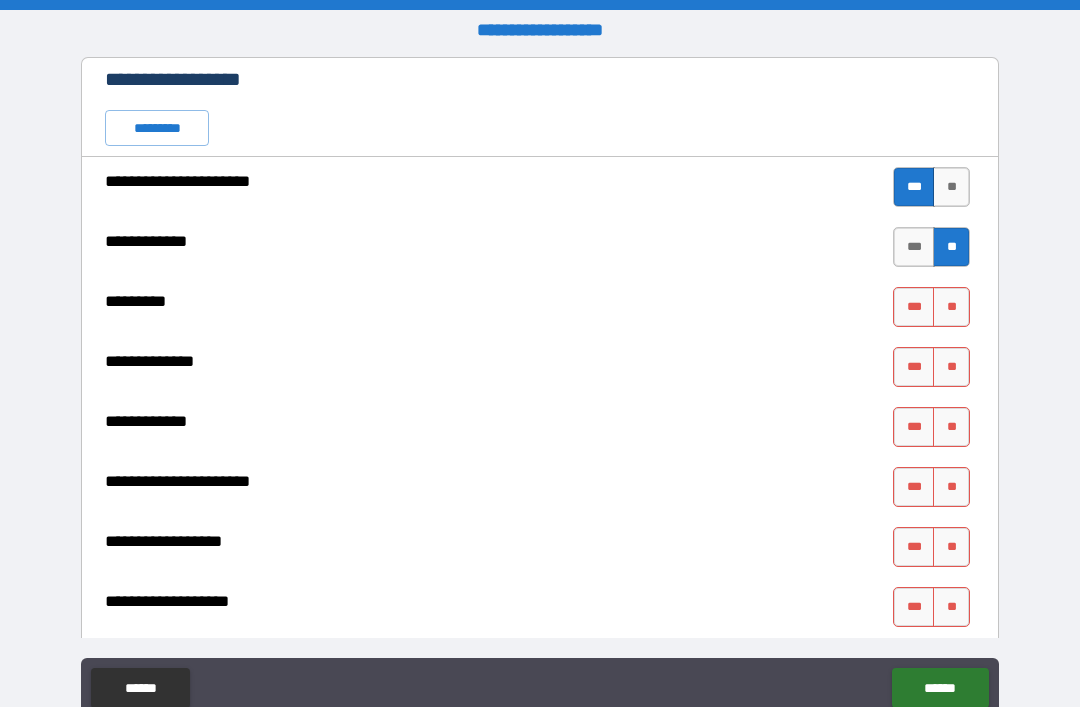 click on "**" at bounding box center (951, 307) 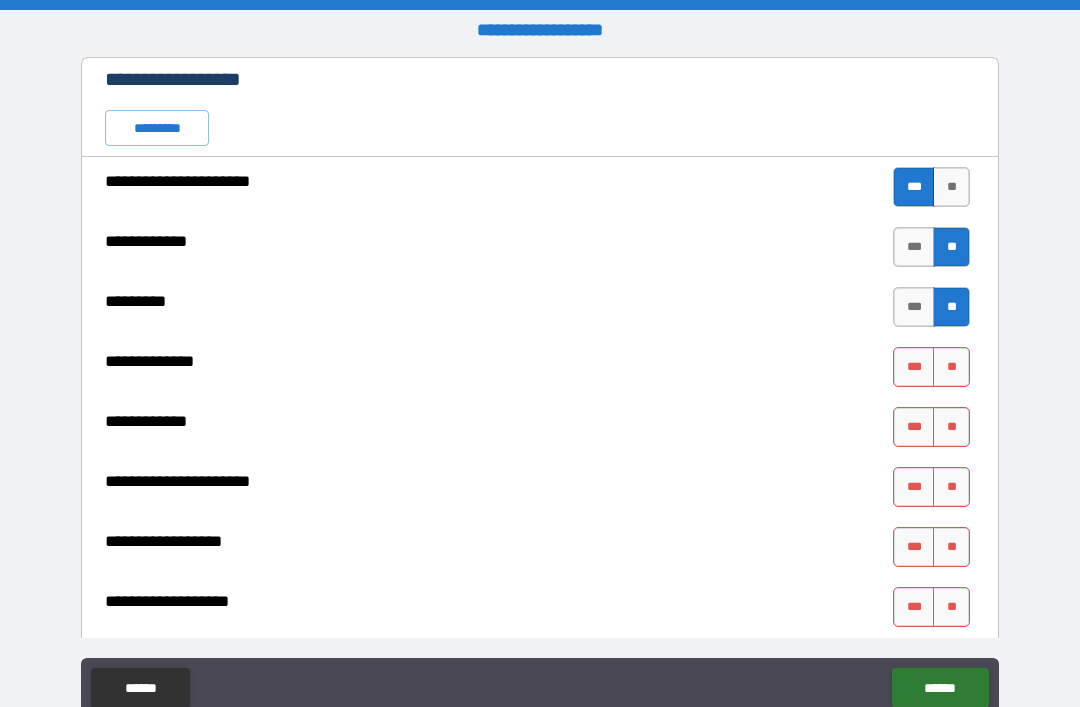 click on "**" at bounding box center [951, 367] 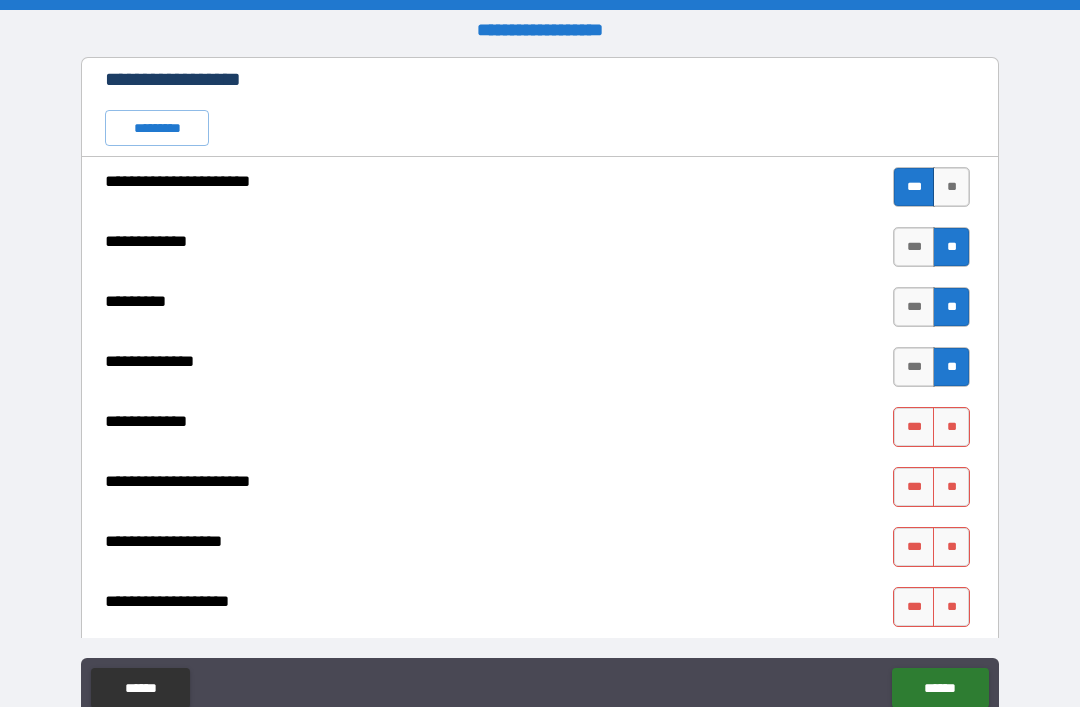 click on "**" at bounding box center [951, 427] 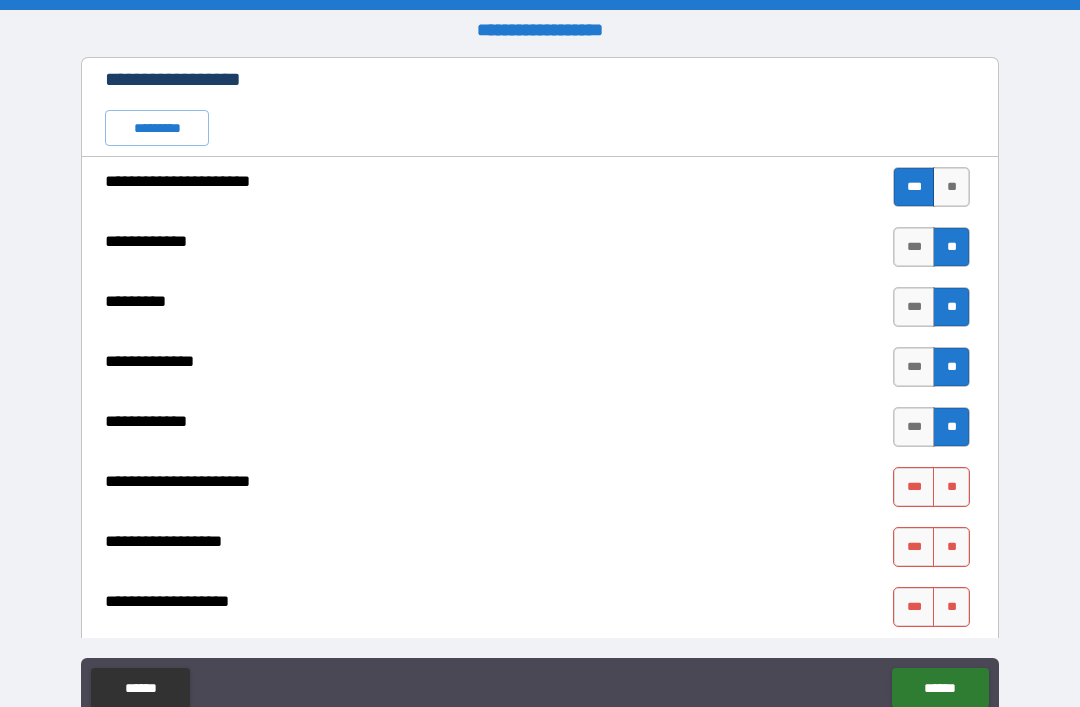 click on "**" at bounding box center [951, 487] 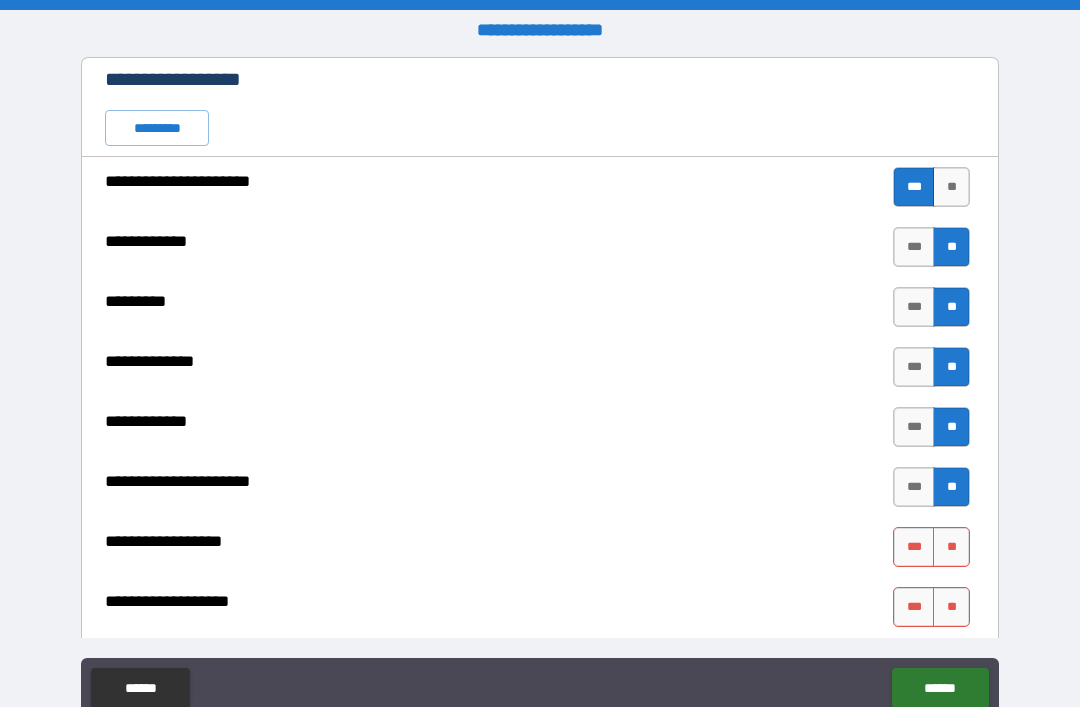 click on "**" at bounding box center (951, 547) 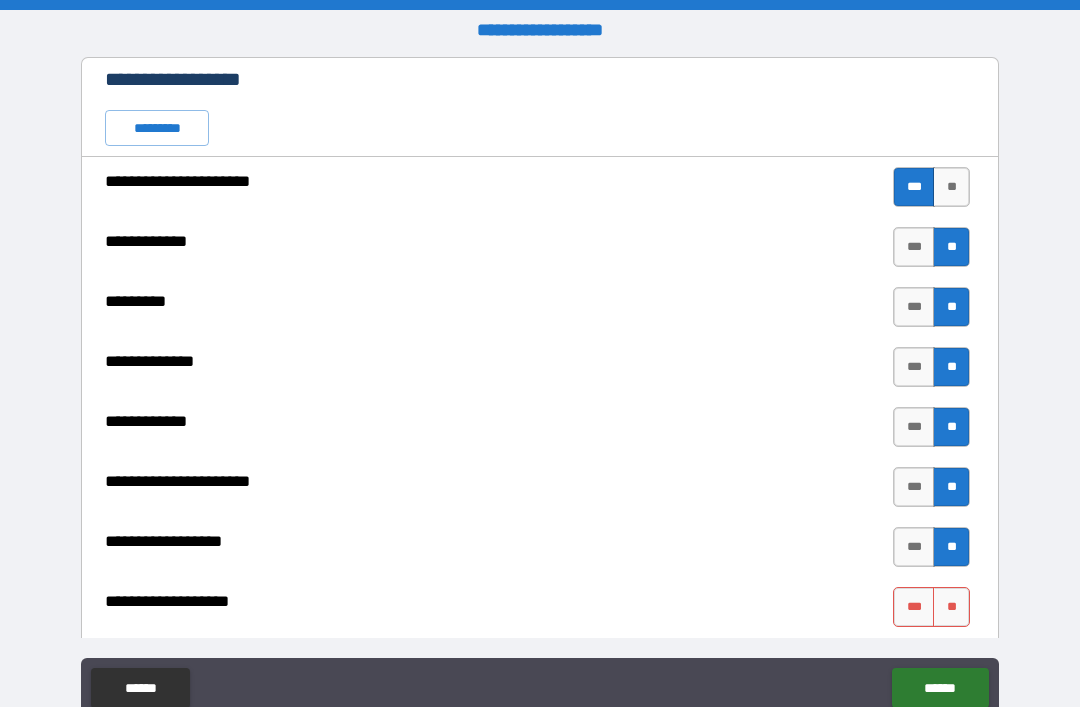 click on "**" at bounding box center [951, 607] 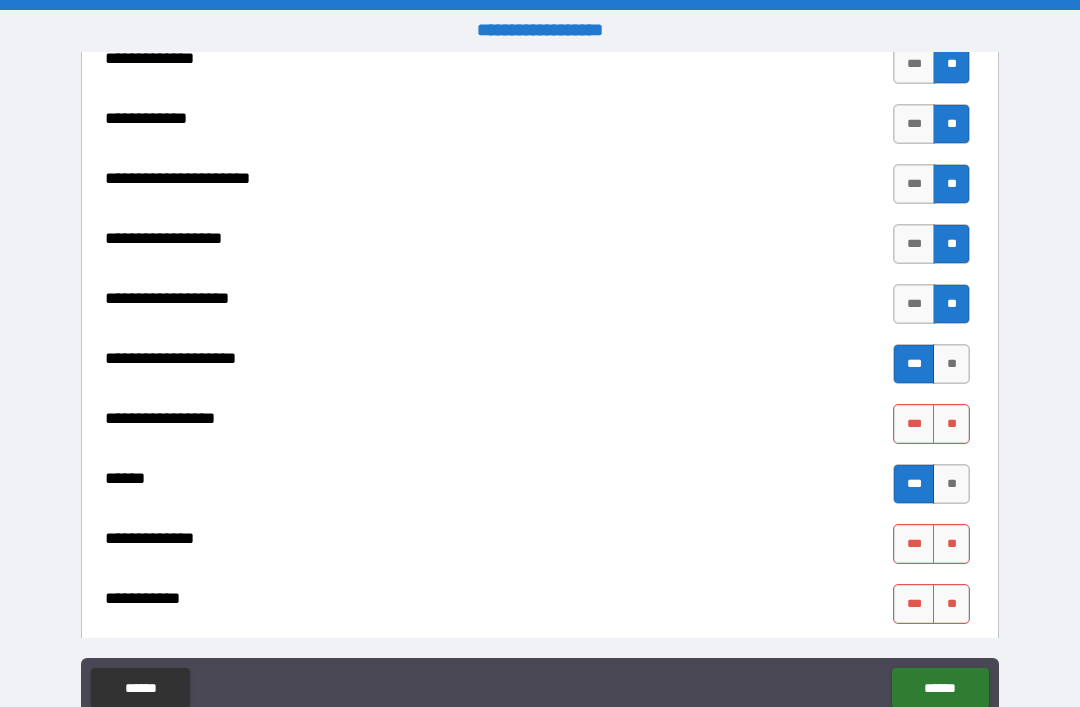 scroll, scrollTop: 757, scrollLeft: 0, axis: vertical 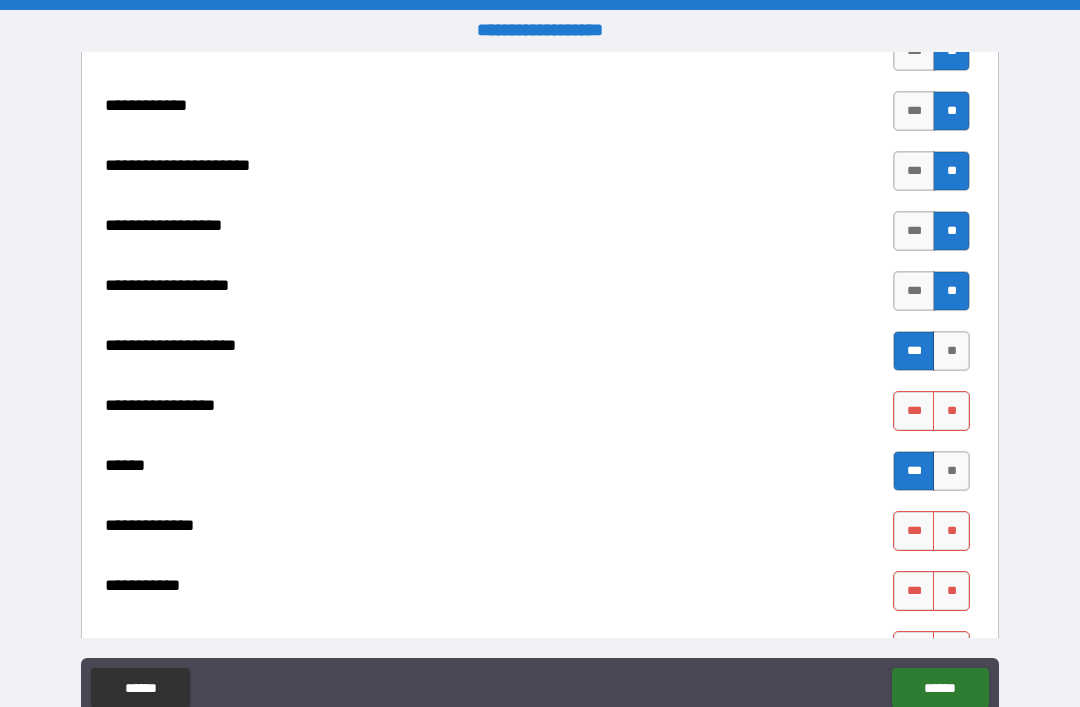 click on "**" at bounding box center [951, 411] 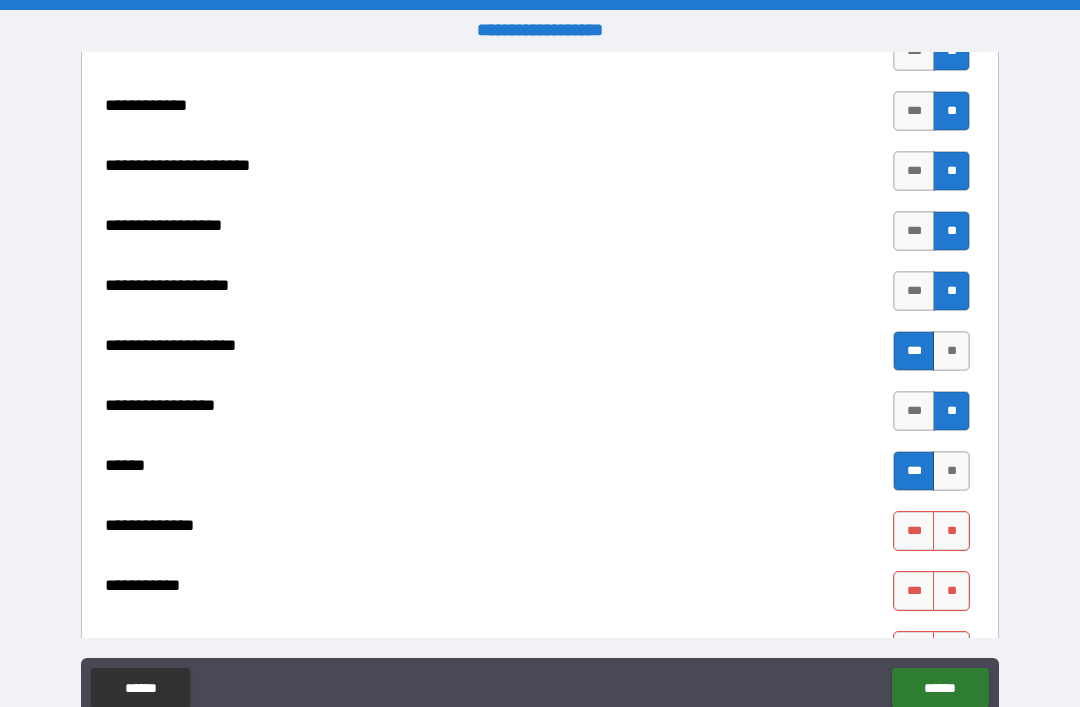 click on "**" at bounding box center [951, 531] 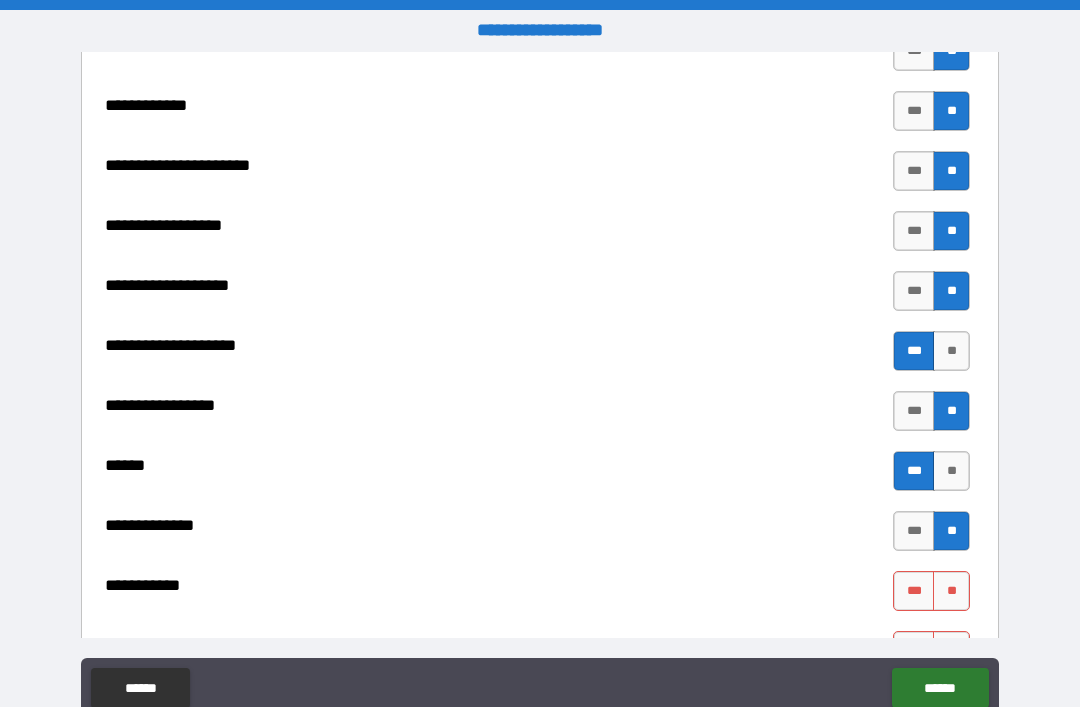 click on "**" at bounding box center [951, 591] 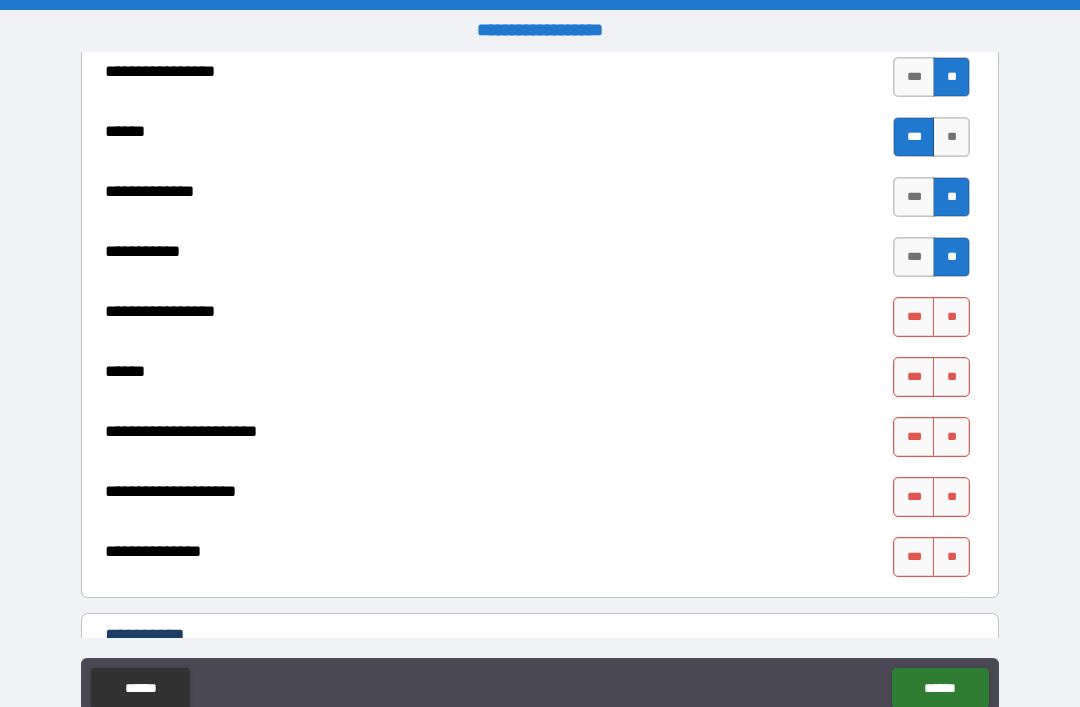 scroll, scrollTop: 1104, scrollLeft: 0, axis: vertical 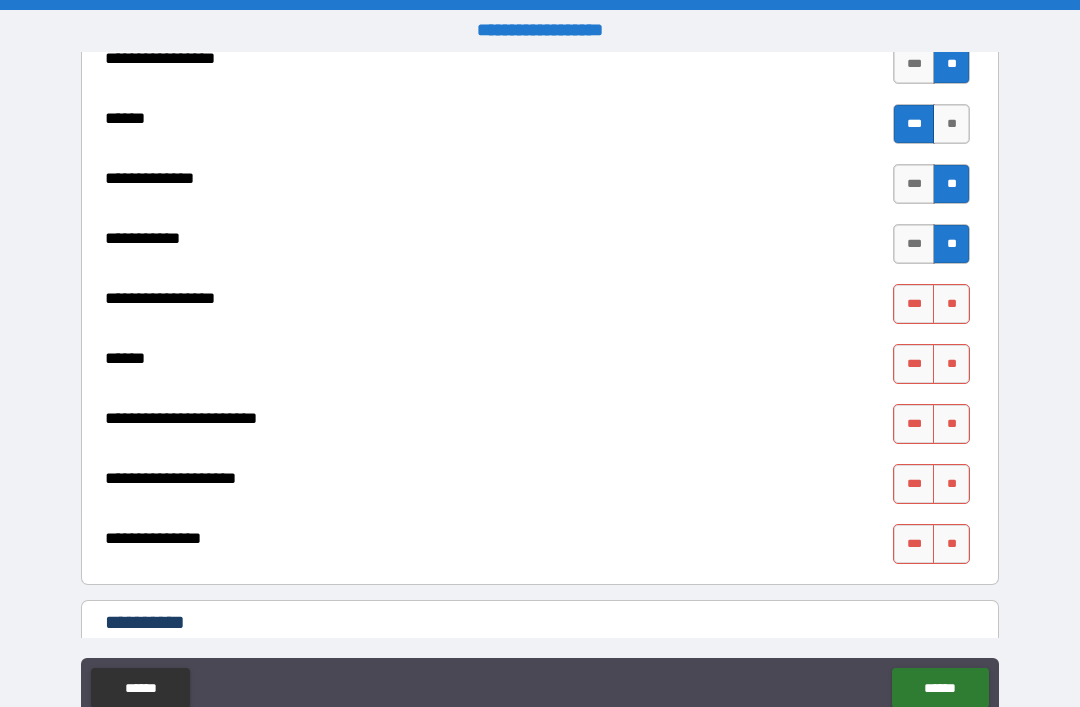 click on "**" at bounding box center [951, 304] 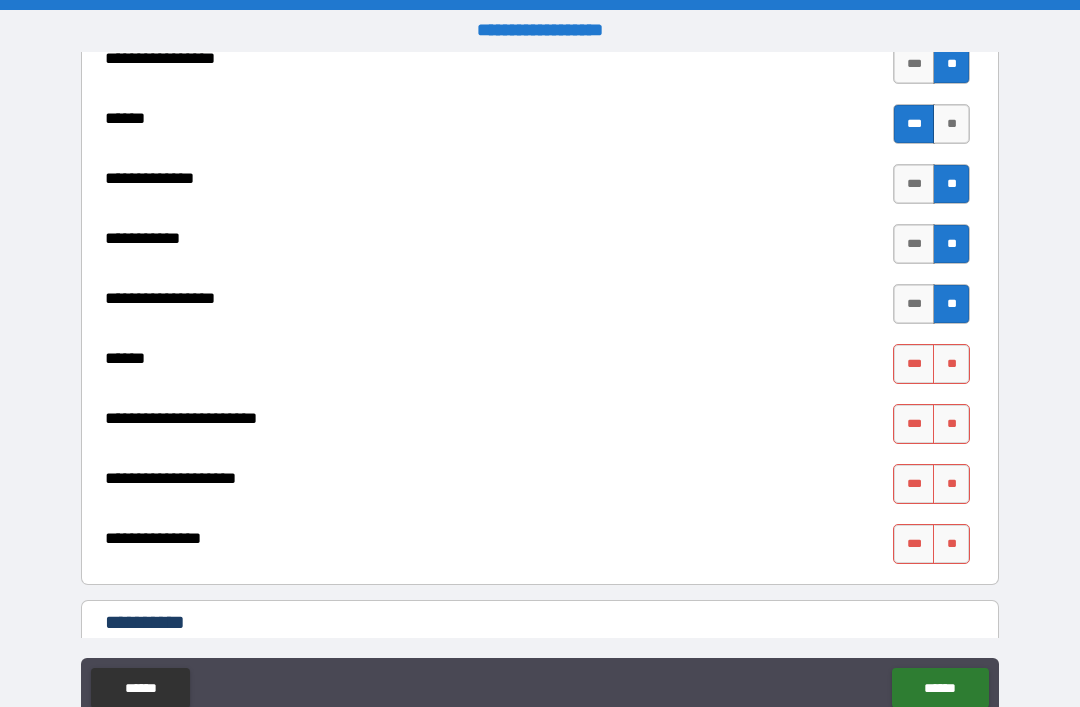 click on "**" at bounding box center (951, 364) 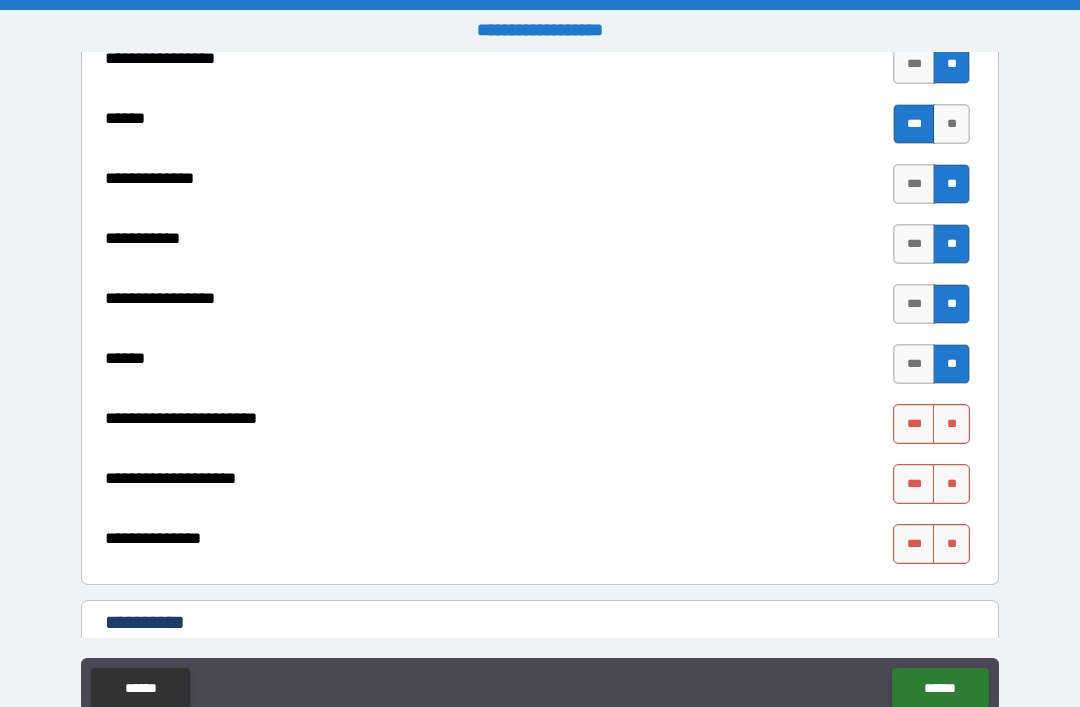 click on "**" at bounding box center [951, 424] 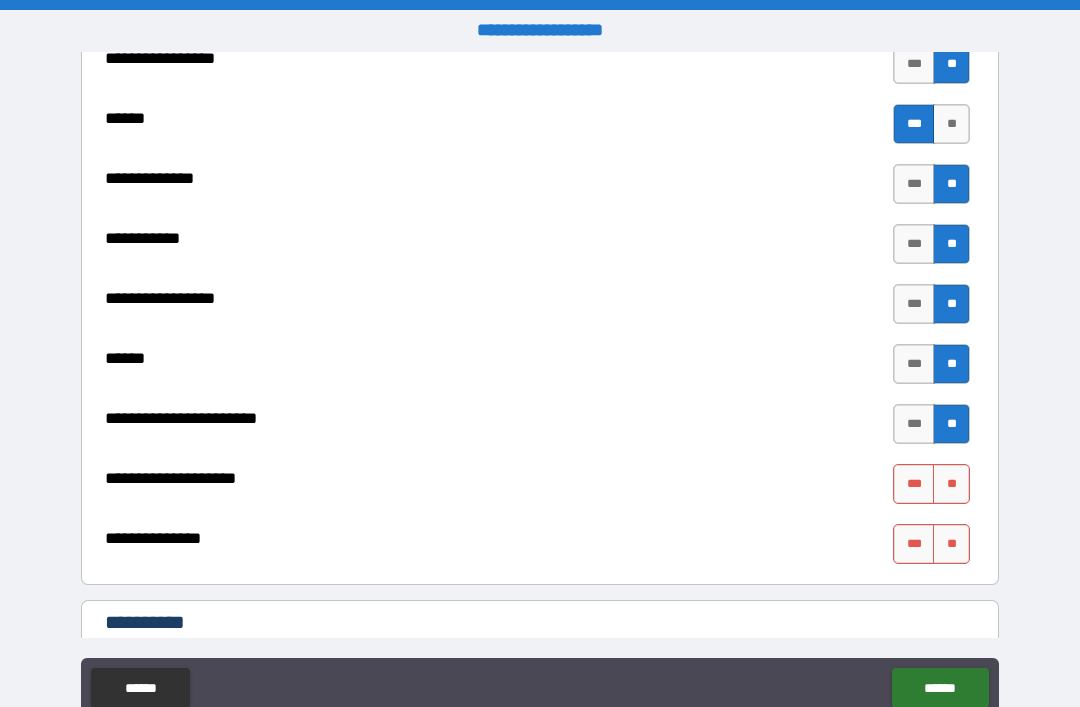 click on "**" at bounding box center (951, 484) 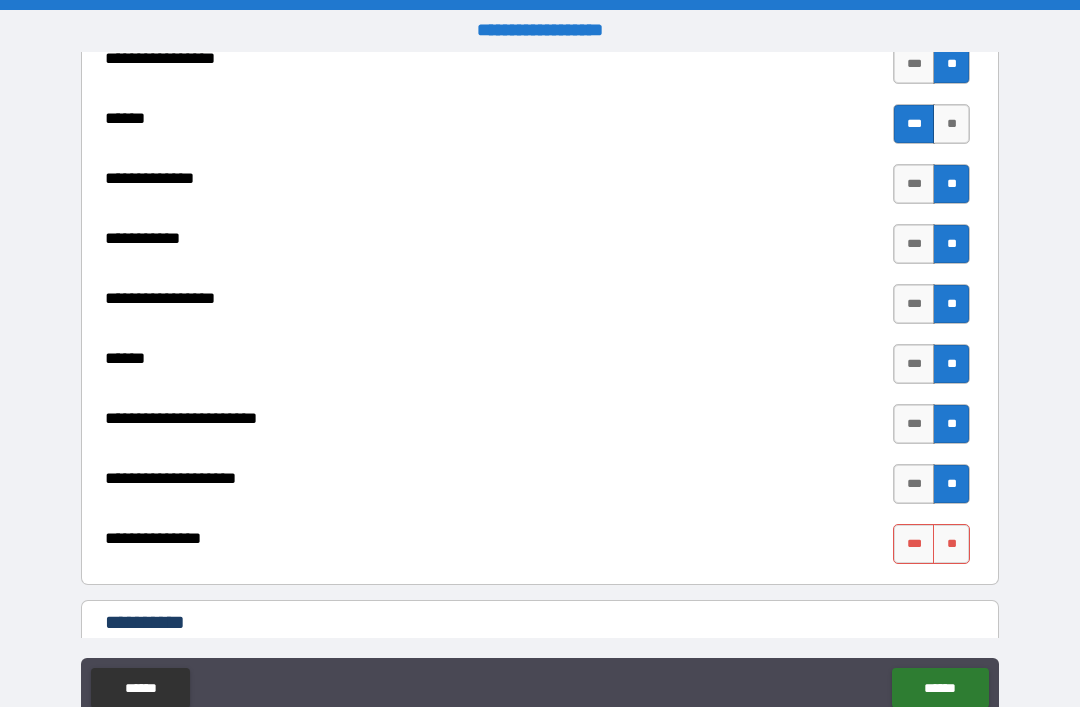 click on "**" at bounding box center (951, 544) 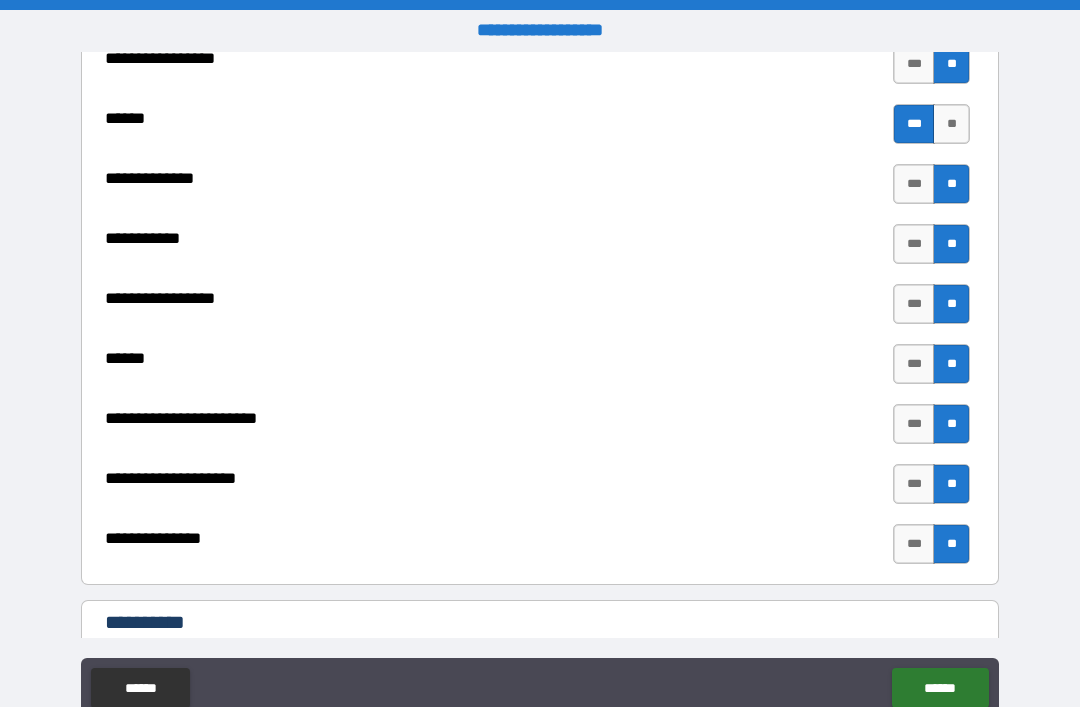 type on "*" 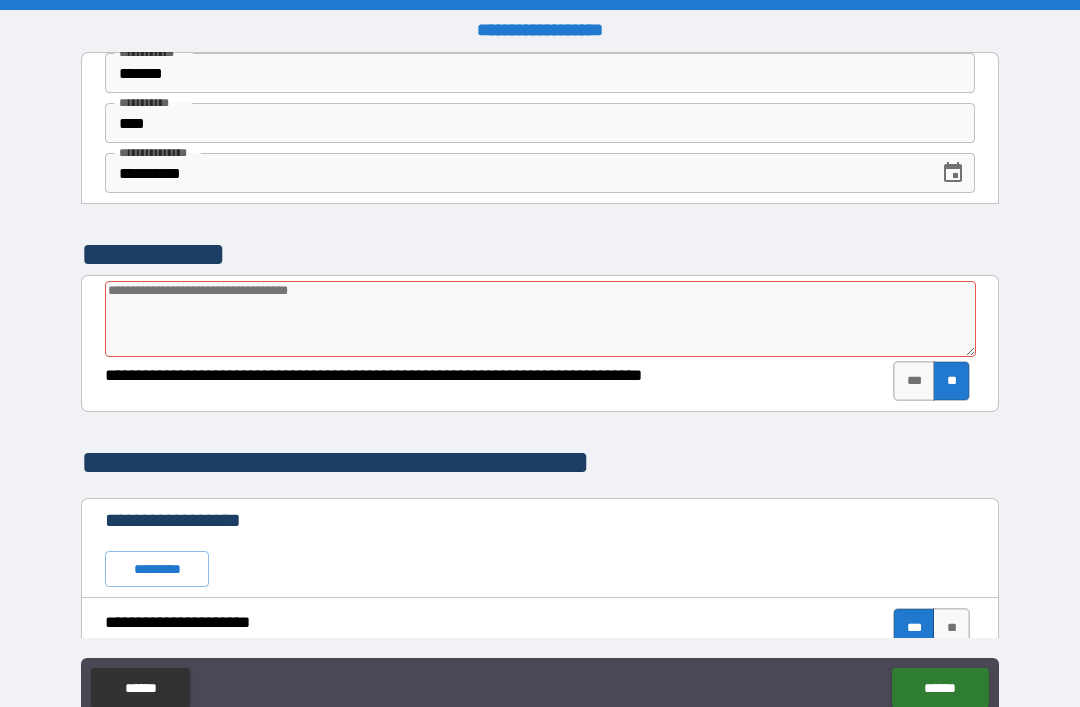 scroll, scrollTop: 0, scrollLeft: 0, axis: both 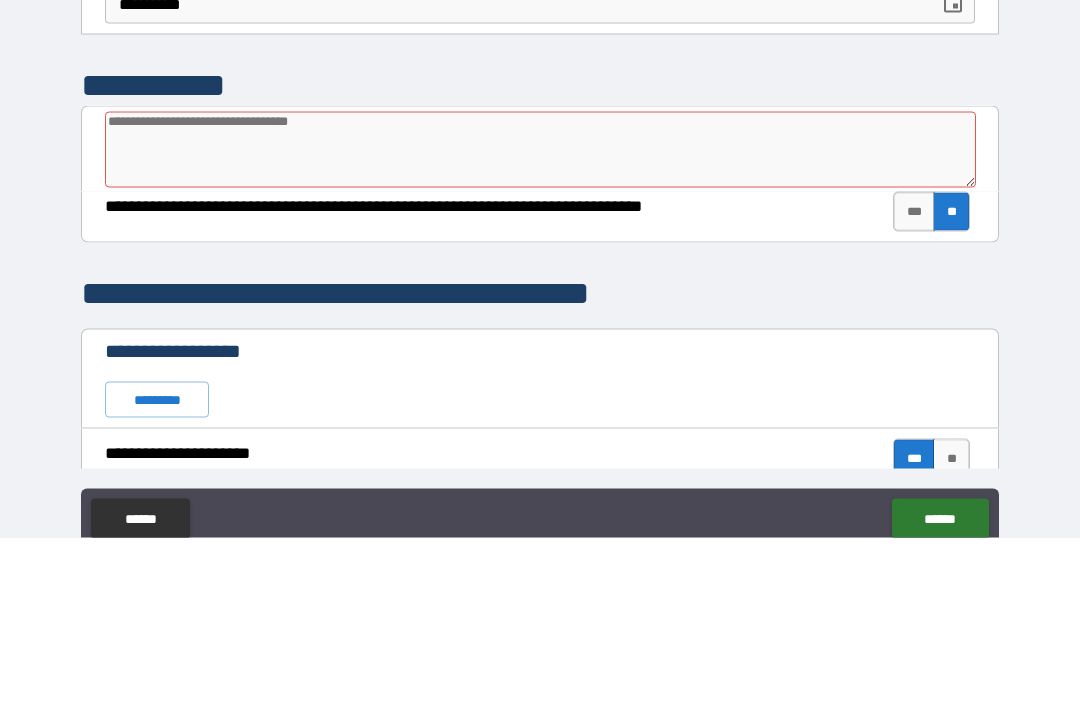 type on "*" 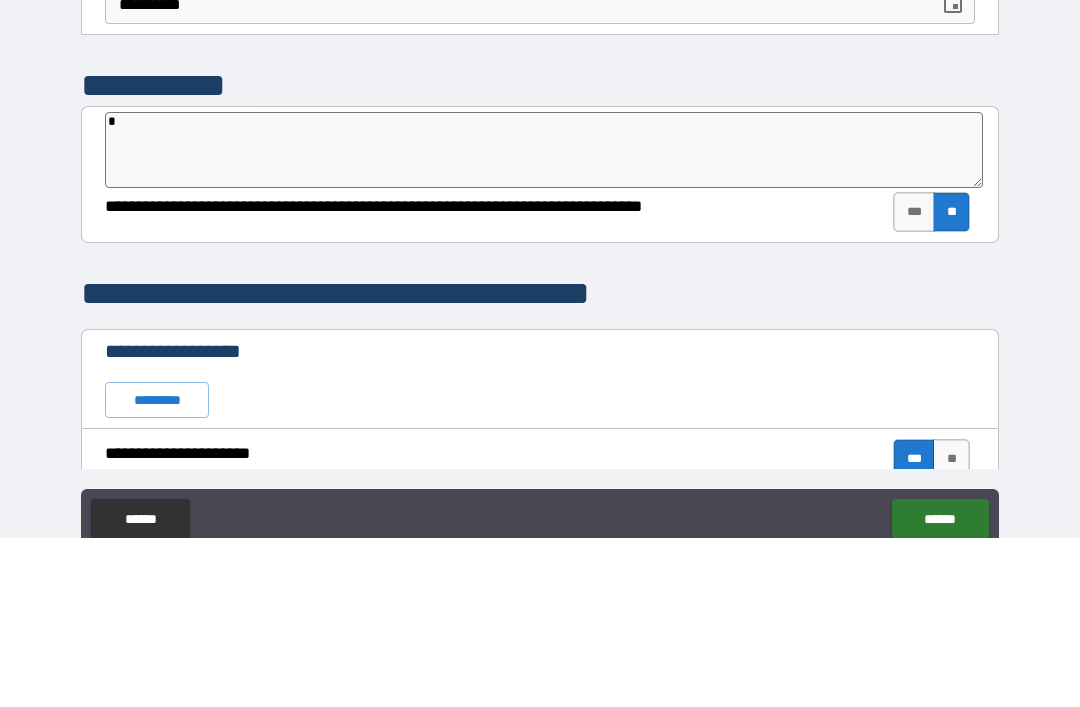 type on "*" 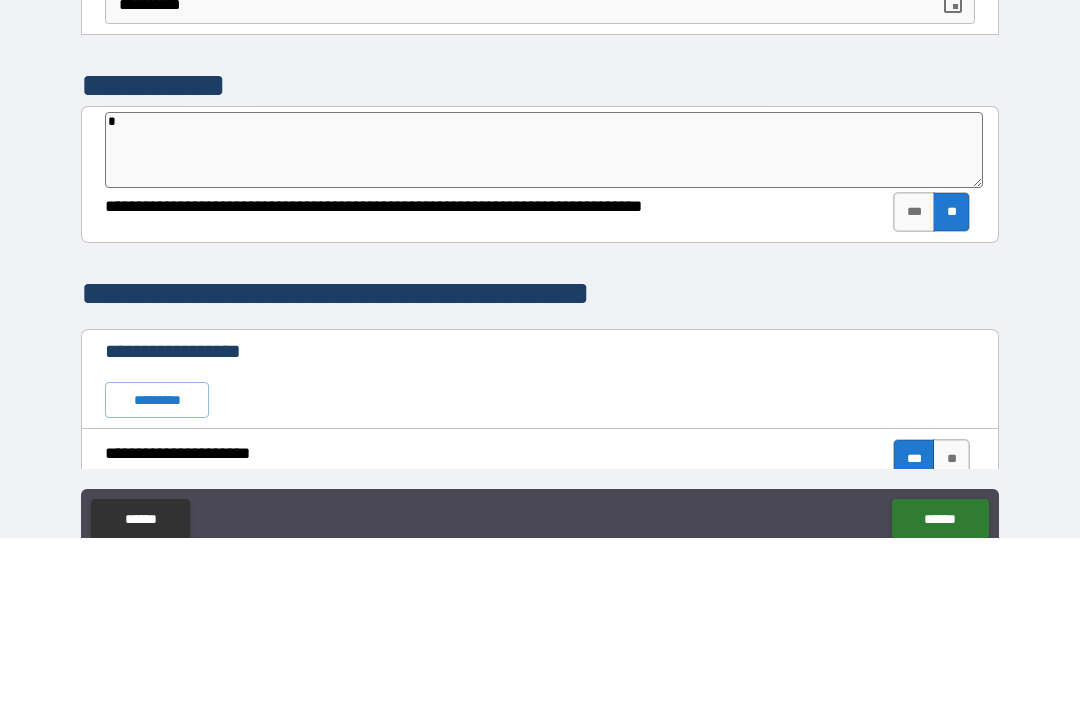 type on "**" 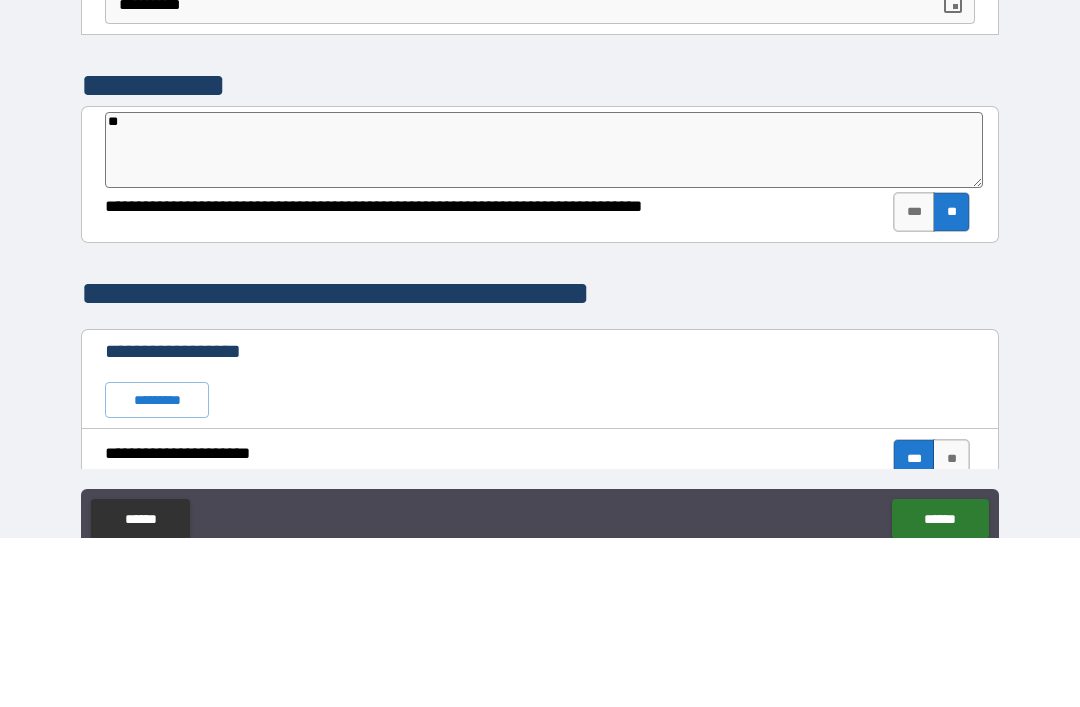 type on "*" 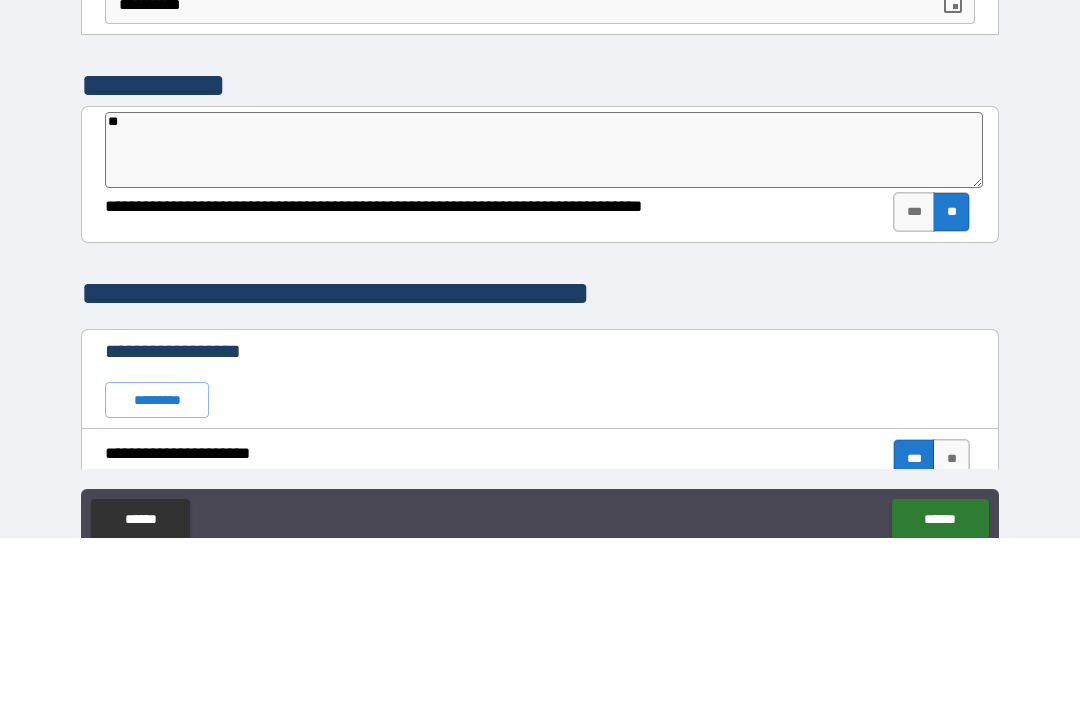type on "***" 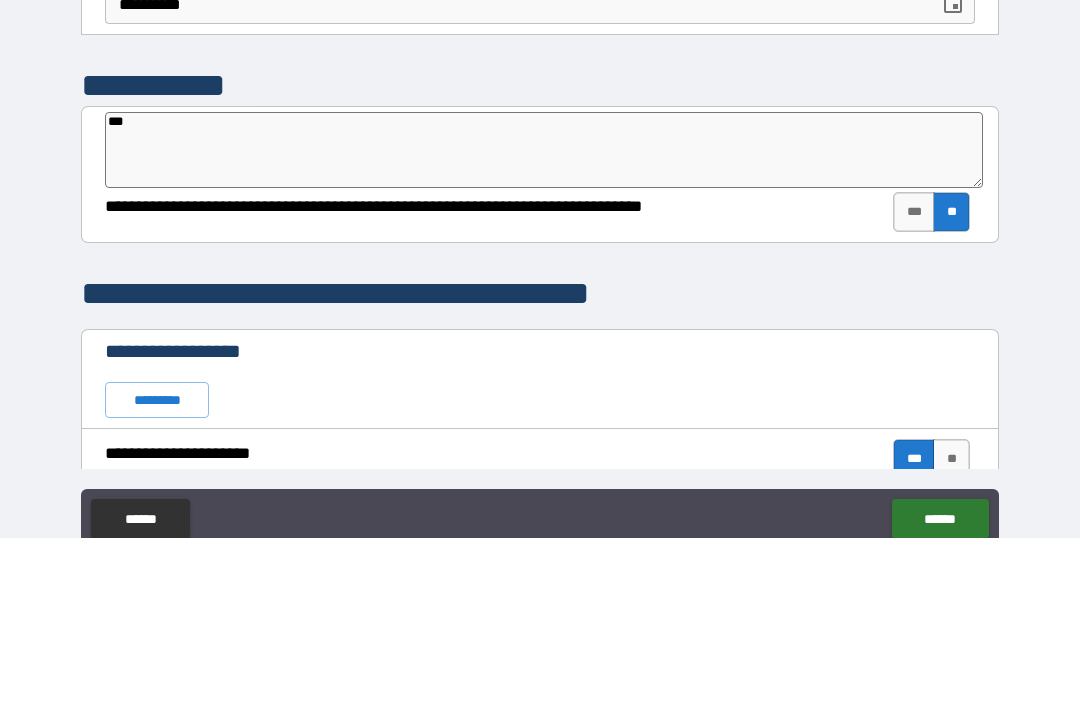 type on "*" 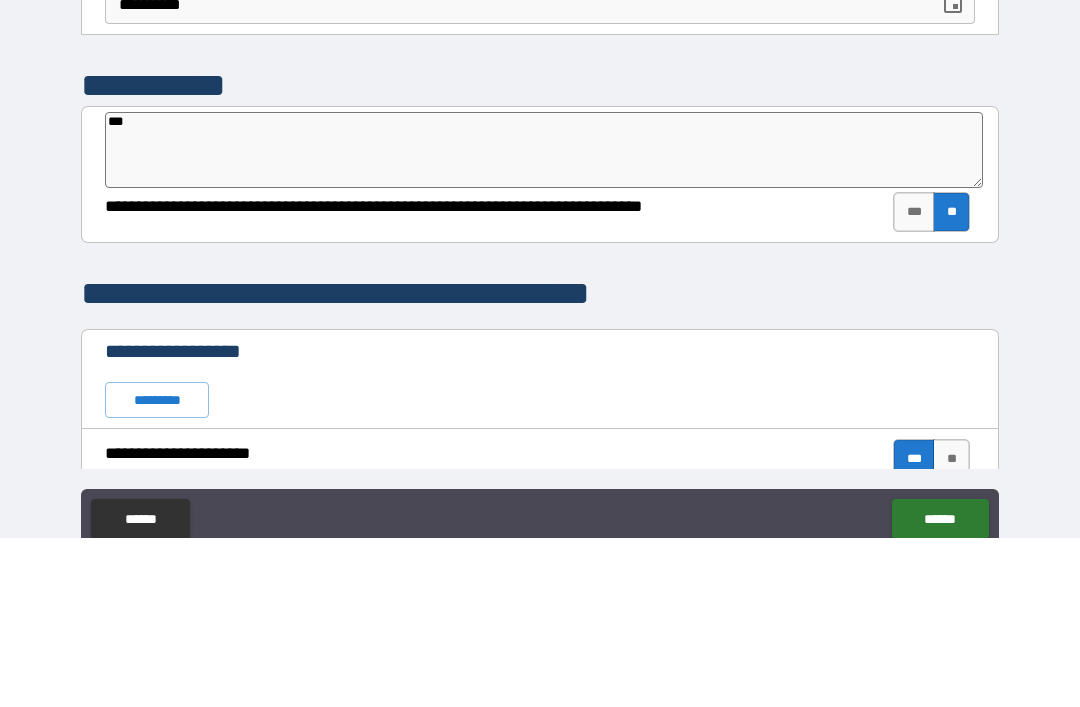 type on "****" 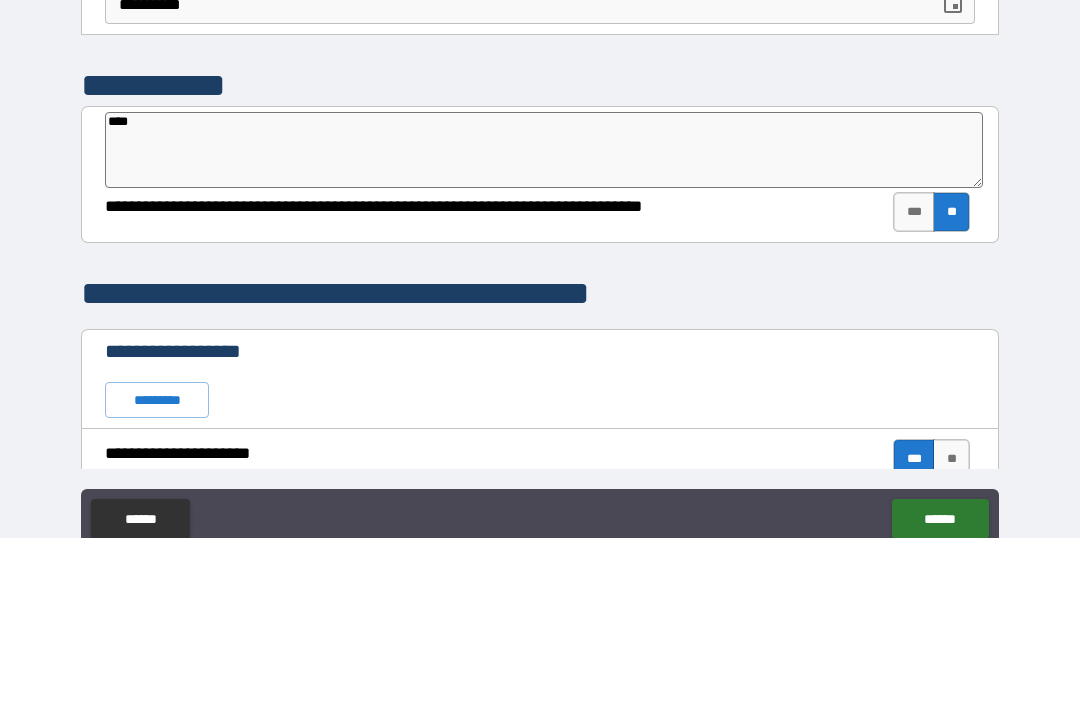 type on "*" 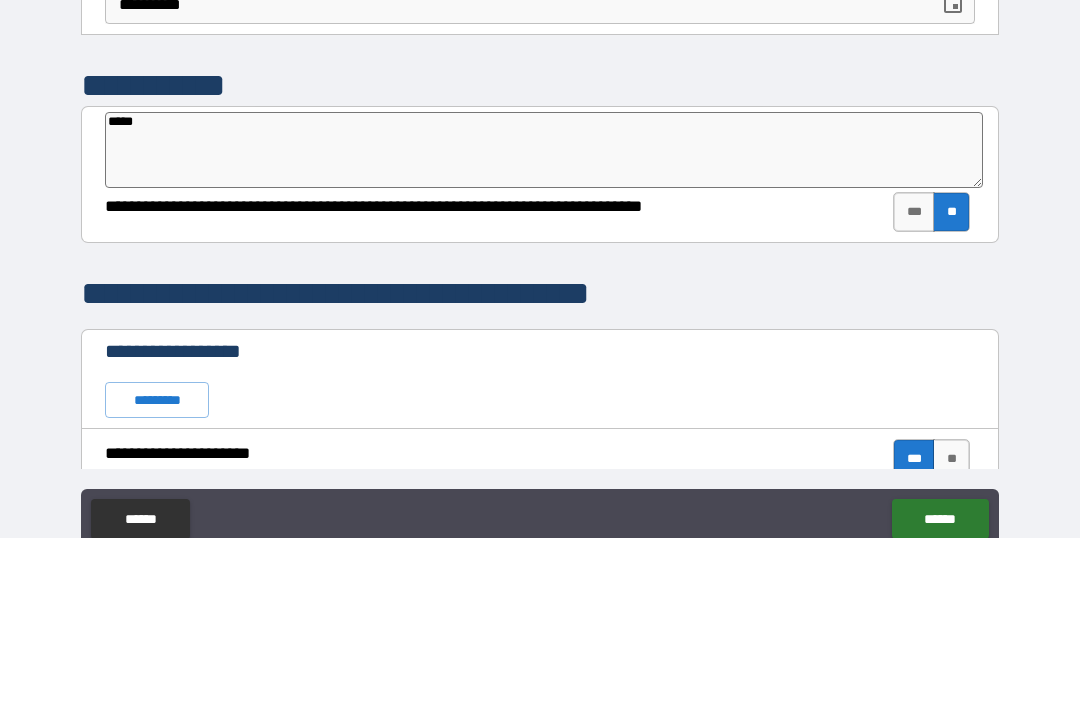 type on "*" 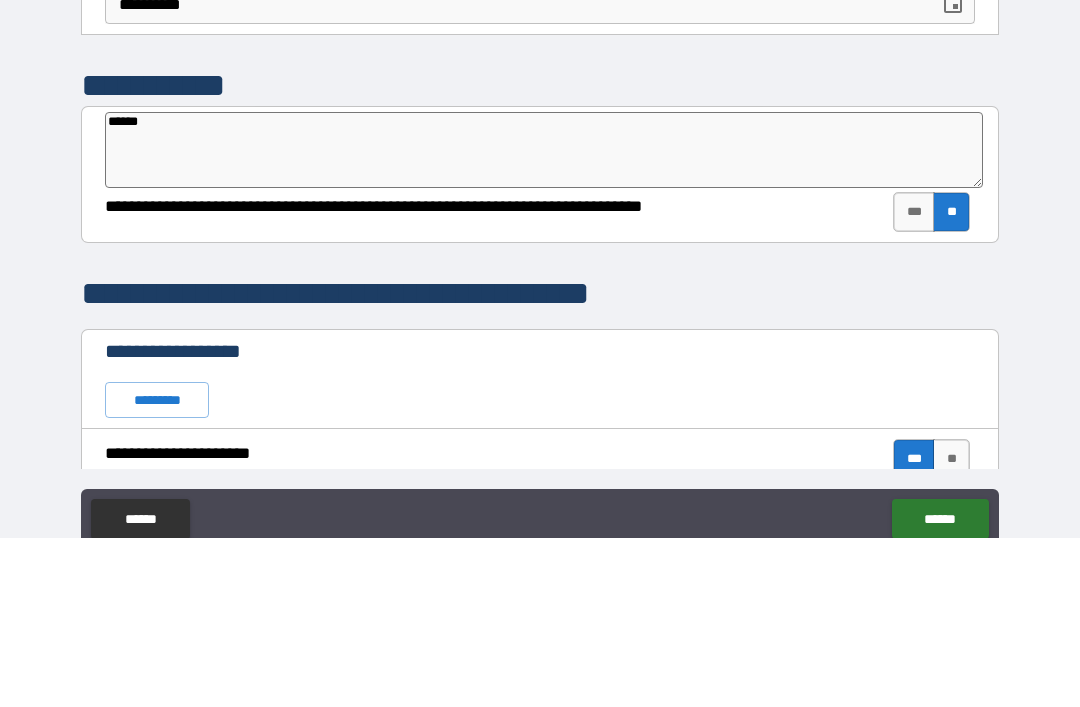 type on "*" 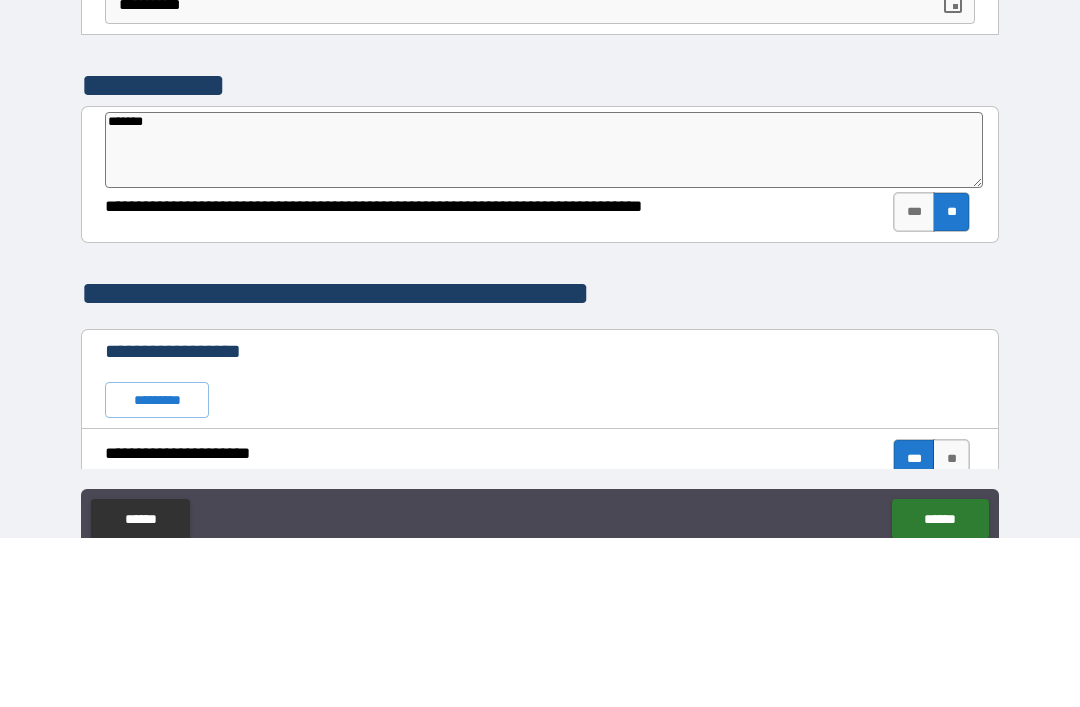 type on "*" 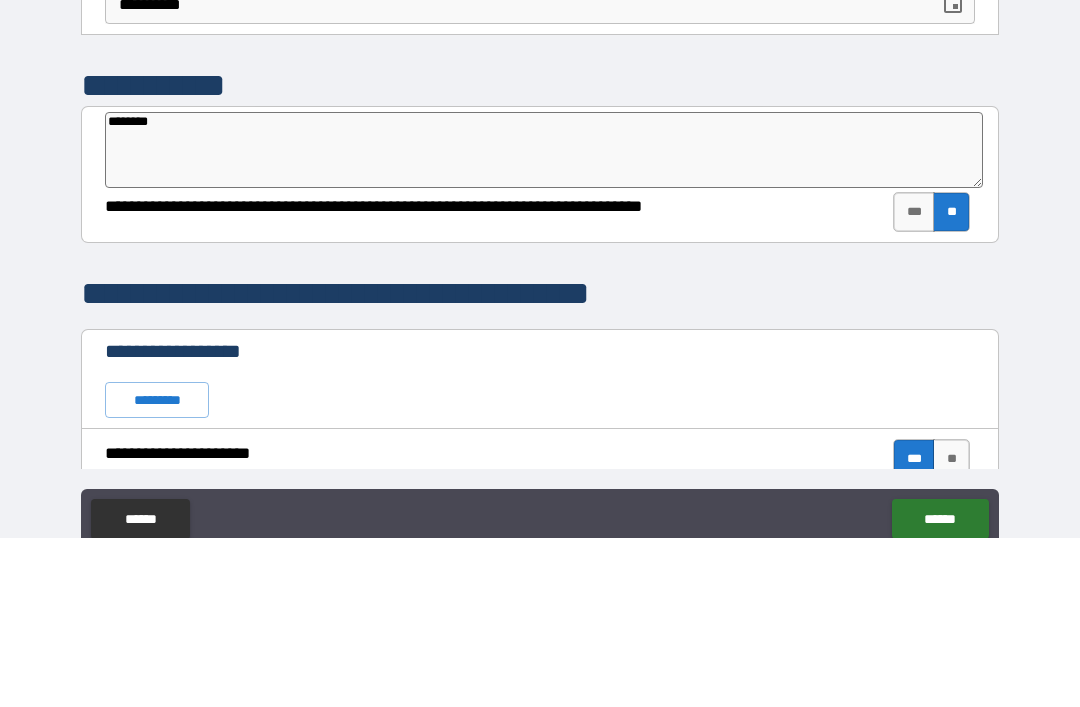 type on "*" 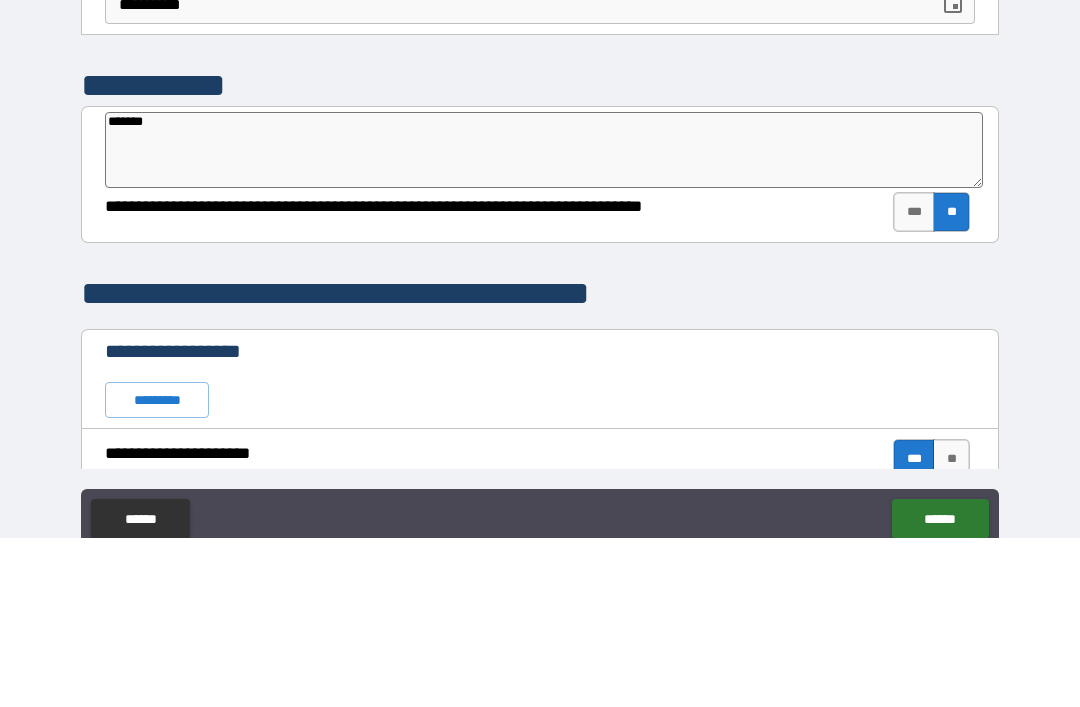 type on "*" 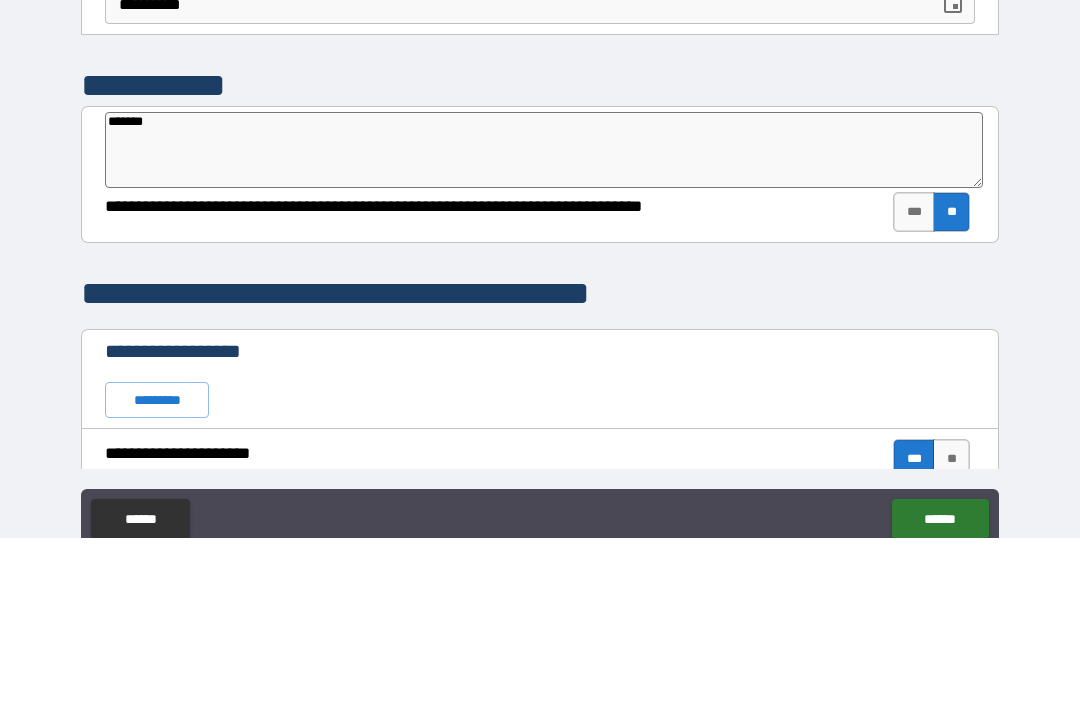 type on "******" 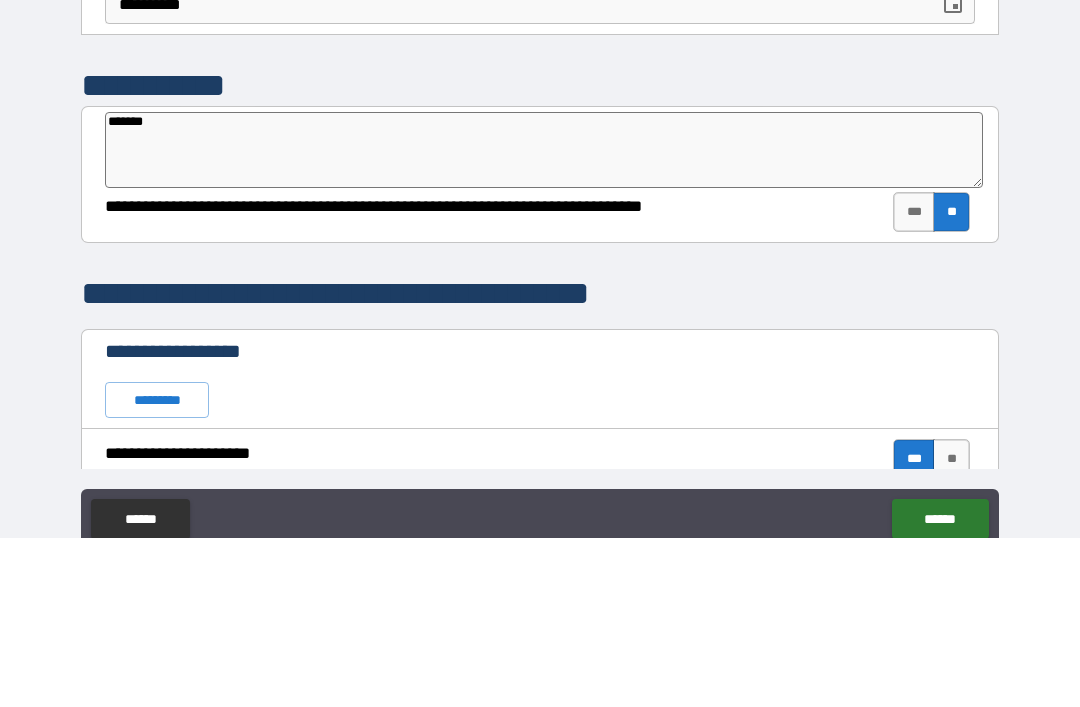 type on "*" 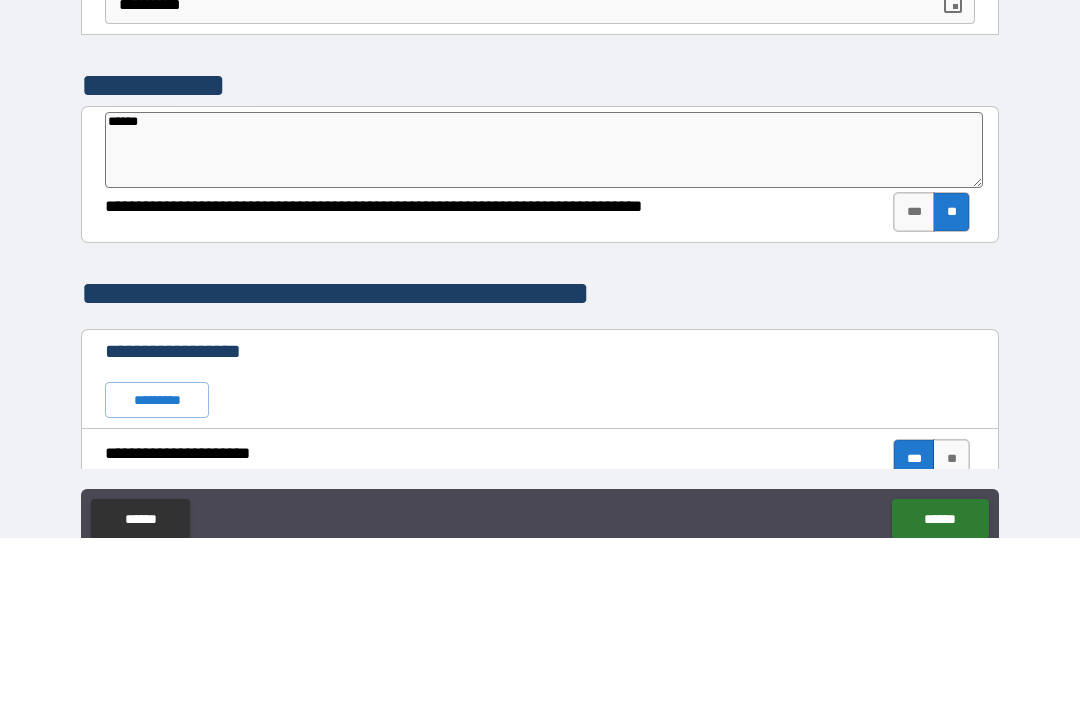 type on "*****" 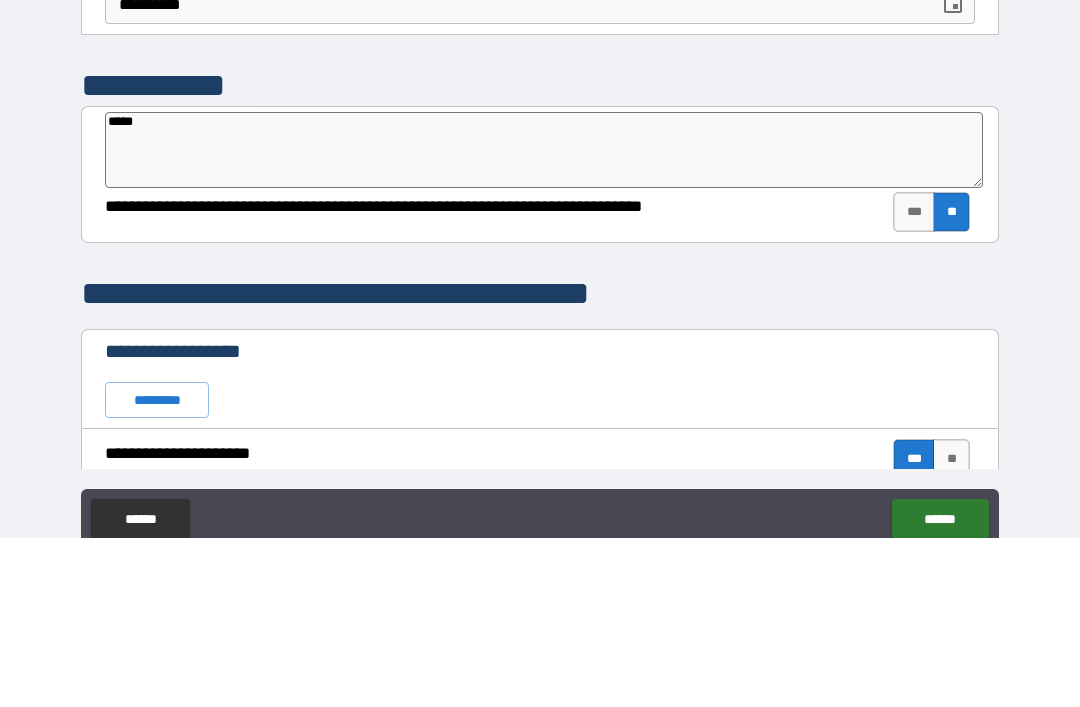 type on "*" 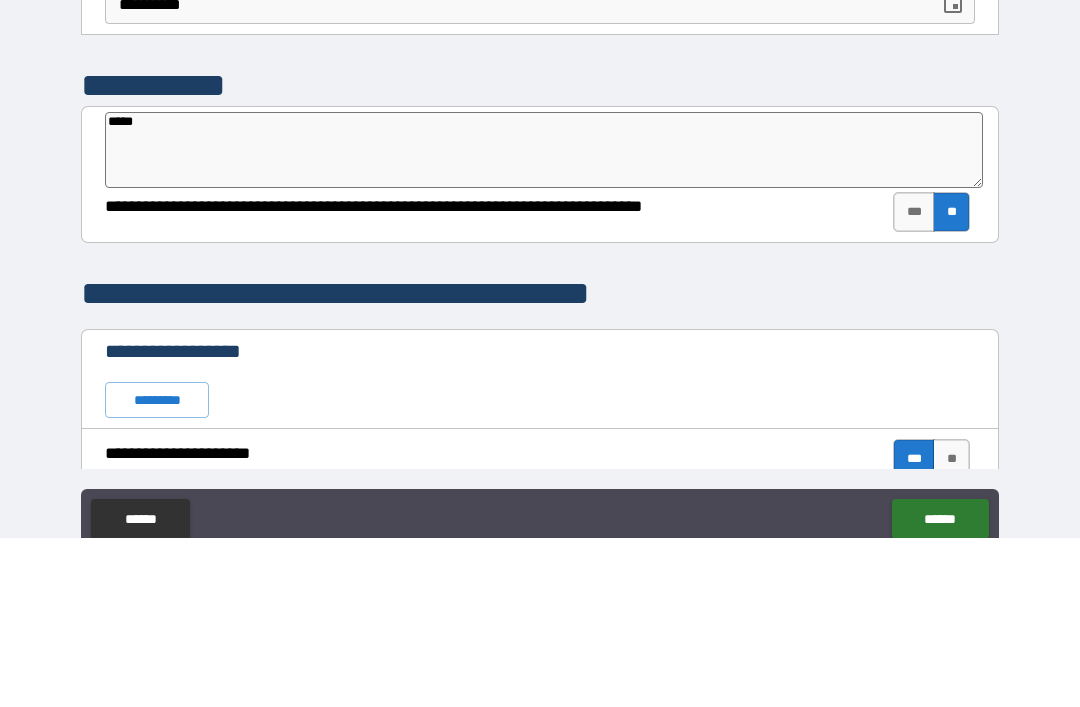 type on "****" 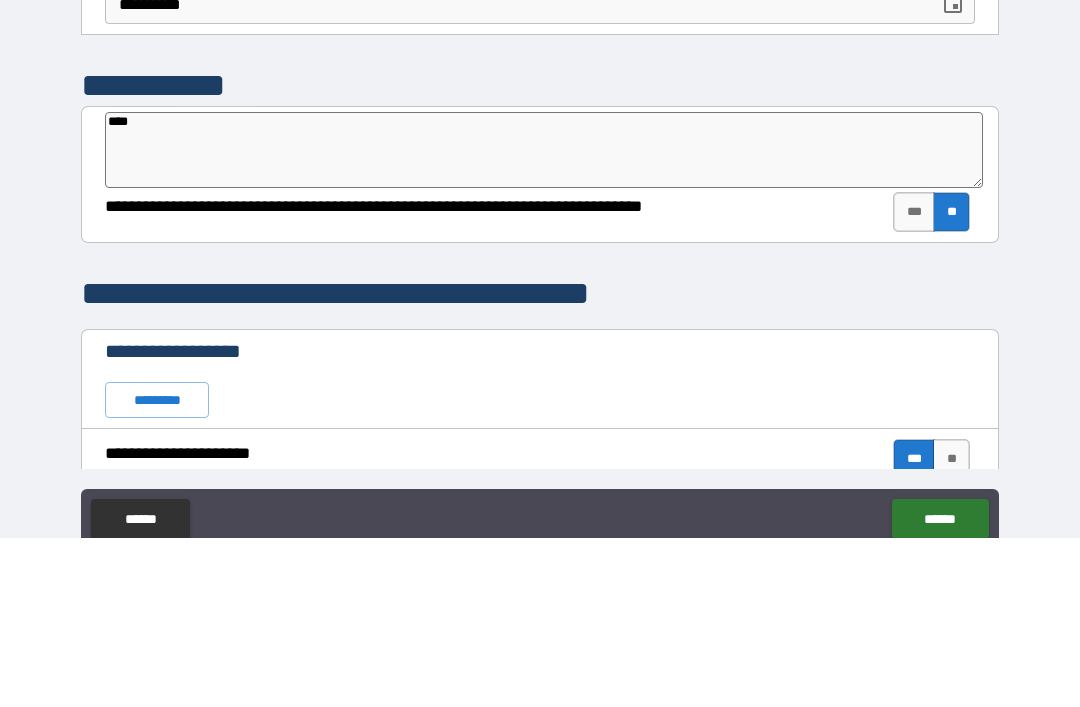 type on "*" 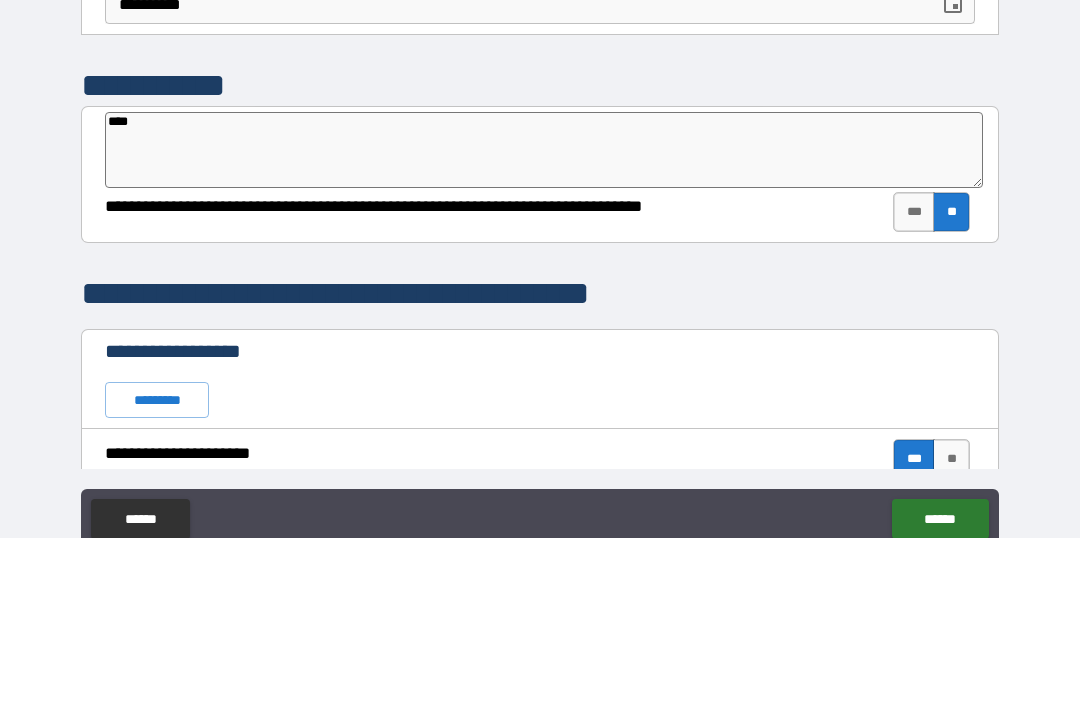 type on "***" 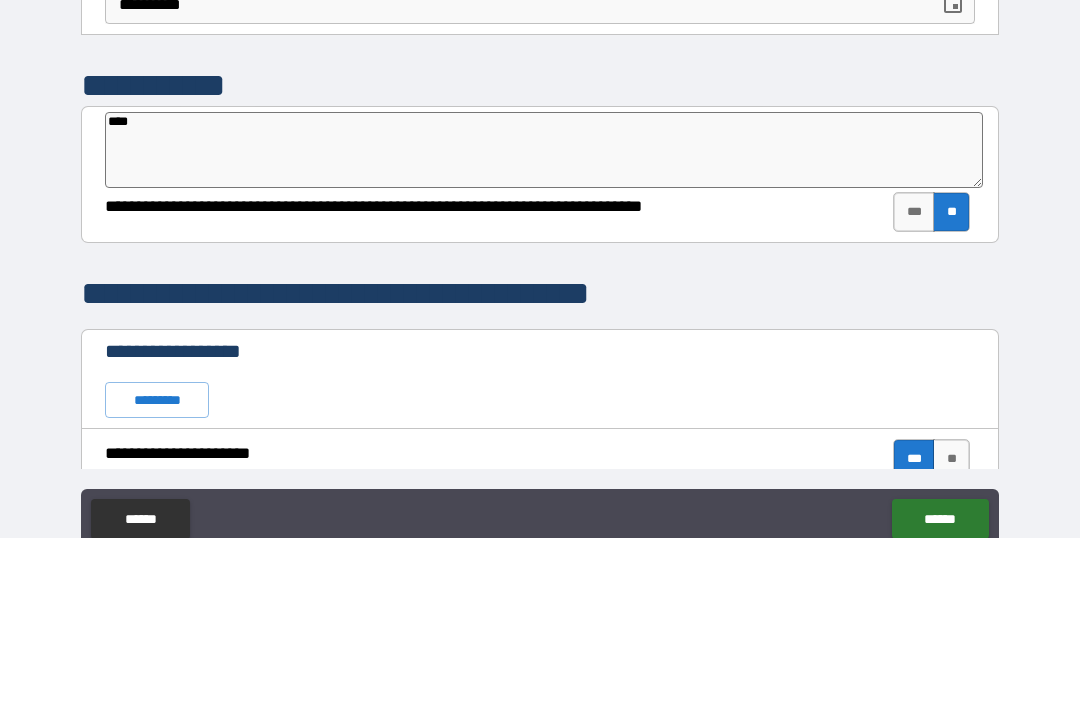 type on "*" 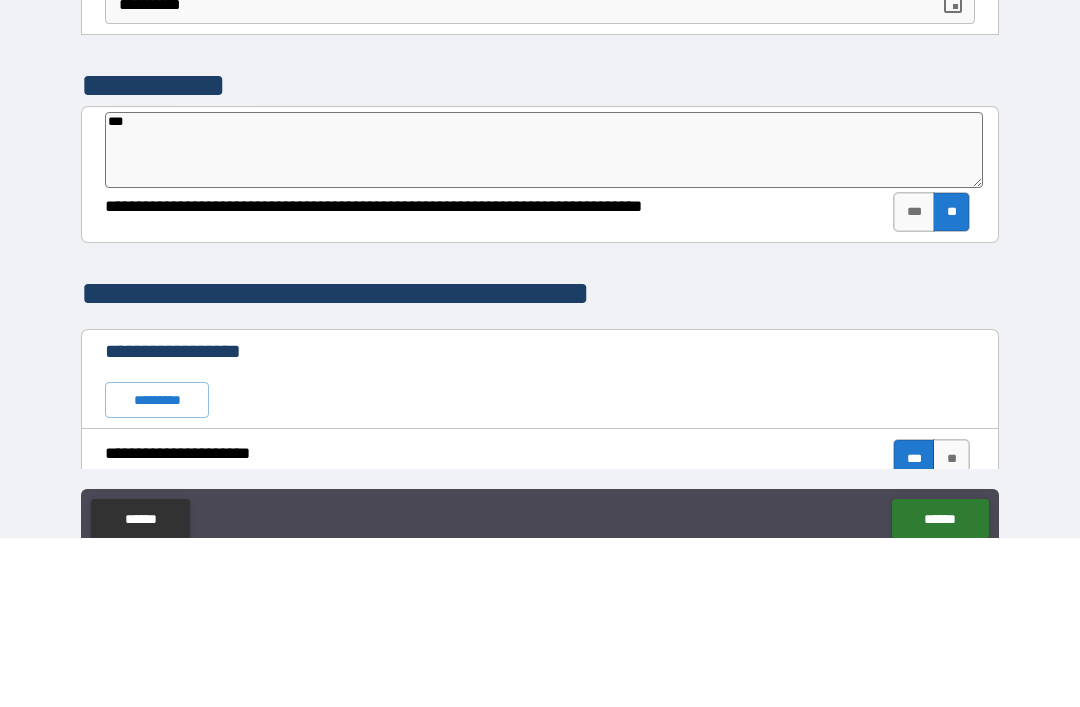 type on "**" 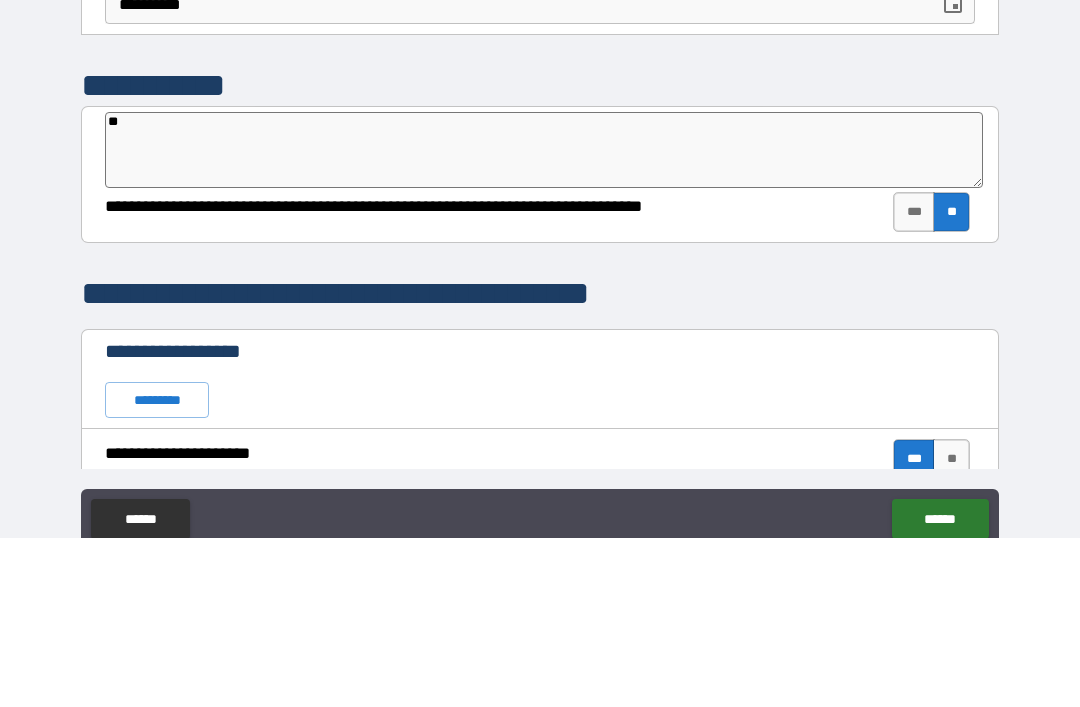 type on "*" 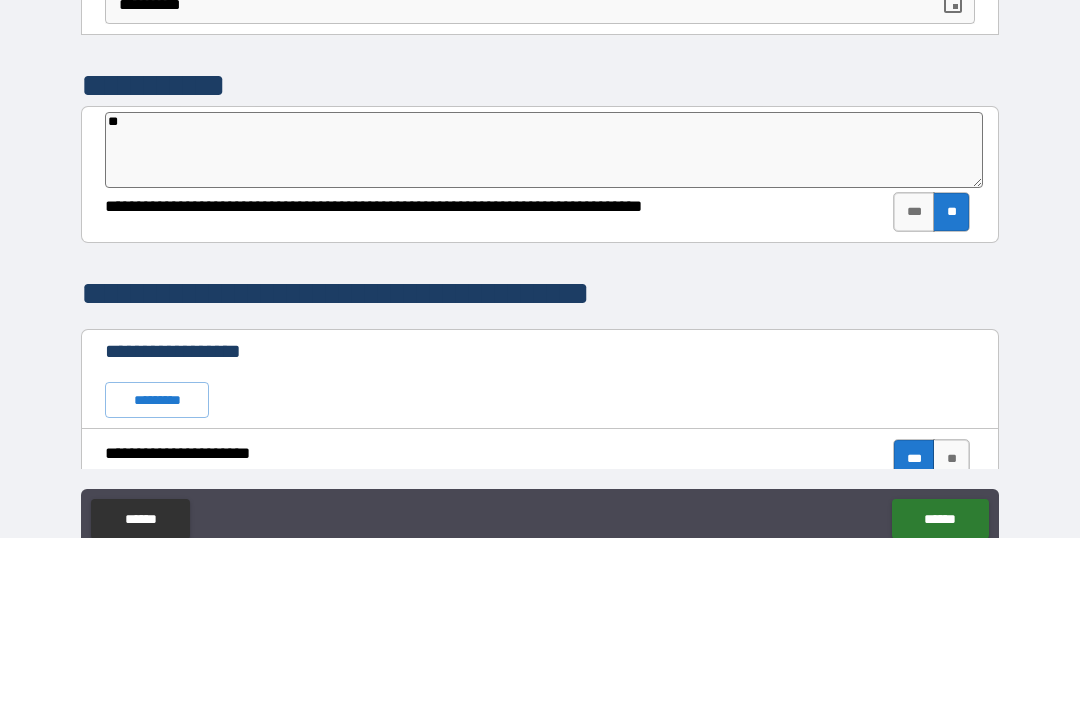 type on "*" 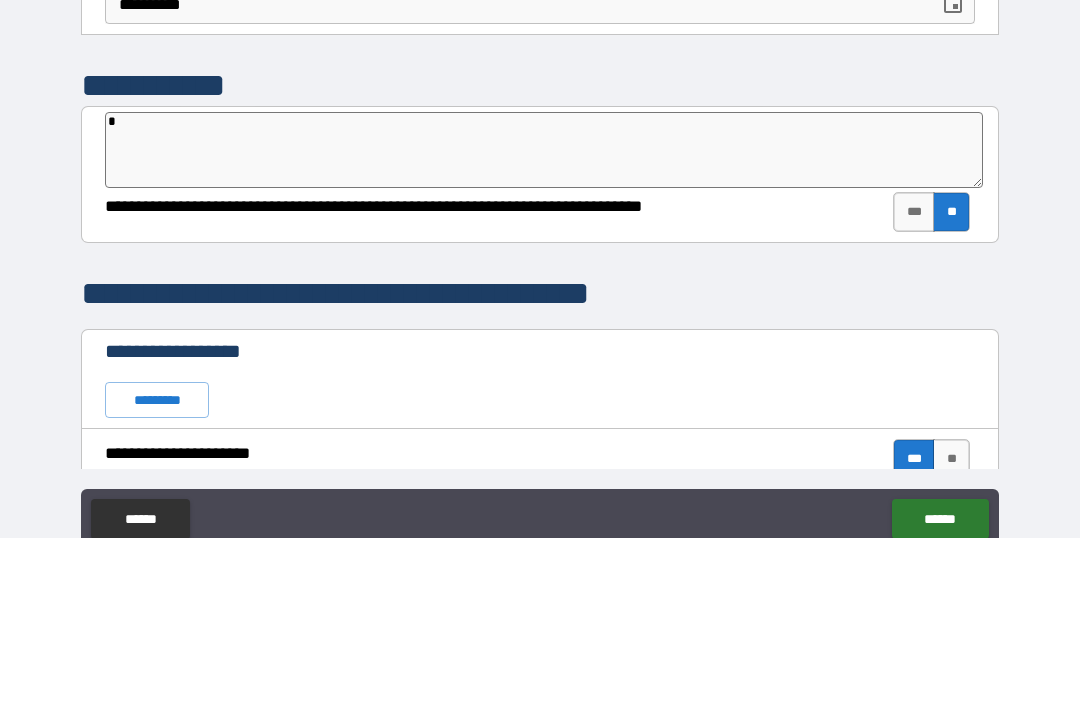 type 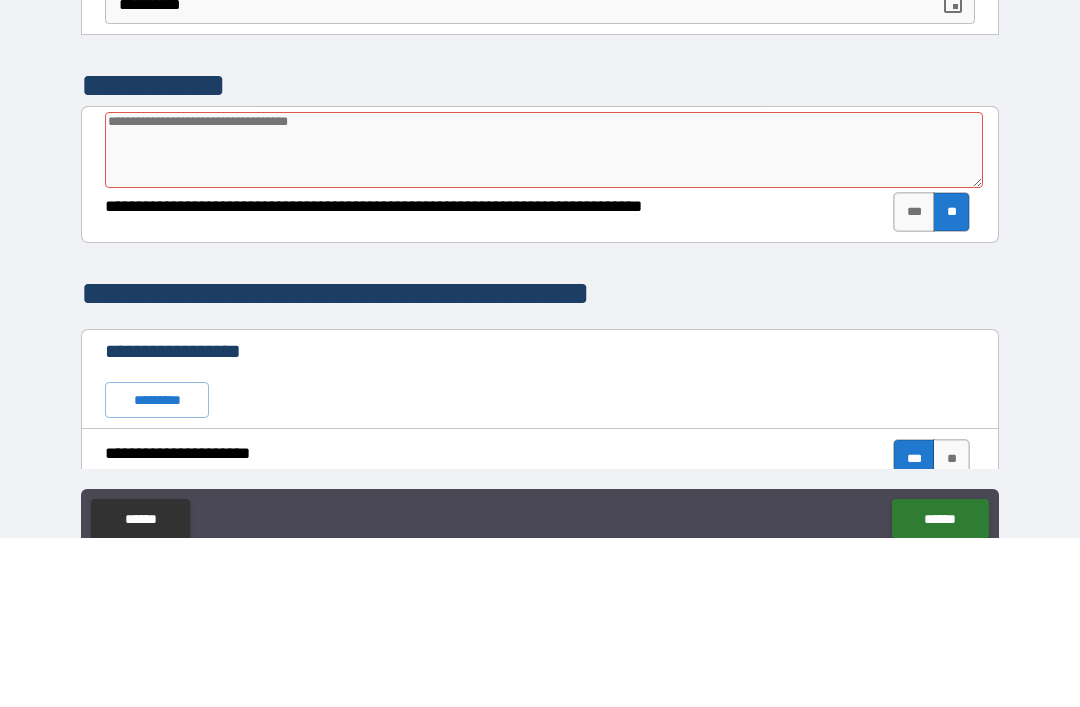 type on "*" 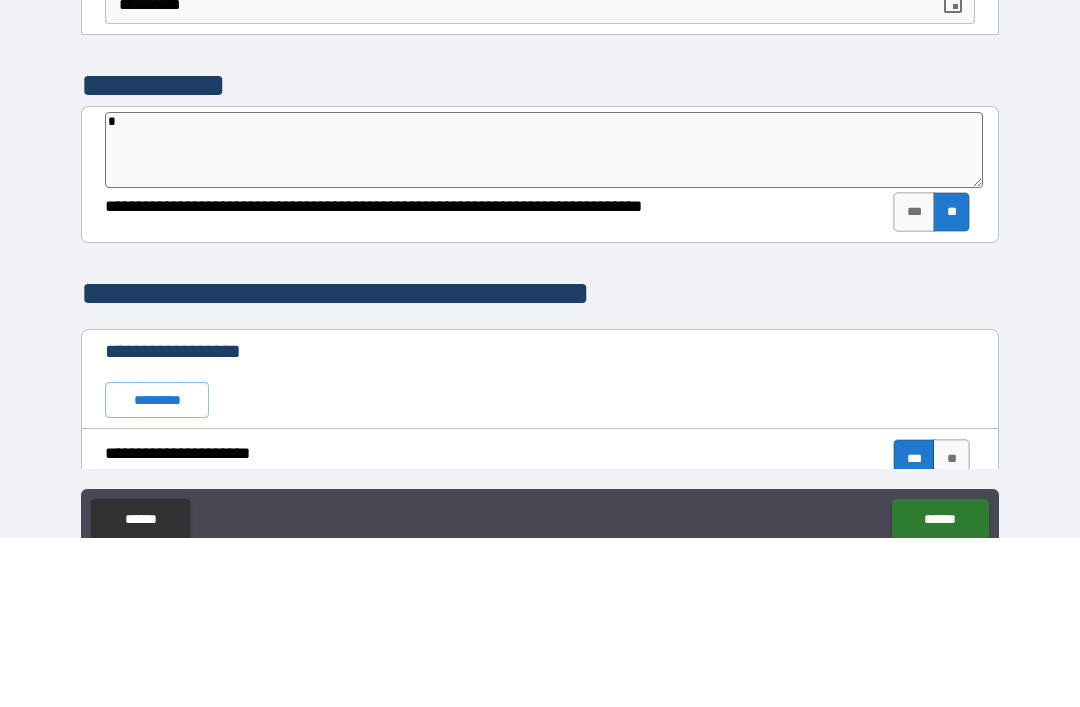 type on "*" 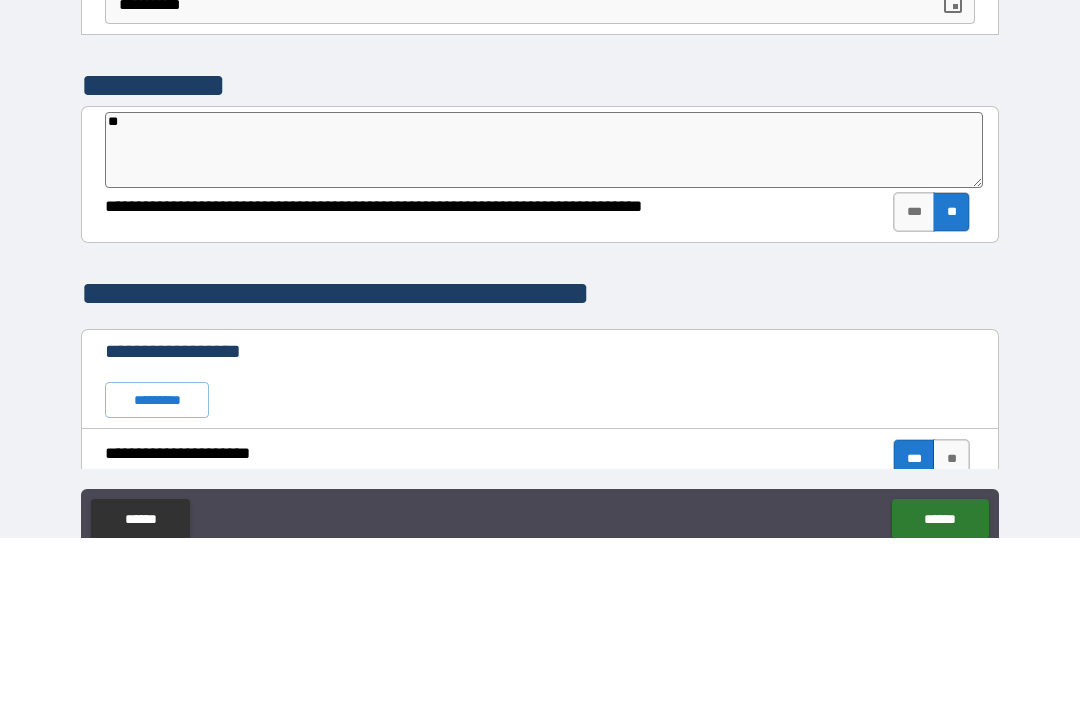 type on "*" 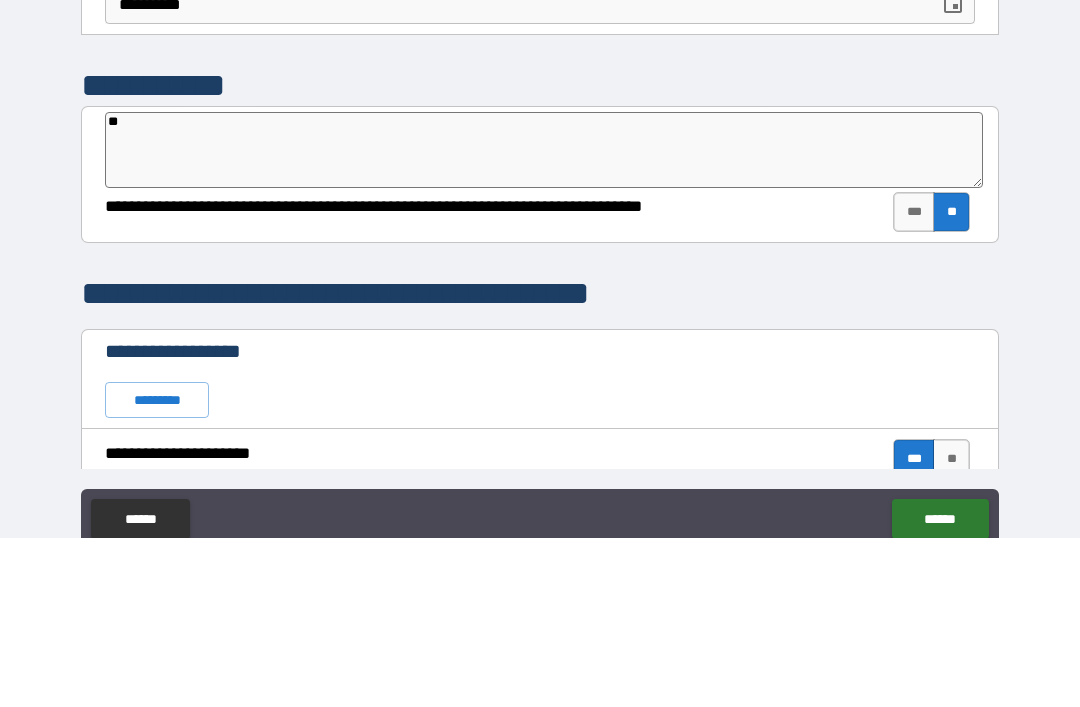 type on "***" 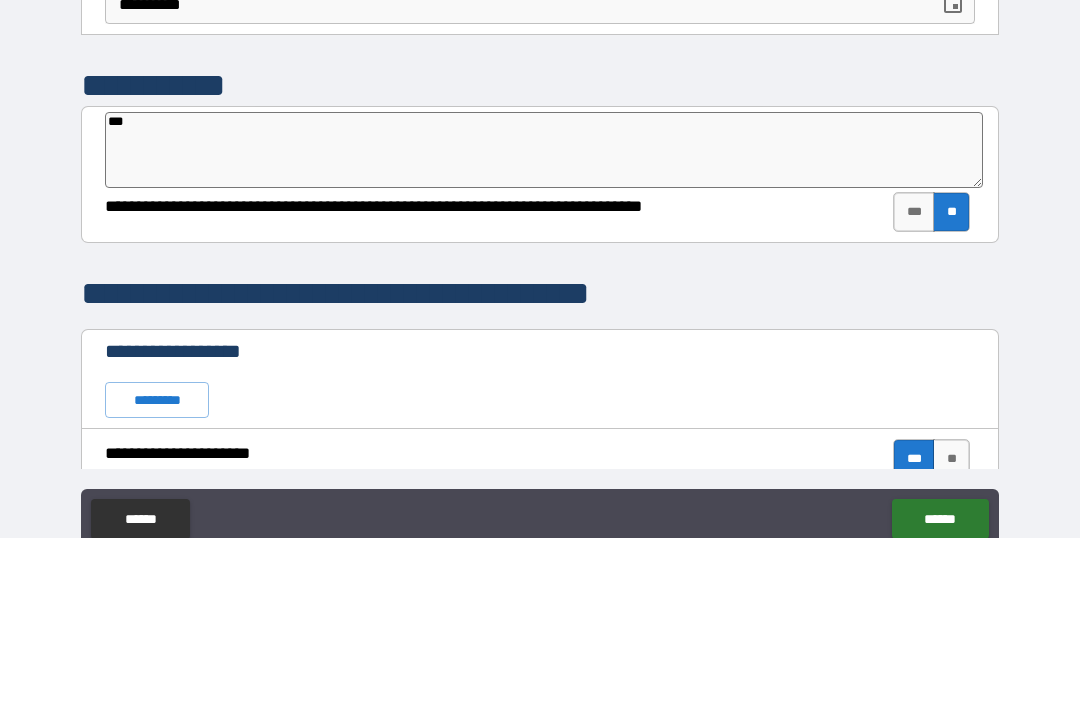 type on "*" 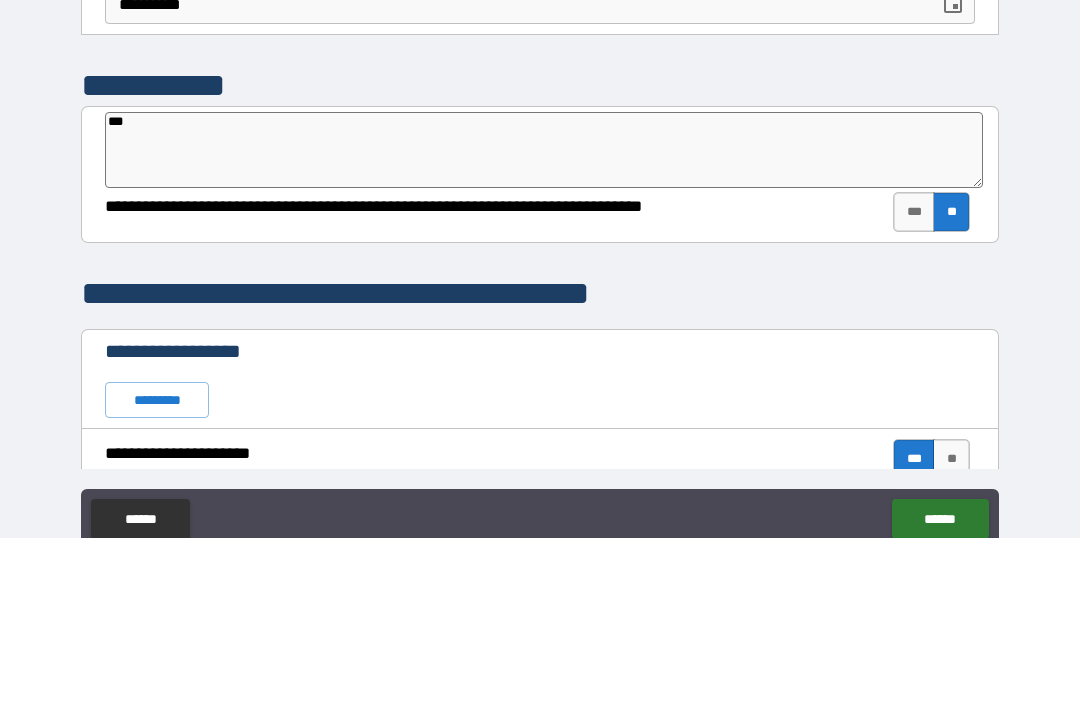 type on "****" 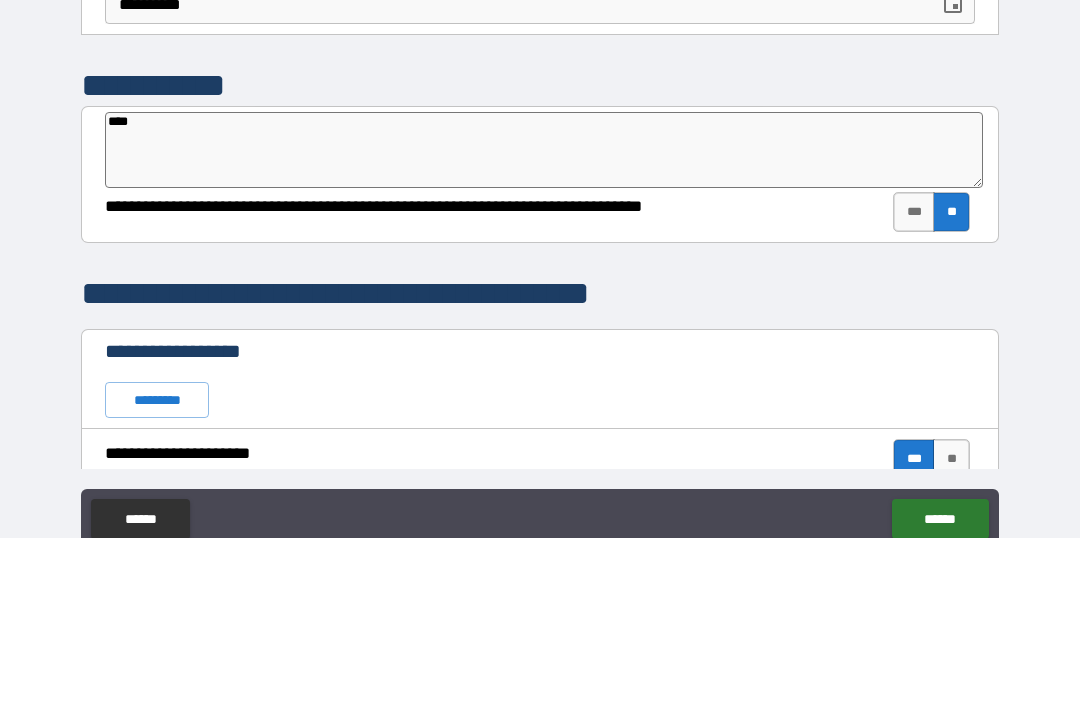 type on "*" 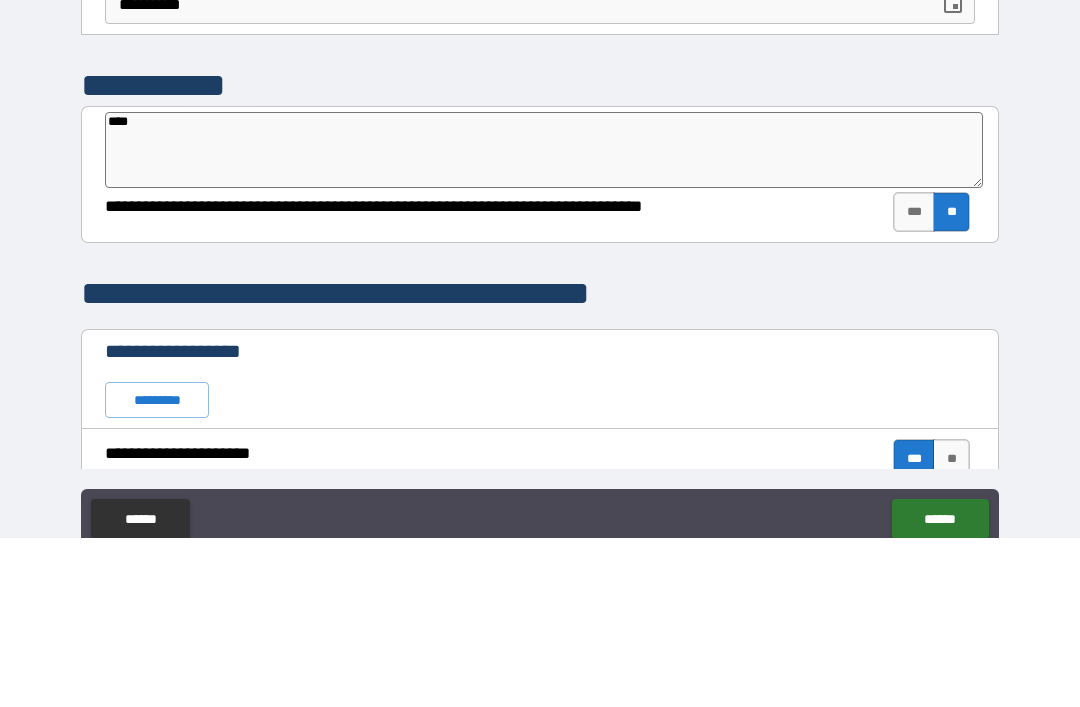type on "****" 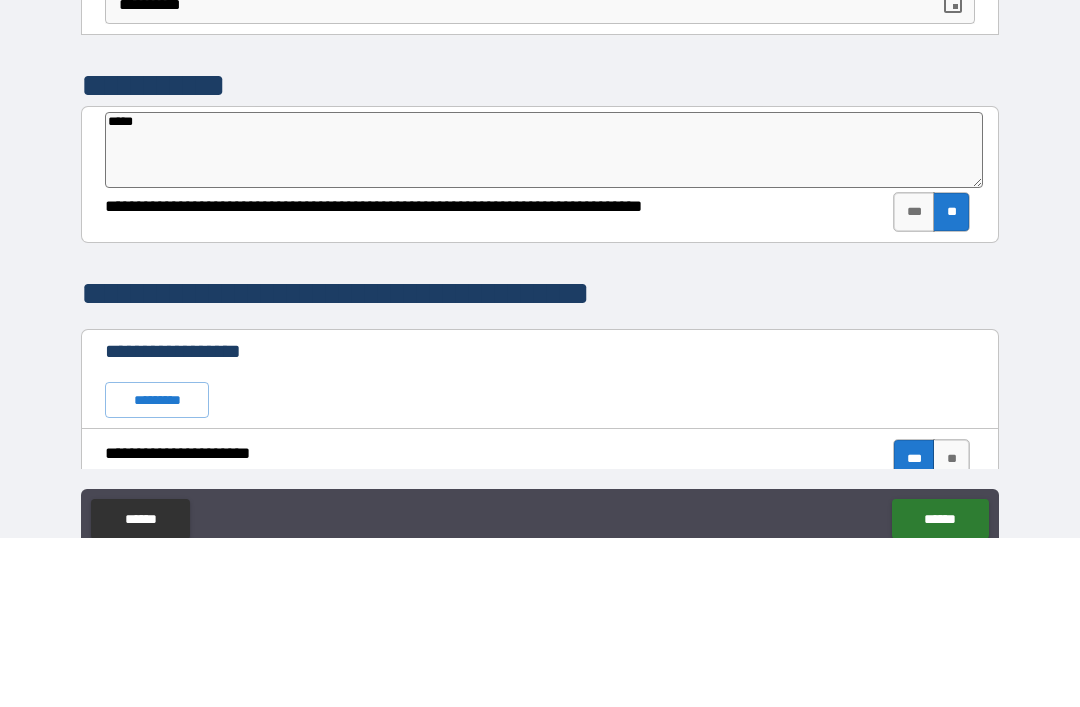 type on "*" 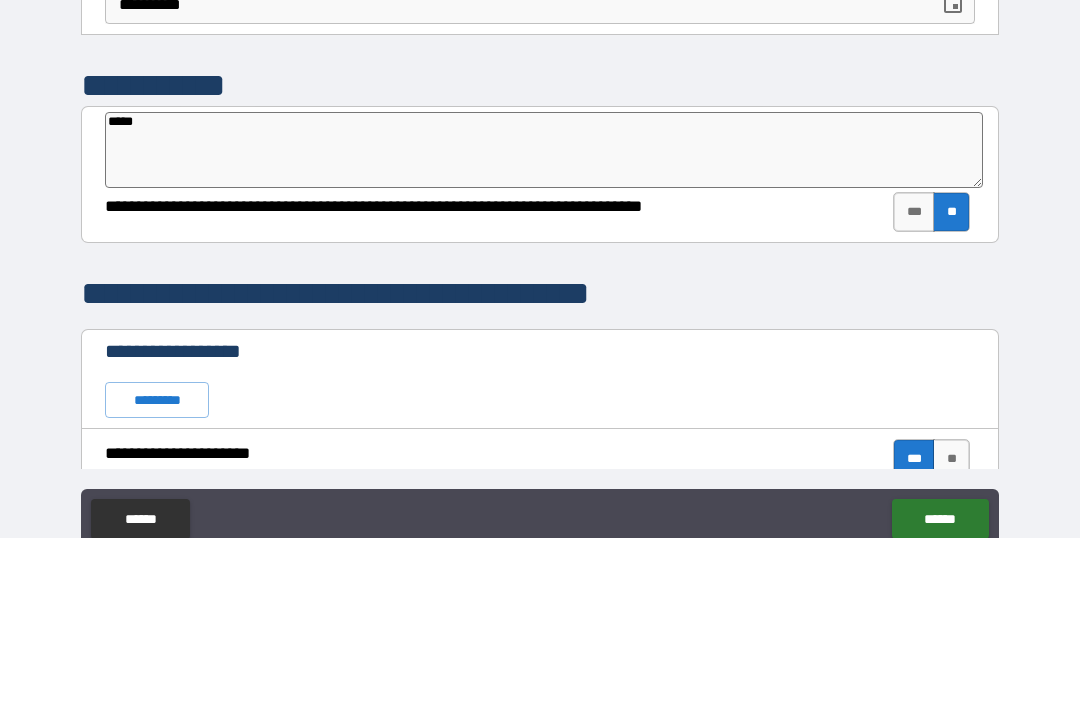 type on "******" 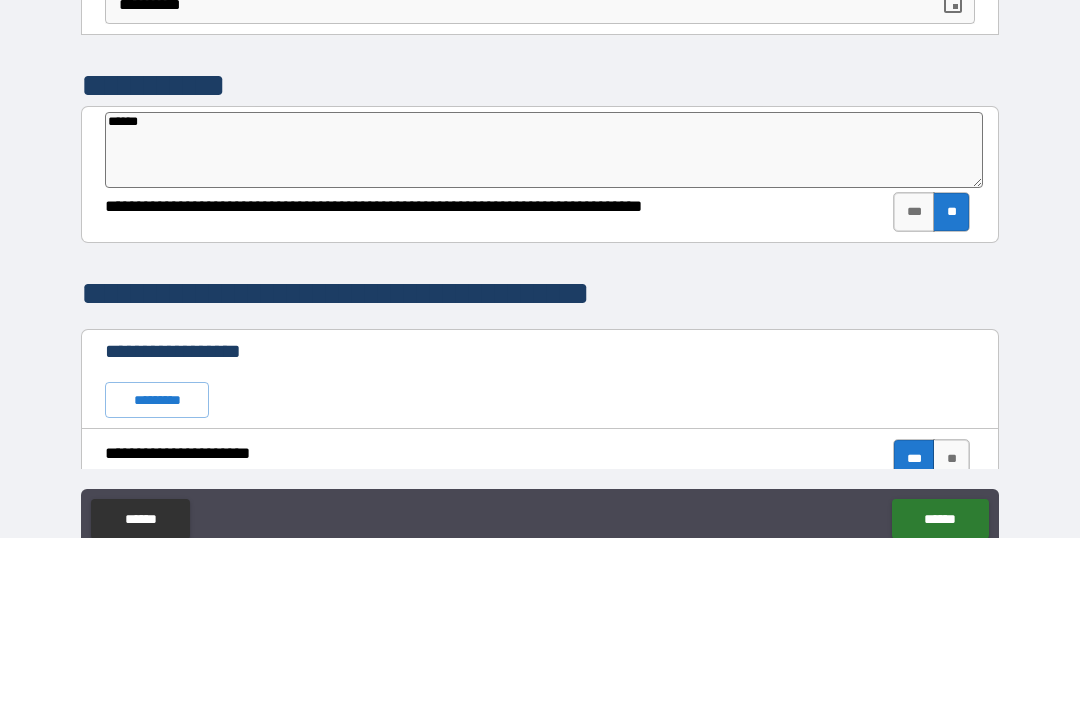 type on "*" 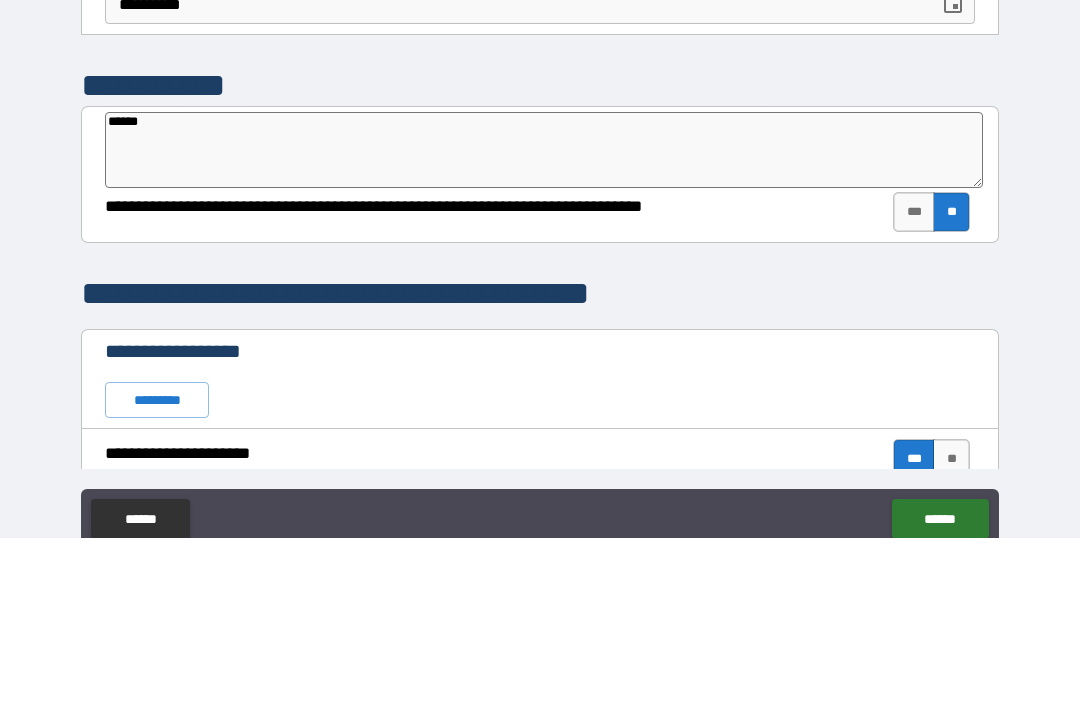 type on "*******" 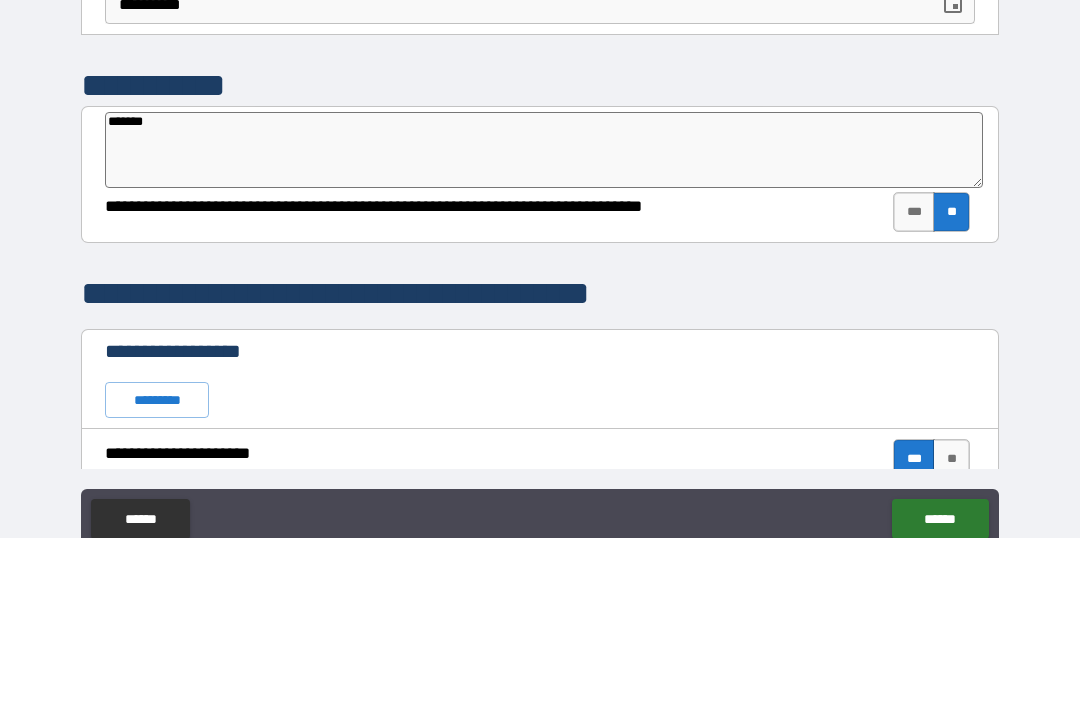 type on "*" 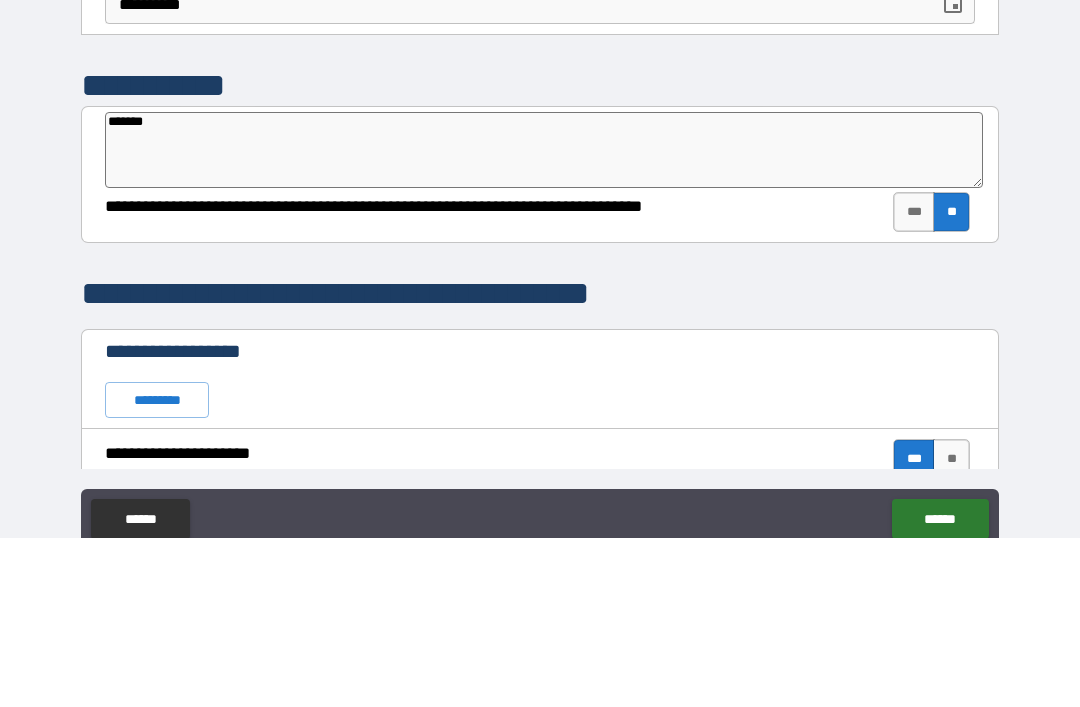 type on "*******" 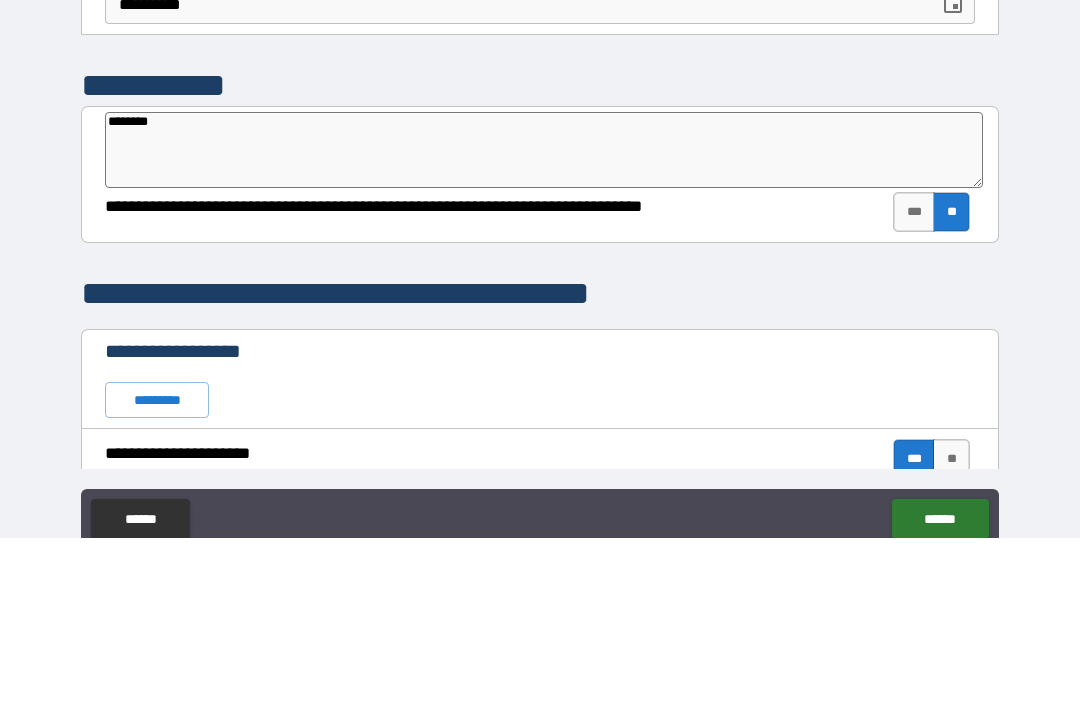 type on "*" 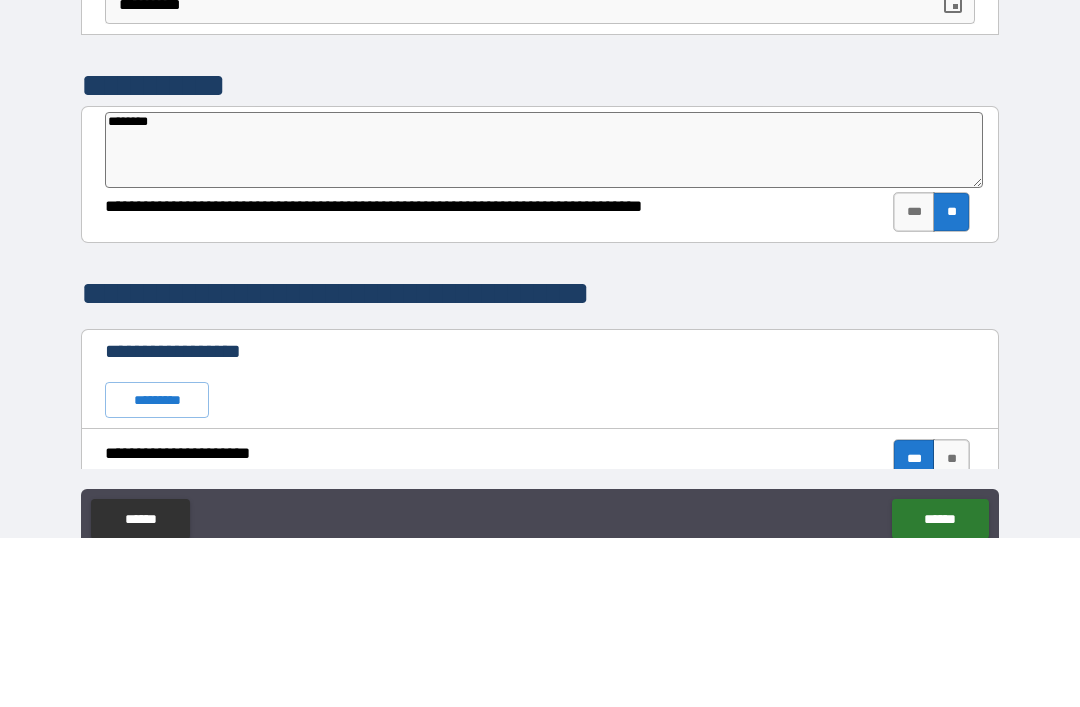 type on "*********" 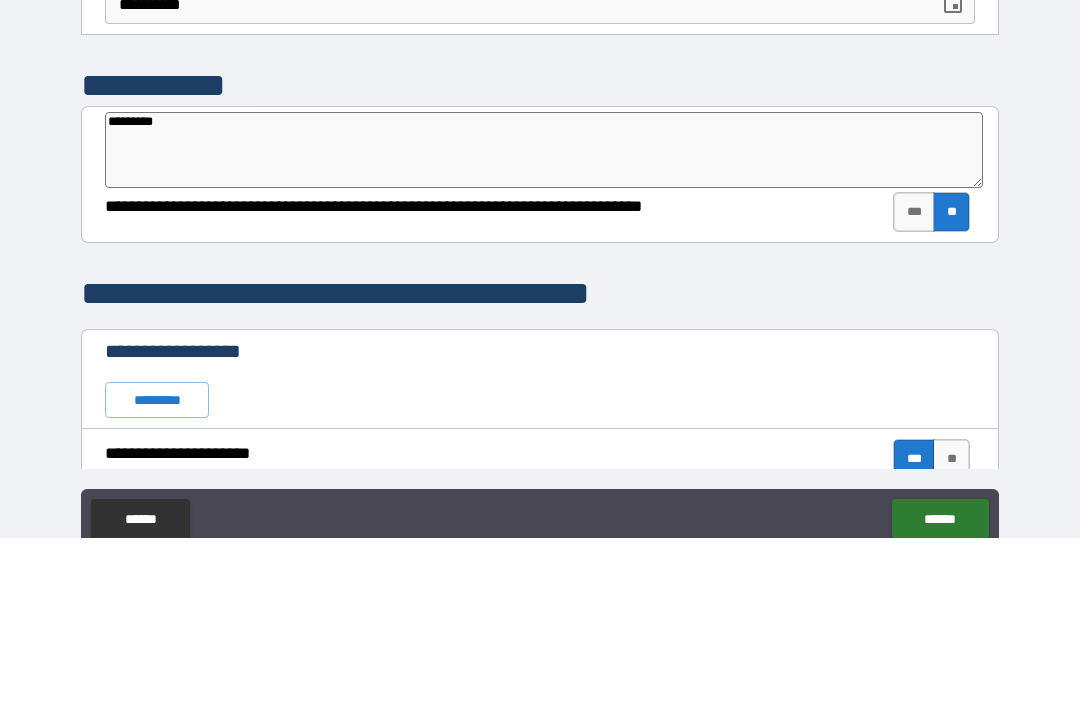 type on "*" 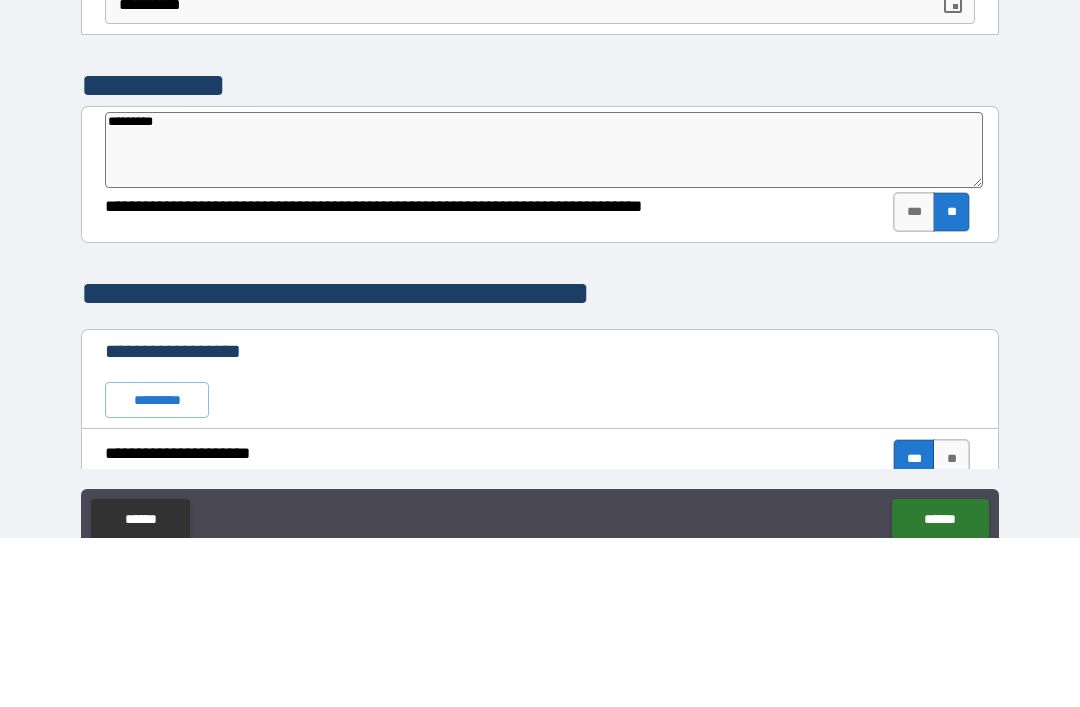 type on "**********" 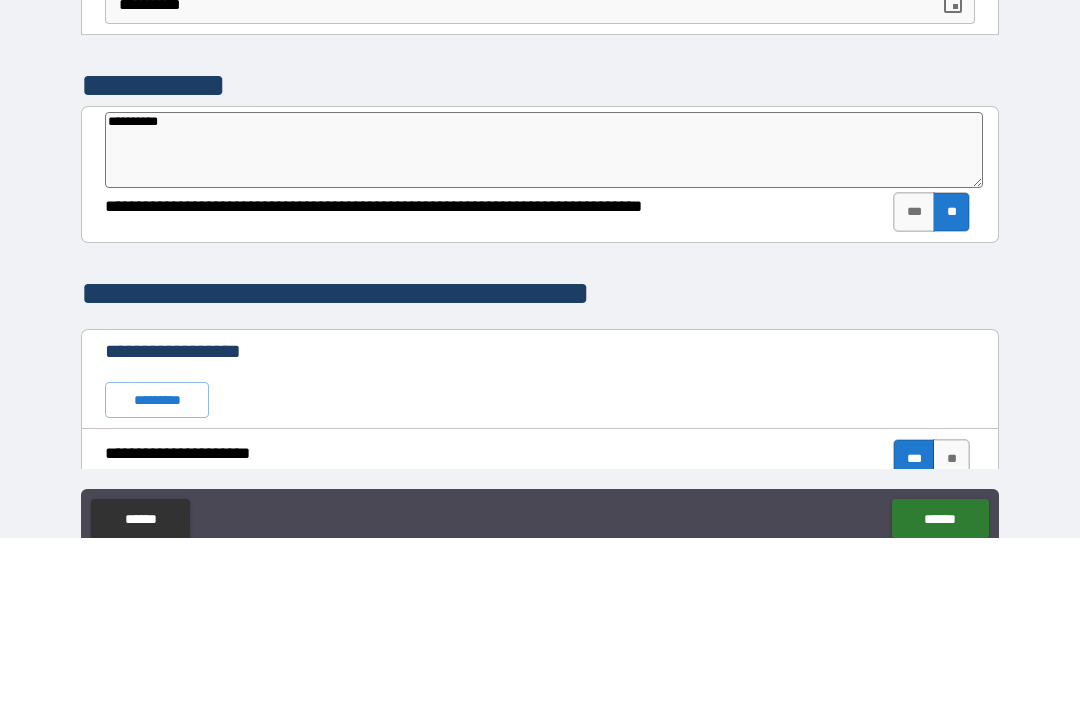type on "*" 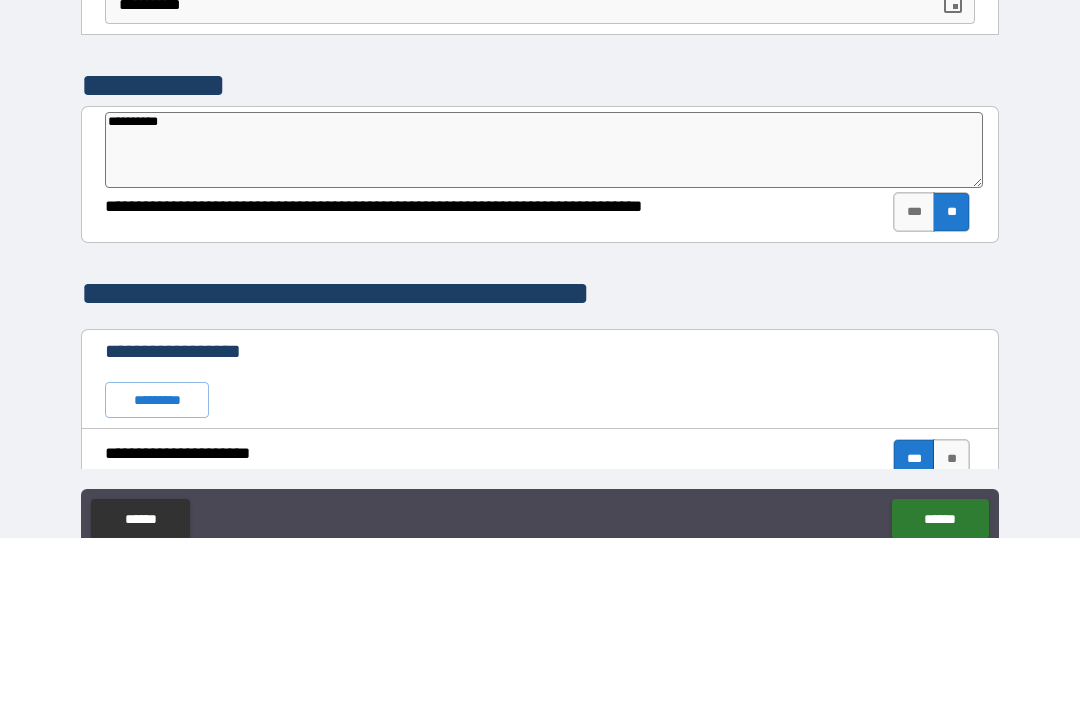 type on "**********" 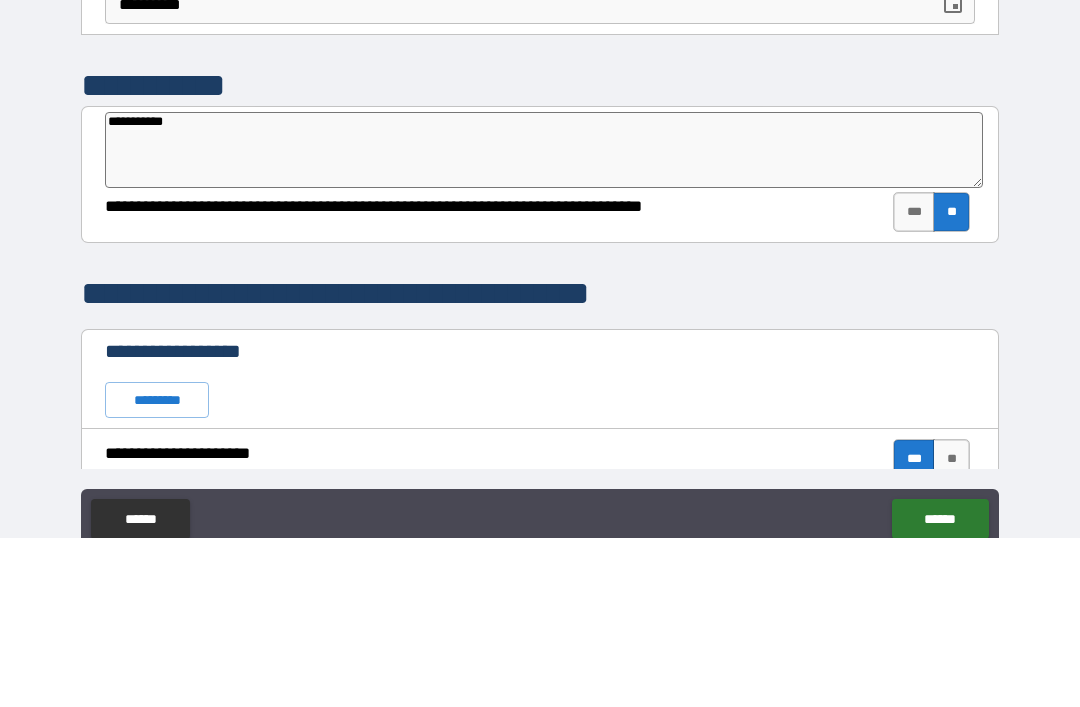 type on "**********" 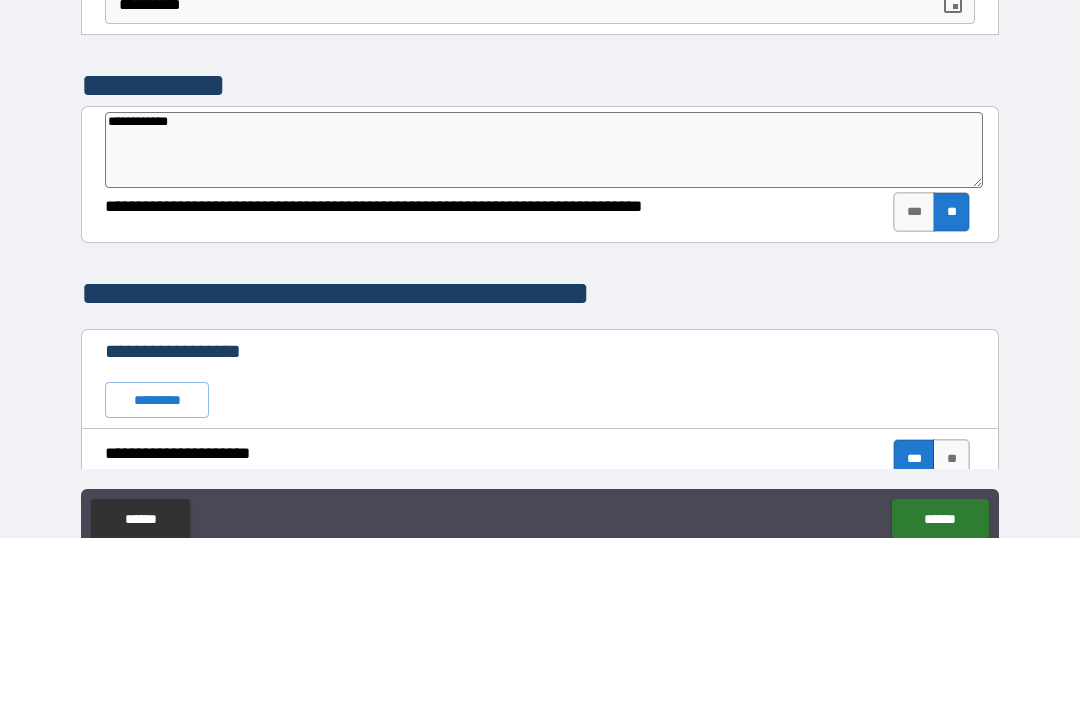 type on "*" 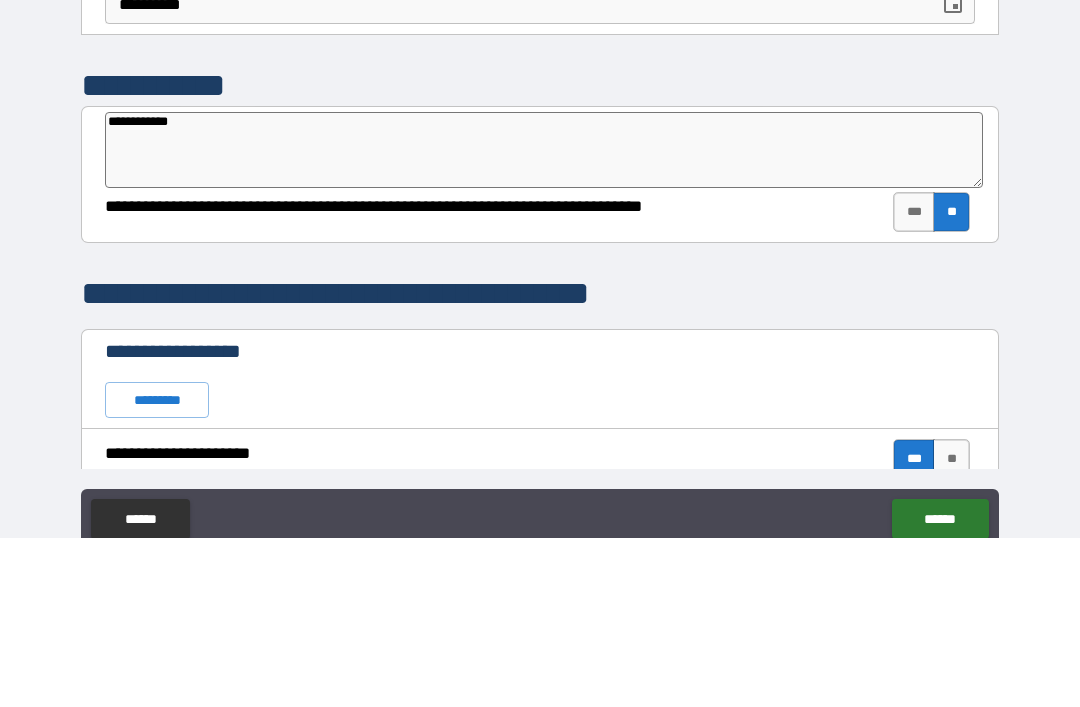 type on "**********" 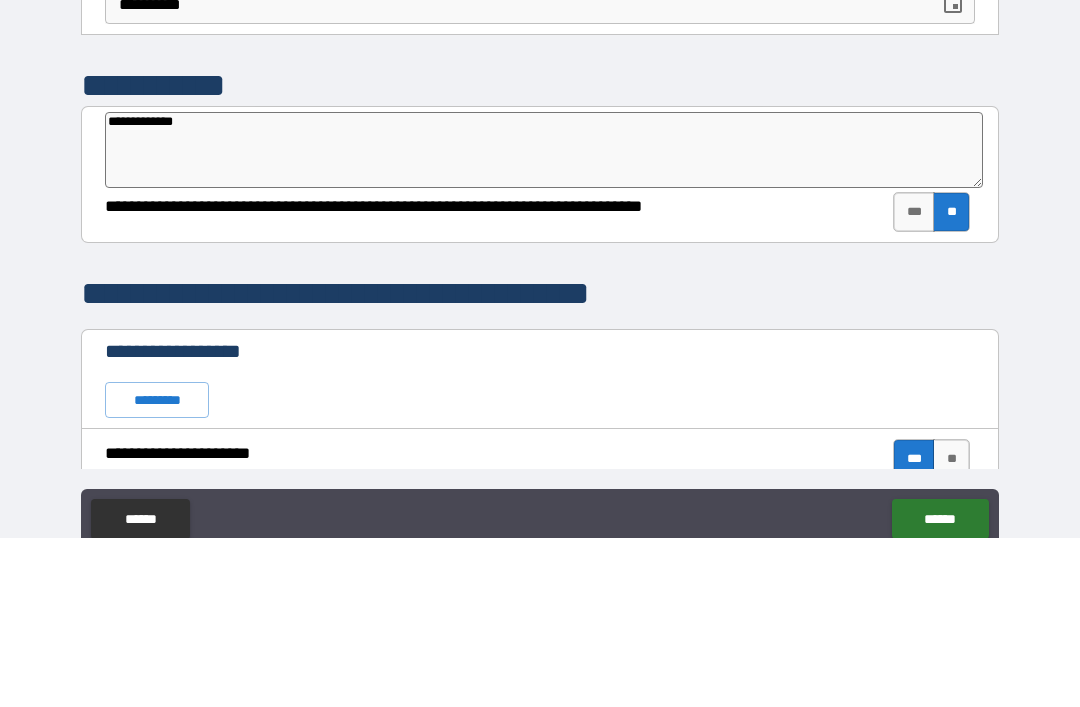 type on "*" 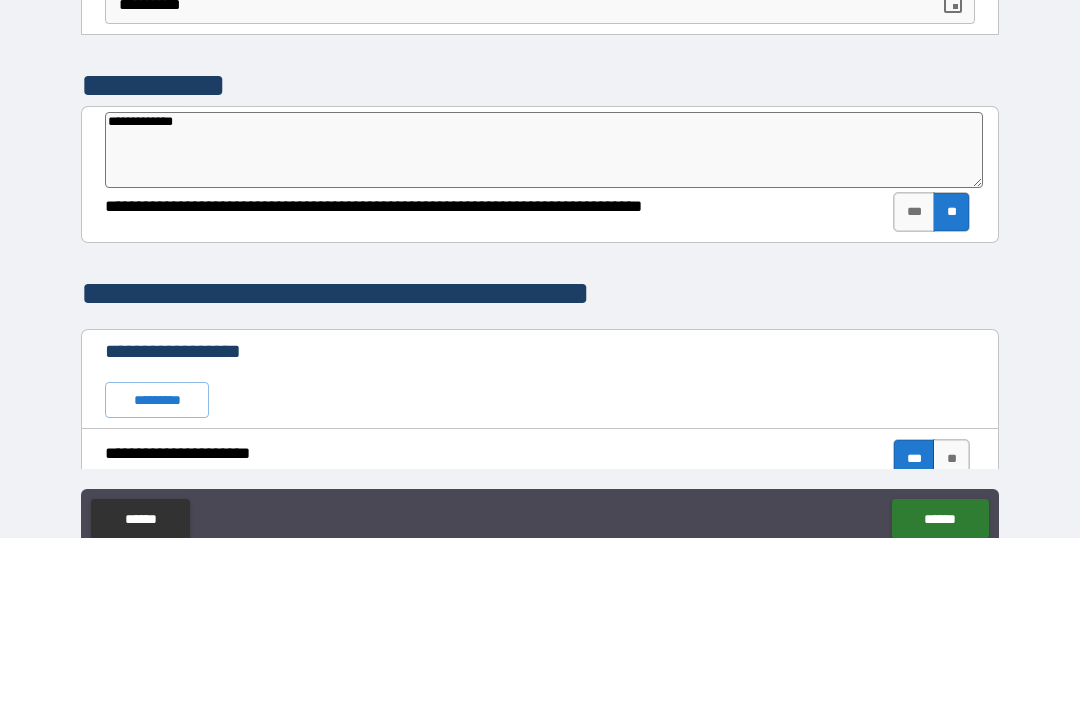 type on "**********" 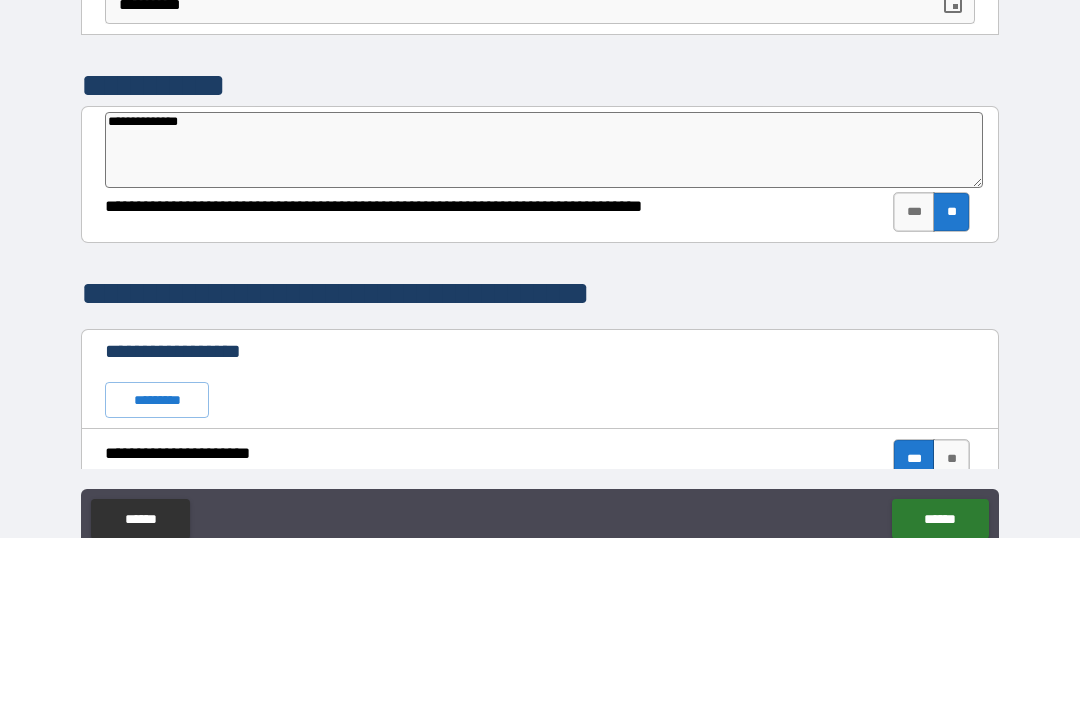 type on "*" 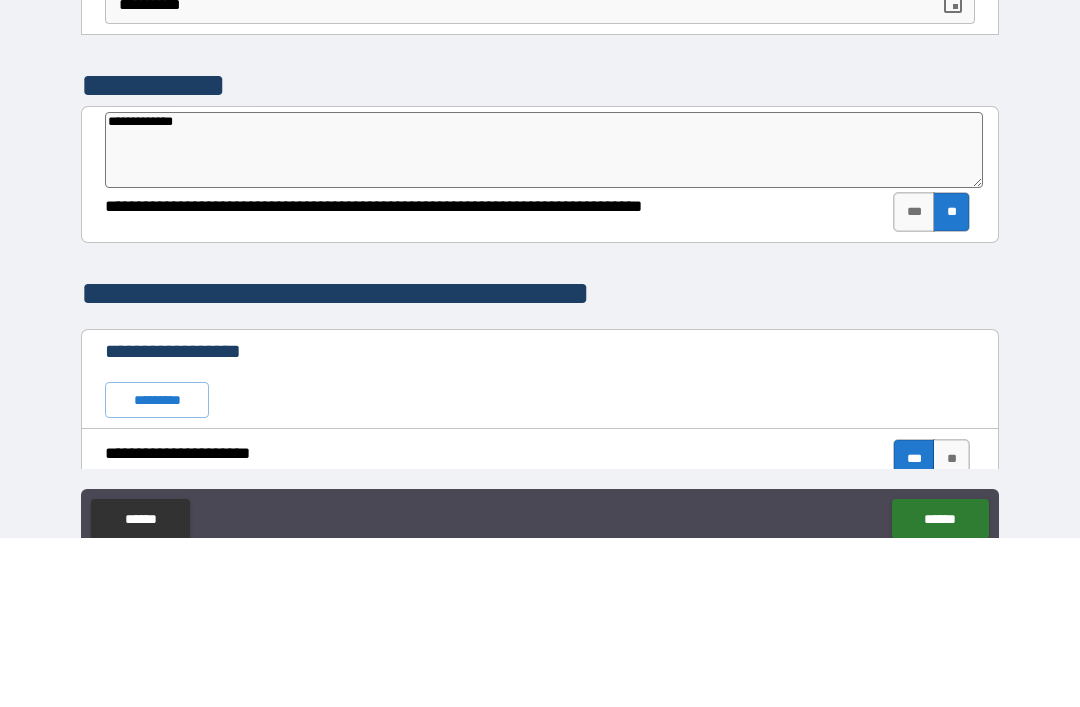 type on "*" 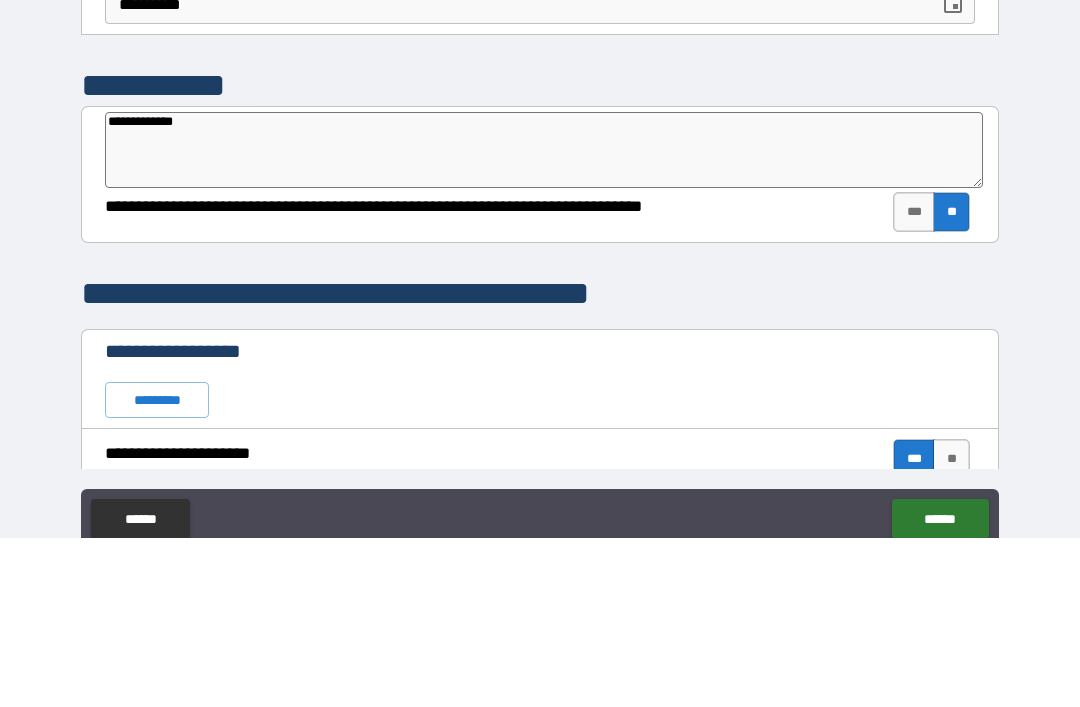 type on "**********" 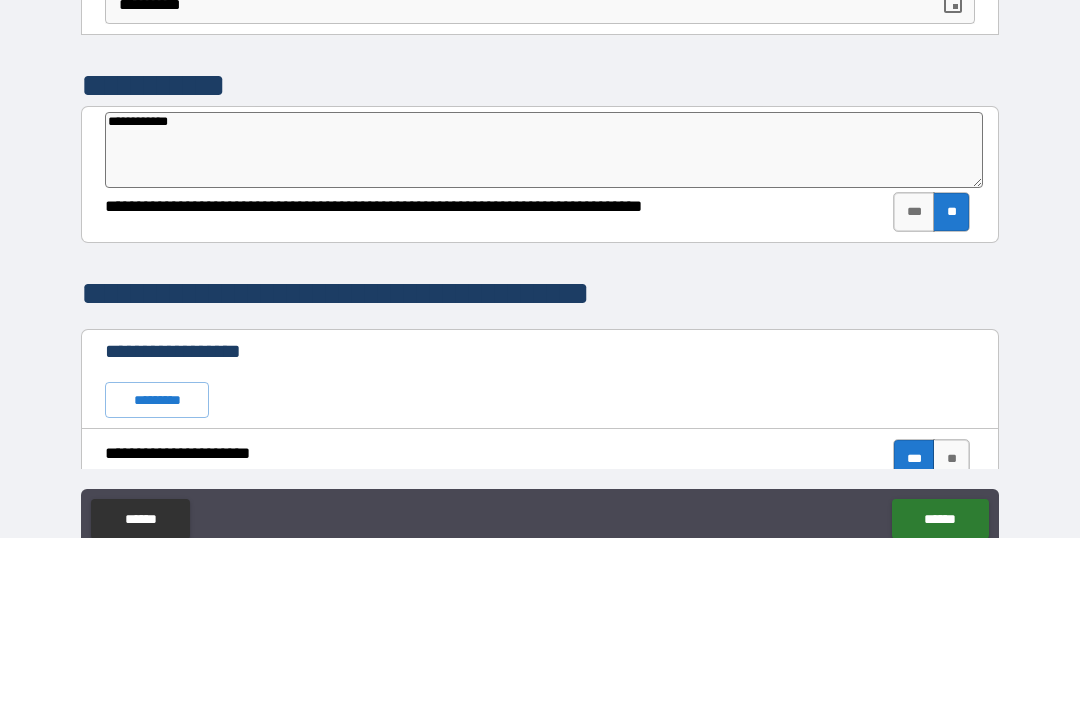 type on "*" 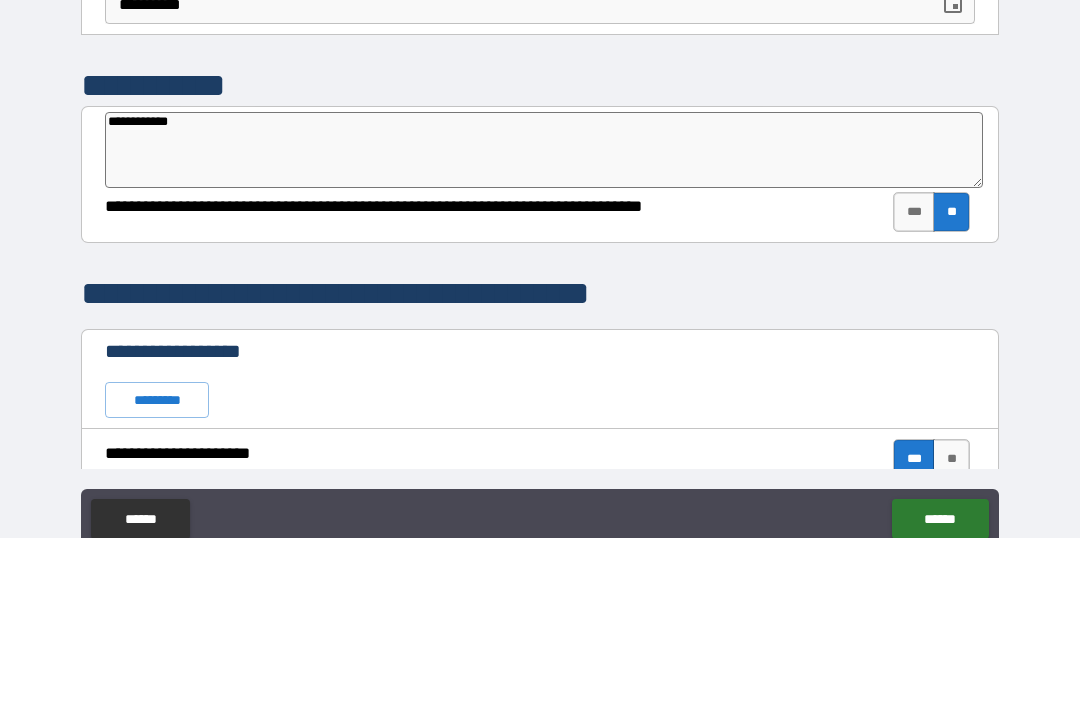 type on "**********" 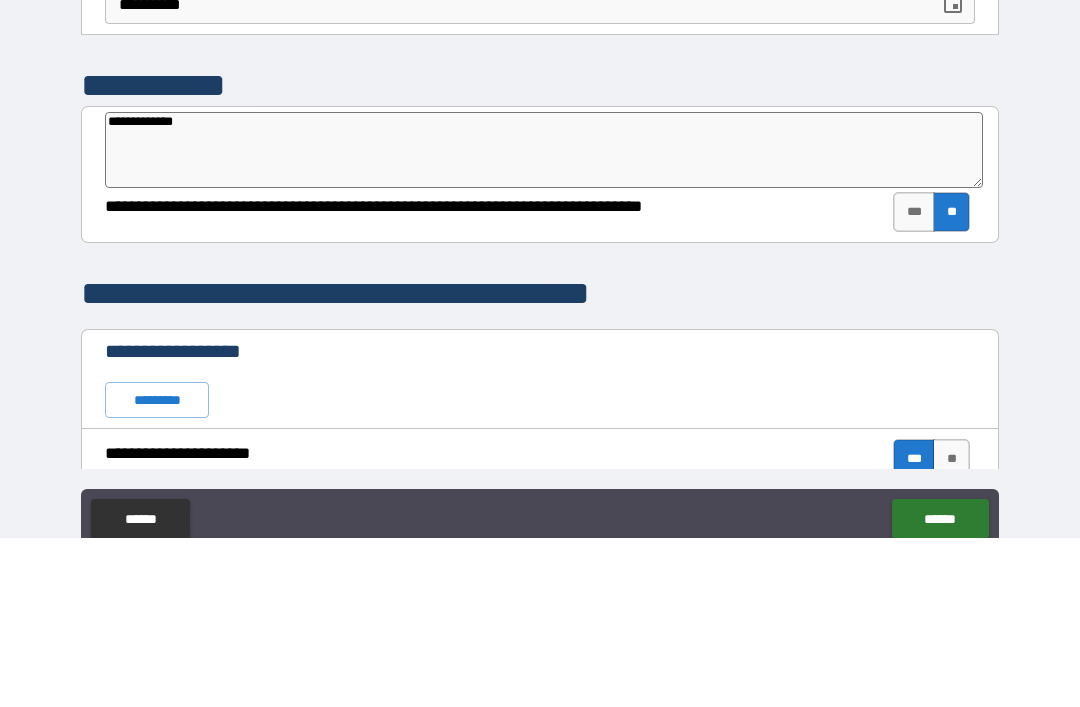 type on "*" 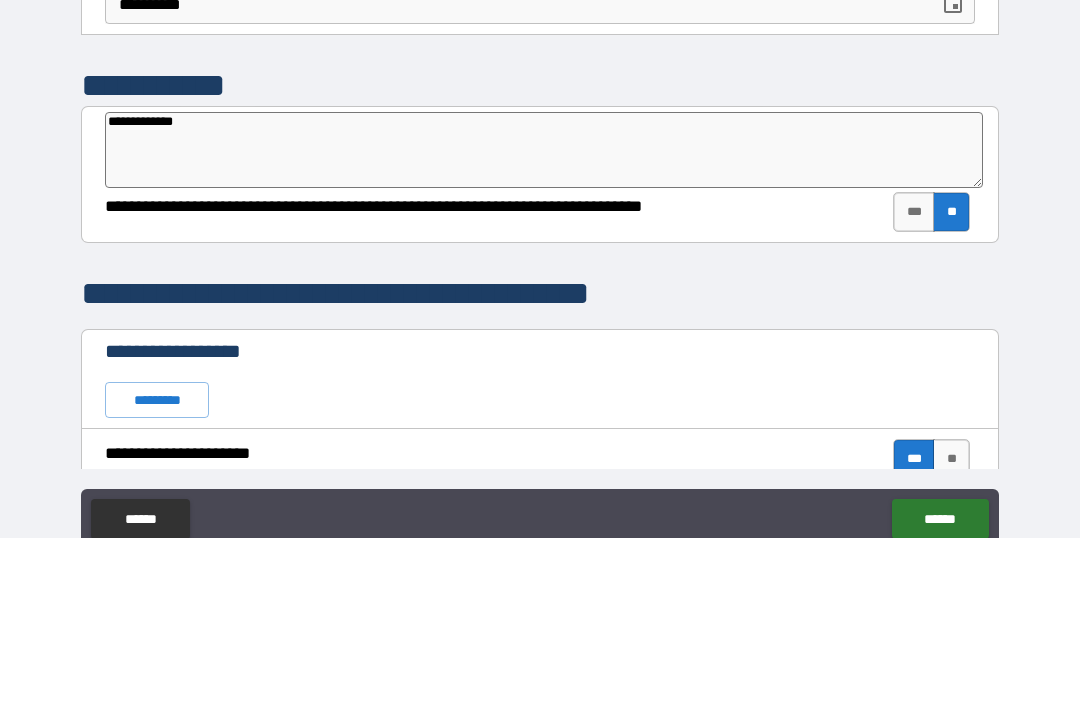 type on "**********" 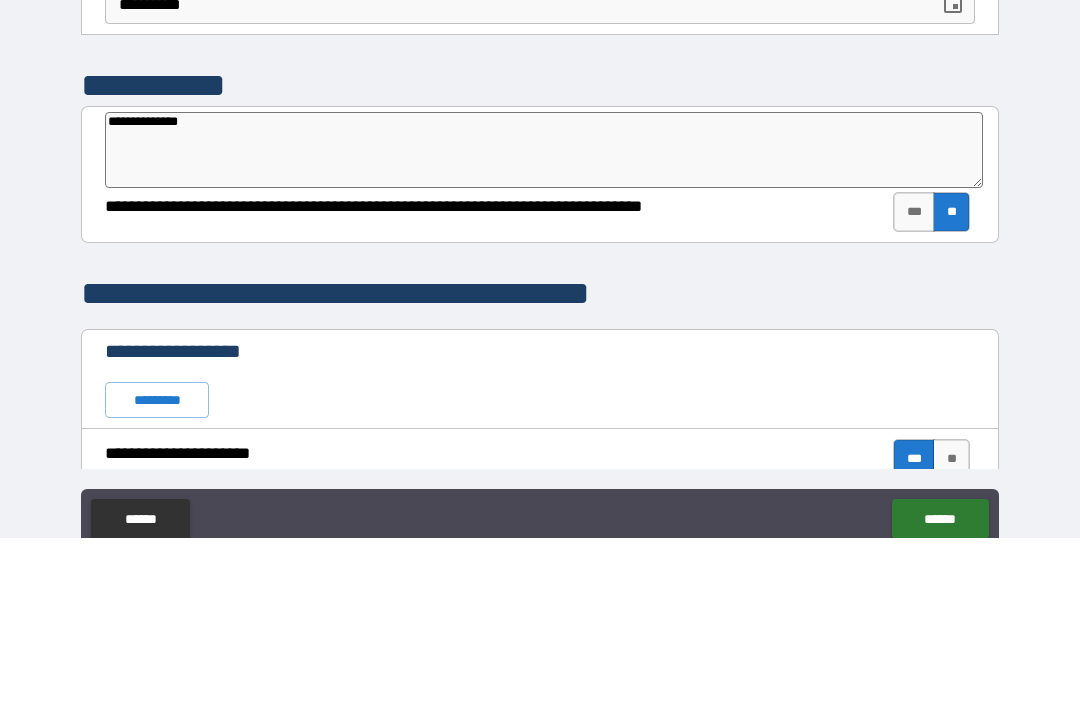 type on "*" 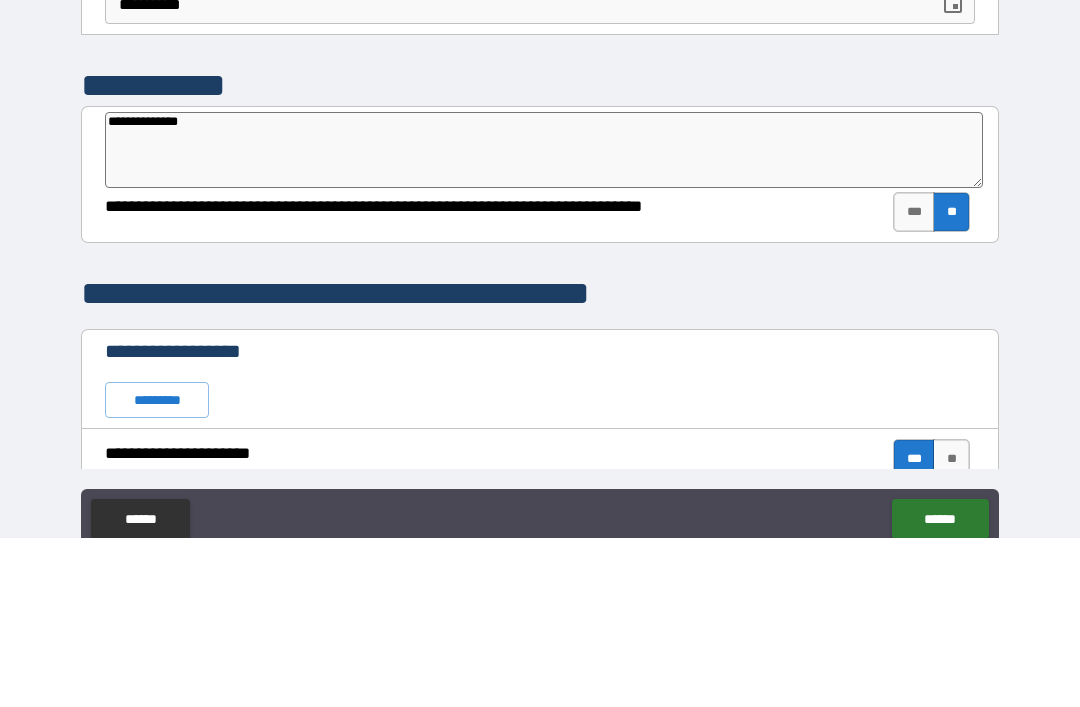 type on "**********" 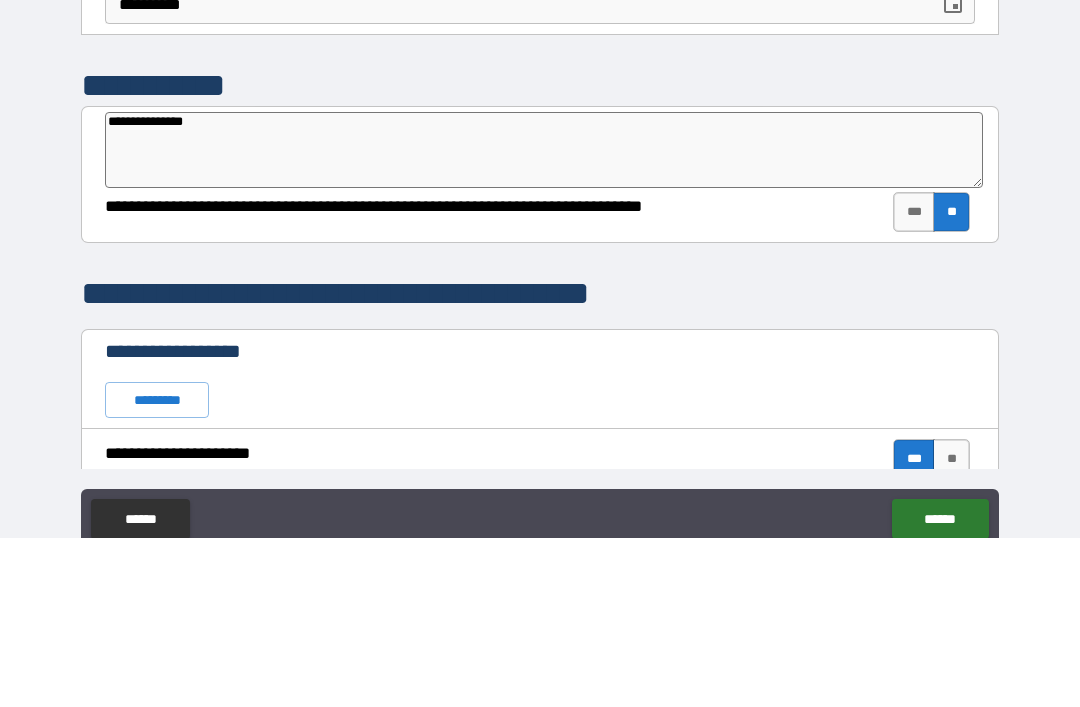 type on "*" 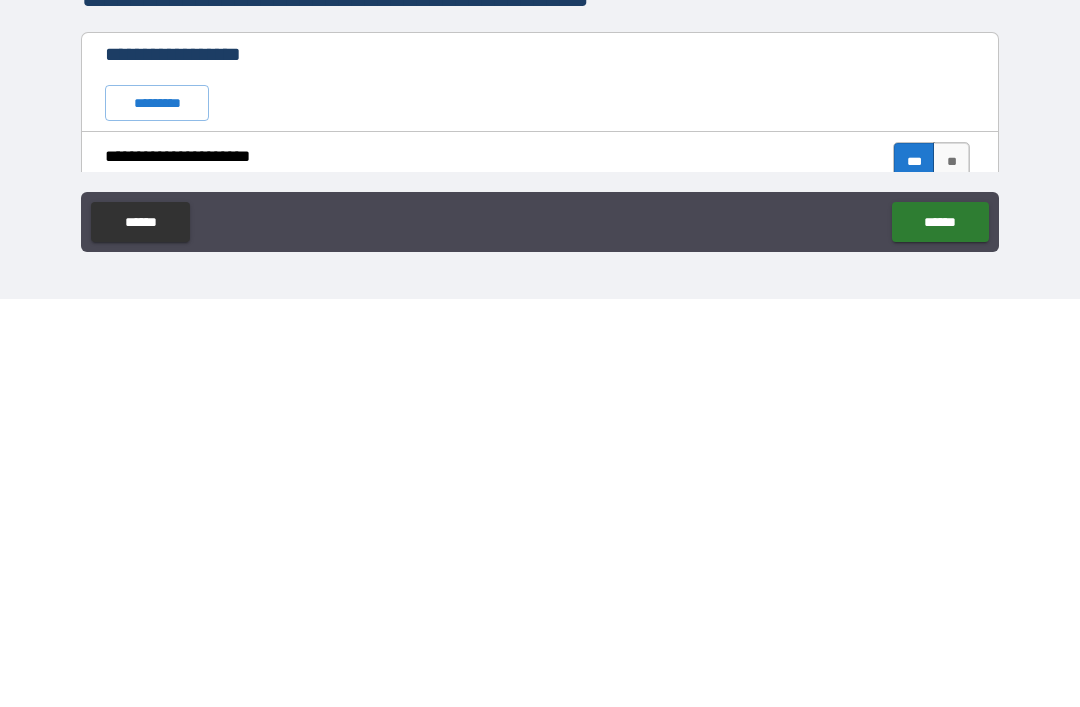 scroll, scrollTop: 64, scrollLeft: 0, axis: vertical 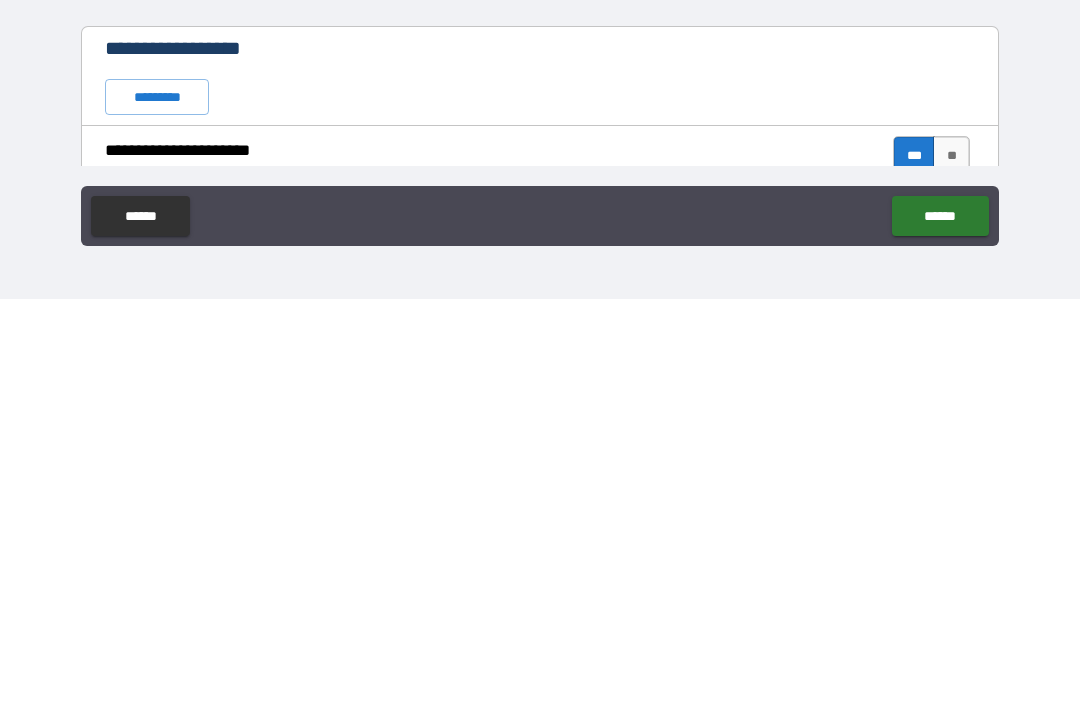 click on "******" at bounding box center [940, 624] 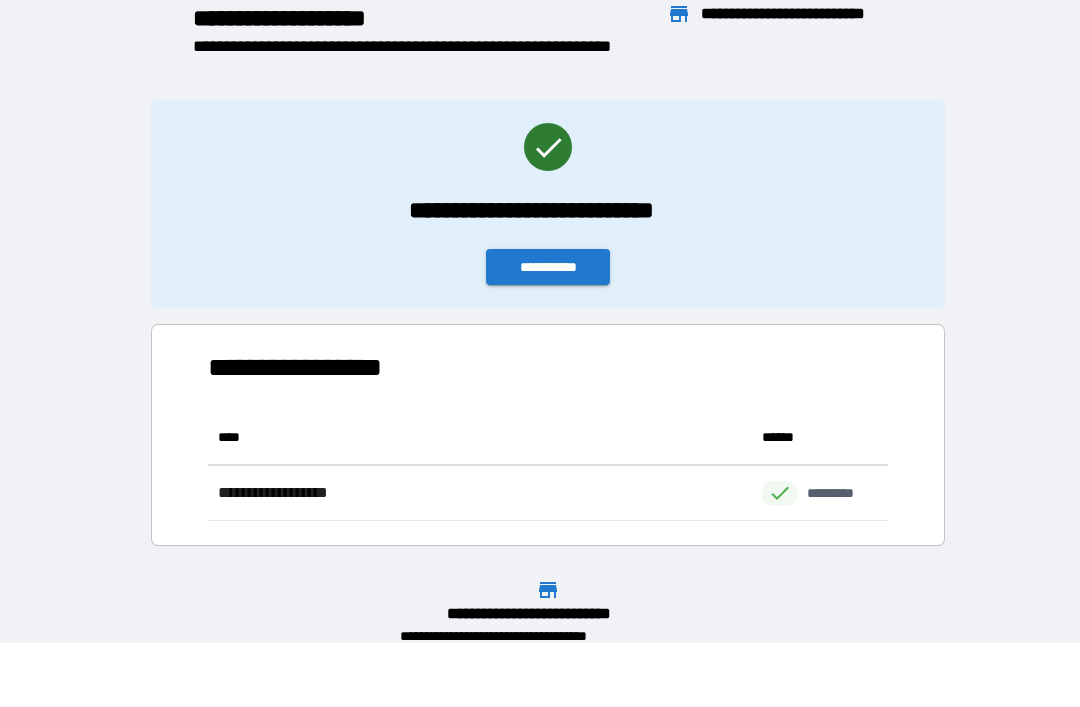 scroll, scrollTop: 1, scrollLeft: 1, axis: both 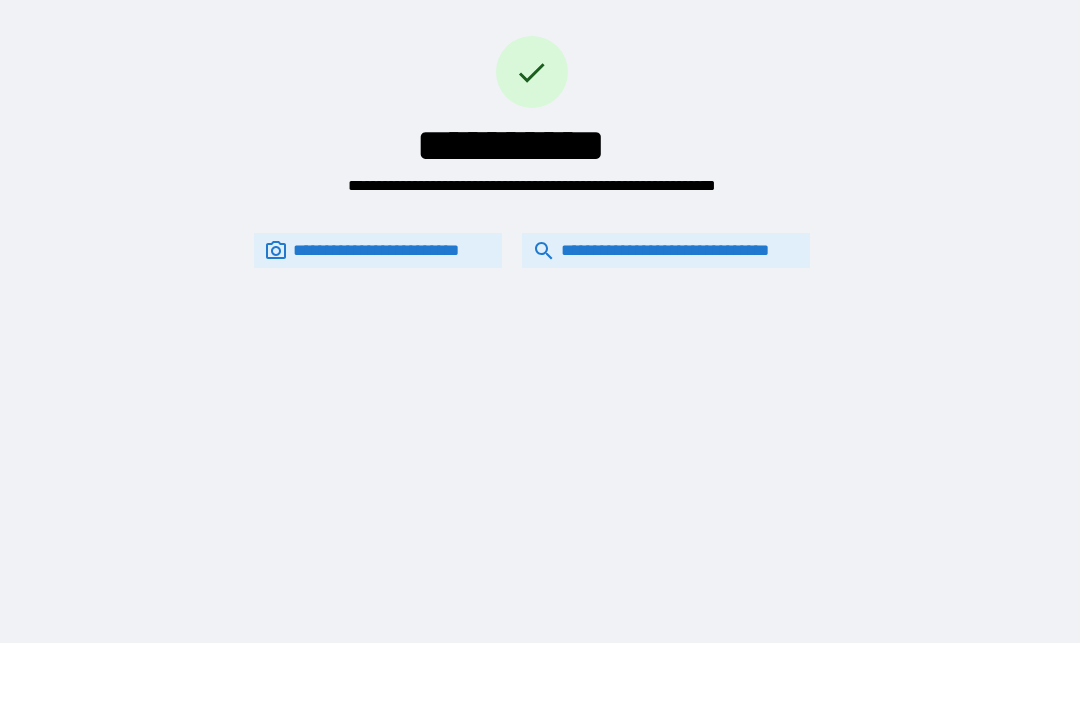 click on "**********" at bounding box center [666, 250] 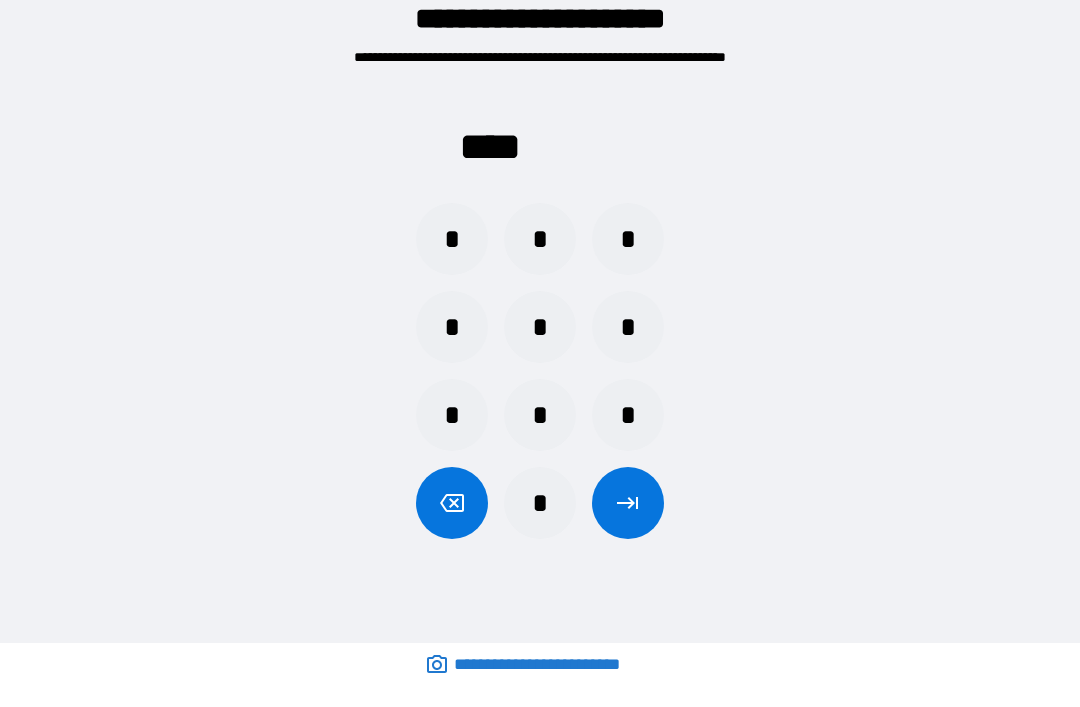 click on "*" at bounding box center [628, 239] 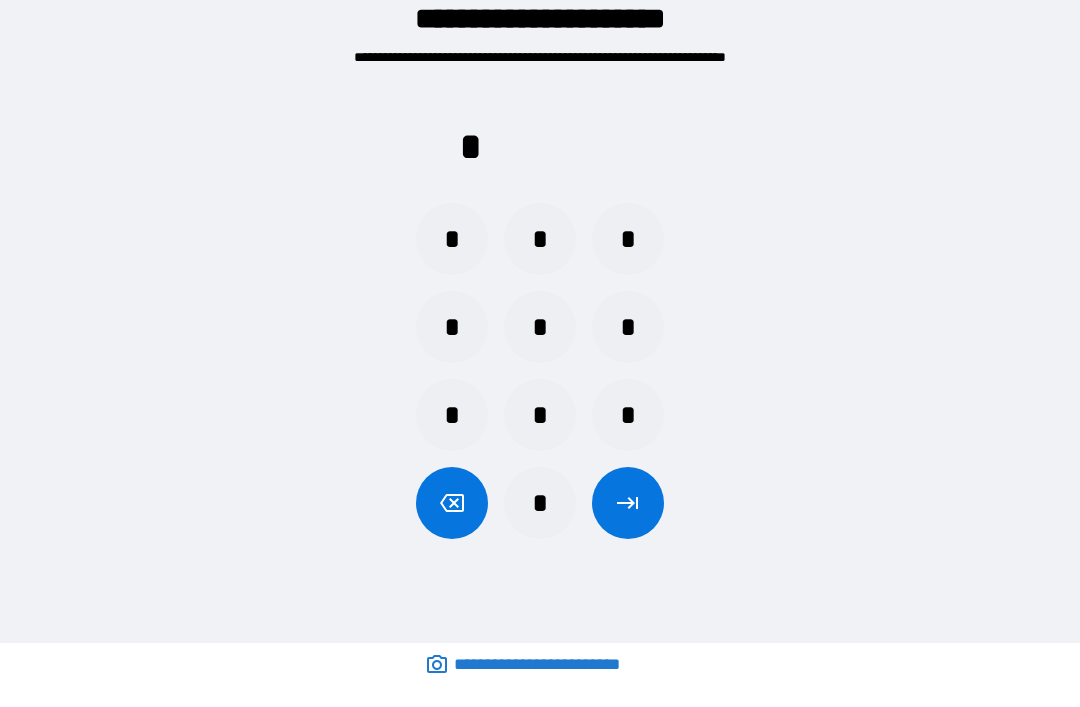 click on "*" at bounding box center (452, 239) 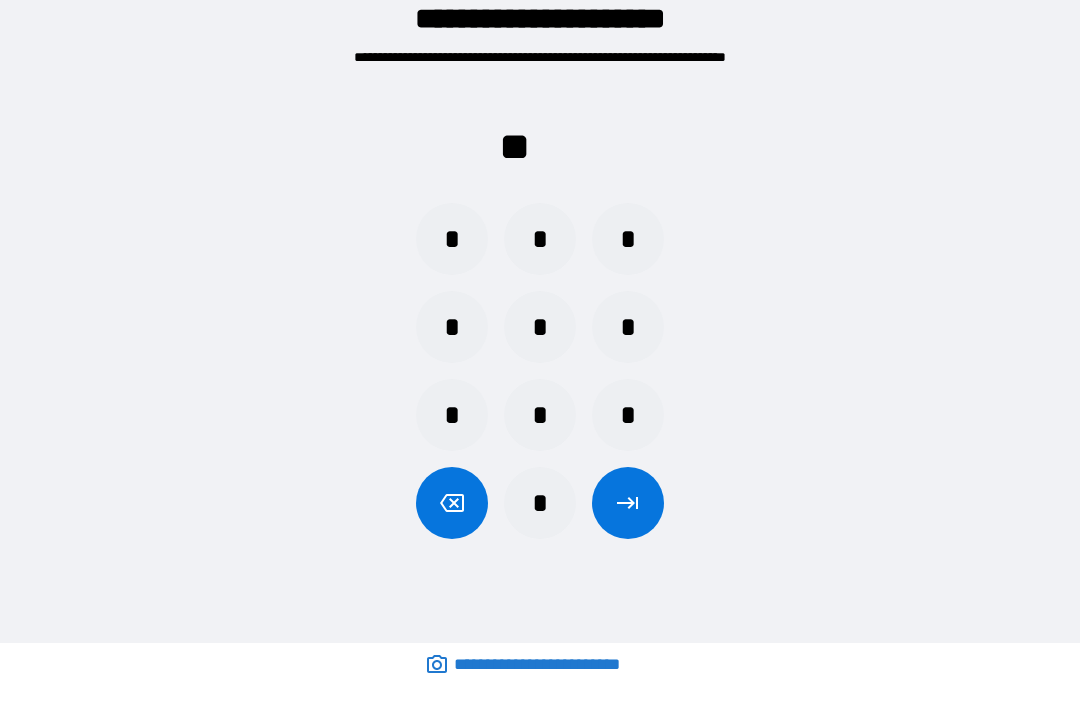 click on "*" at bounding box center [628, 239] 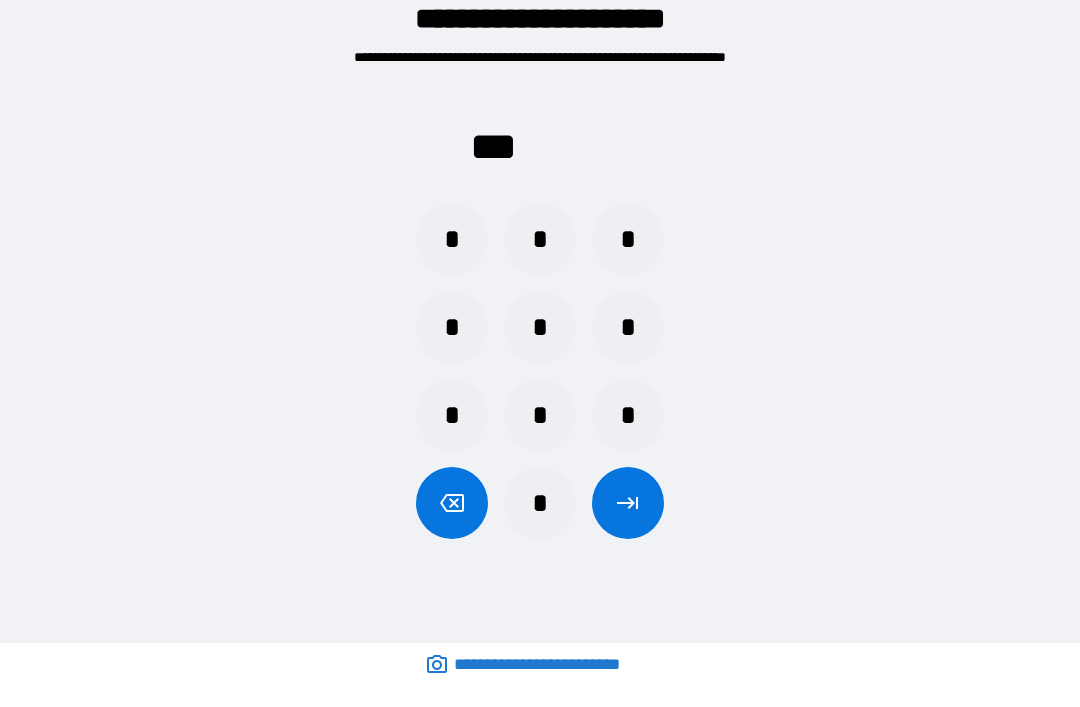 click on "*" at bounding box center (452, 415) 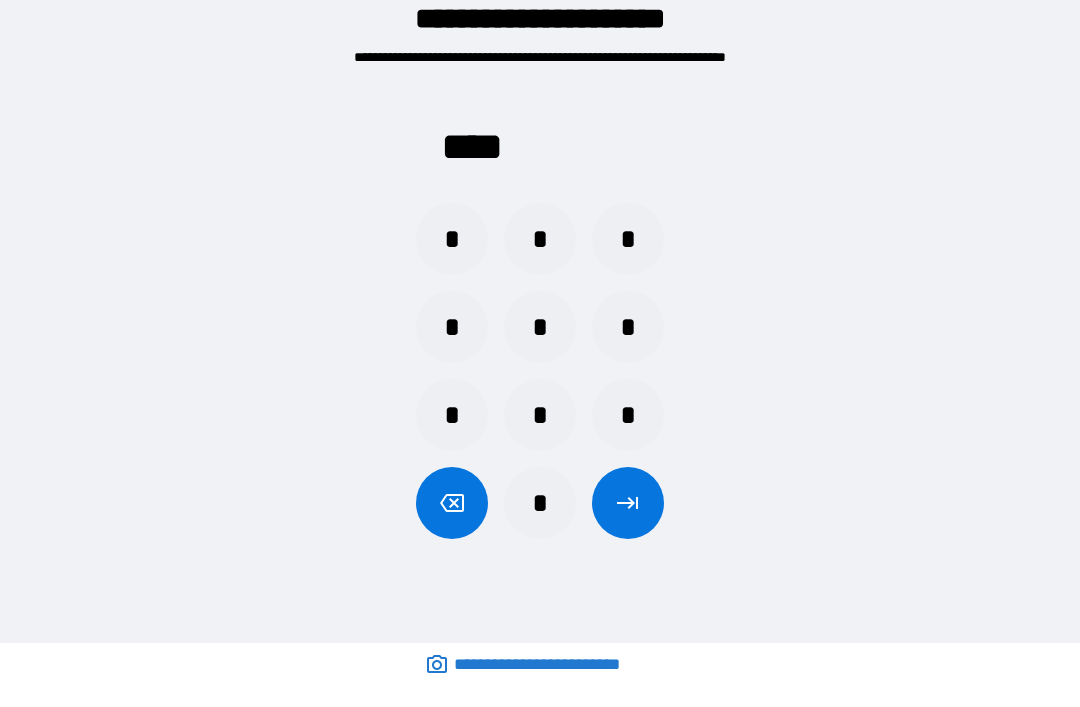 click 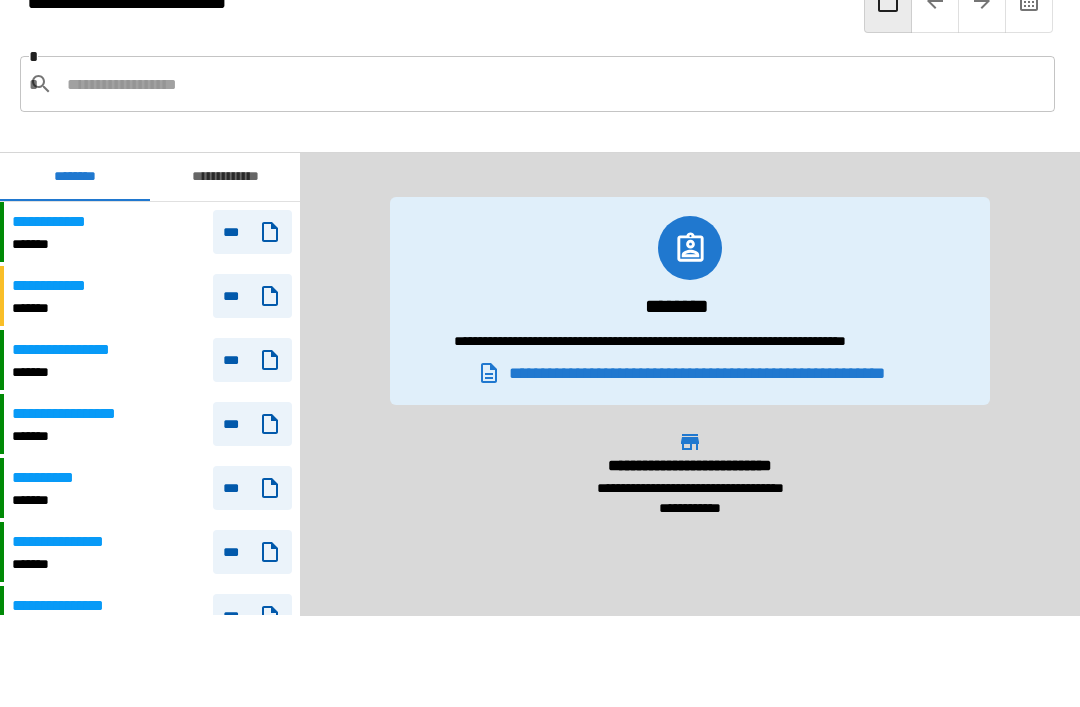 scroll, scrollTop: 180, scrollLeft: 0, axis: vertical 